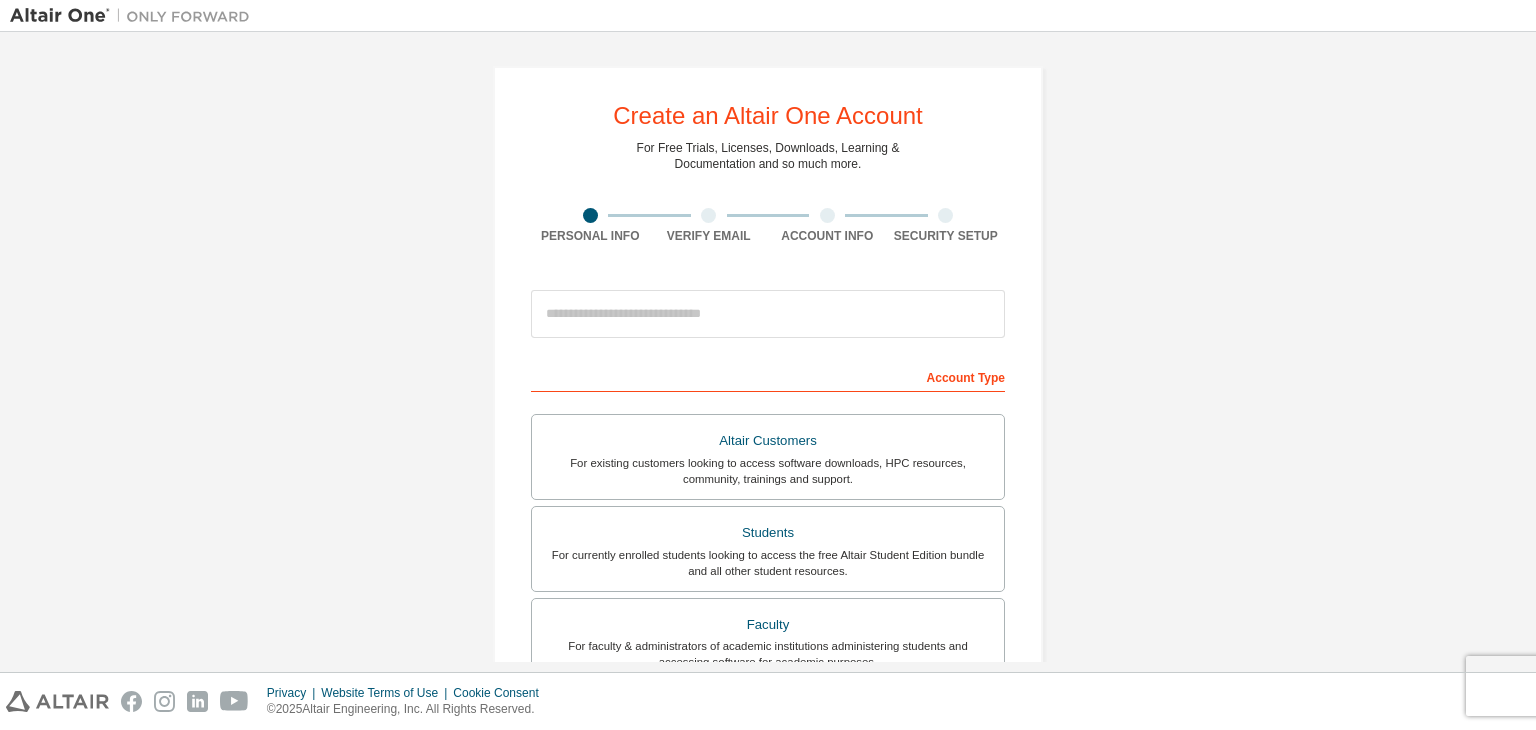 scroll, scrollTop: 0, scrollLeft: 0, axis: both 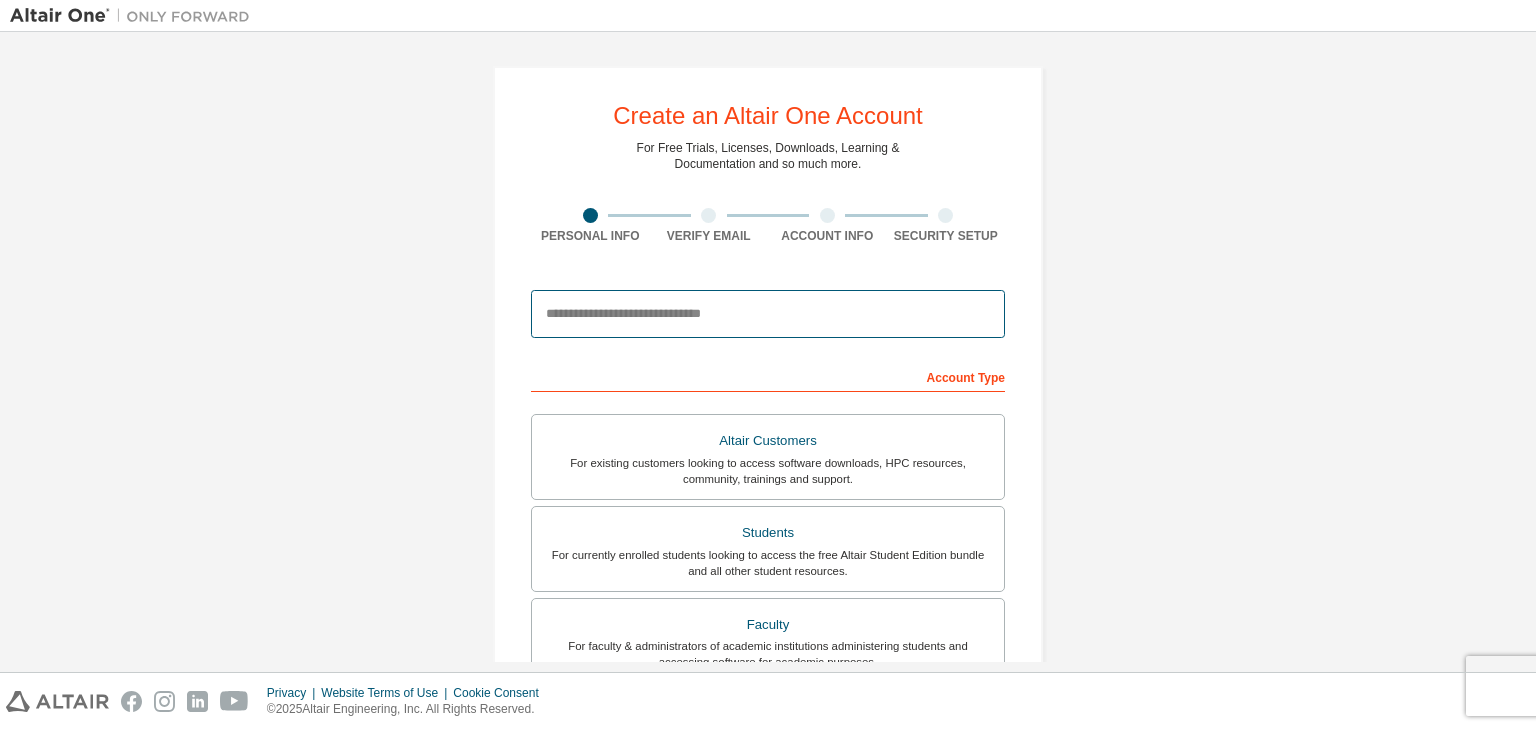 click at bounding box center (768, 314) 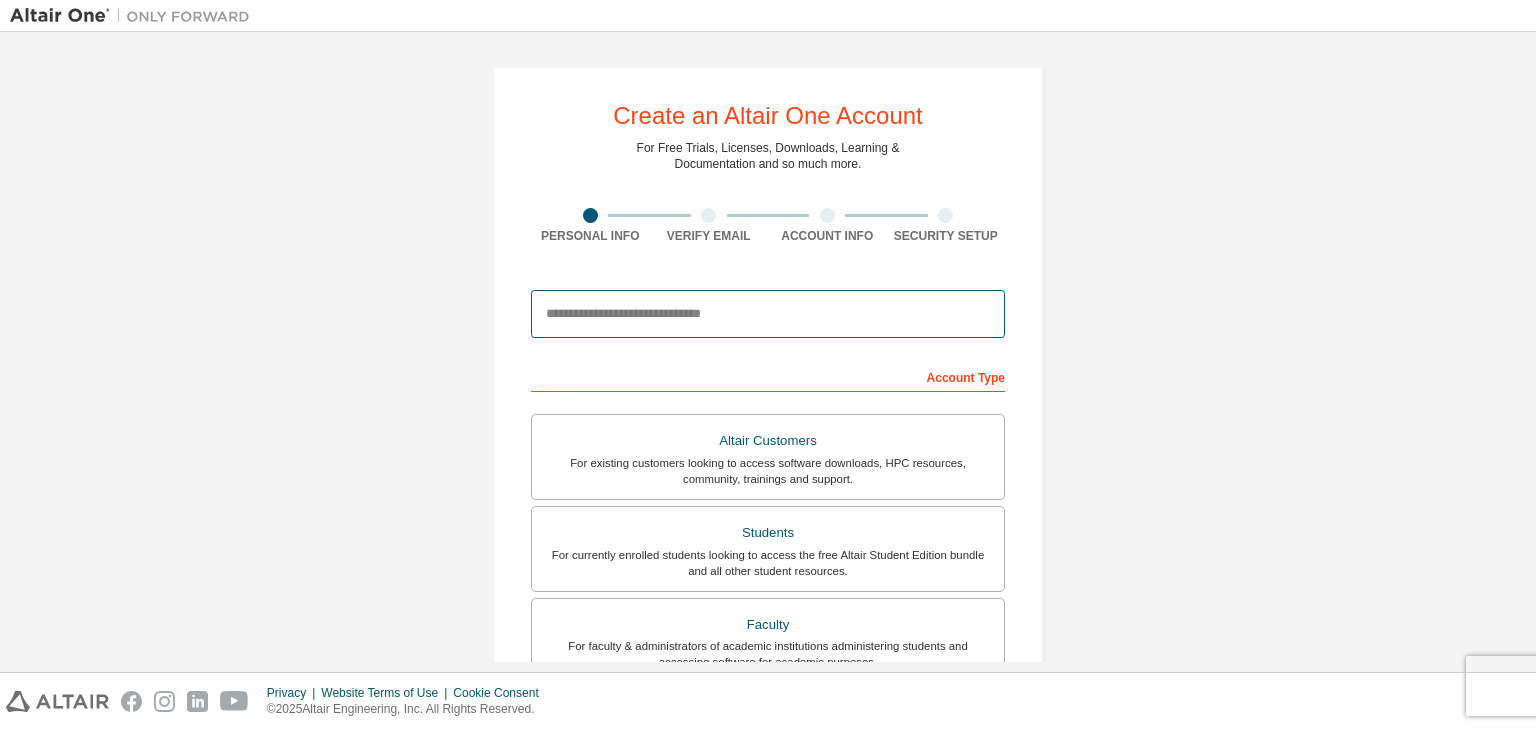 type on "**********" 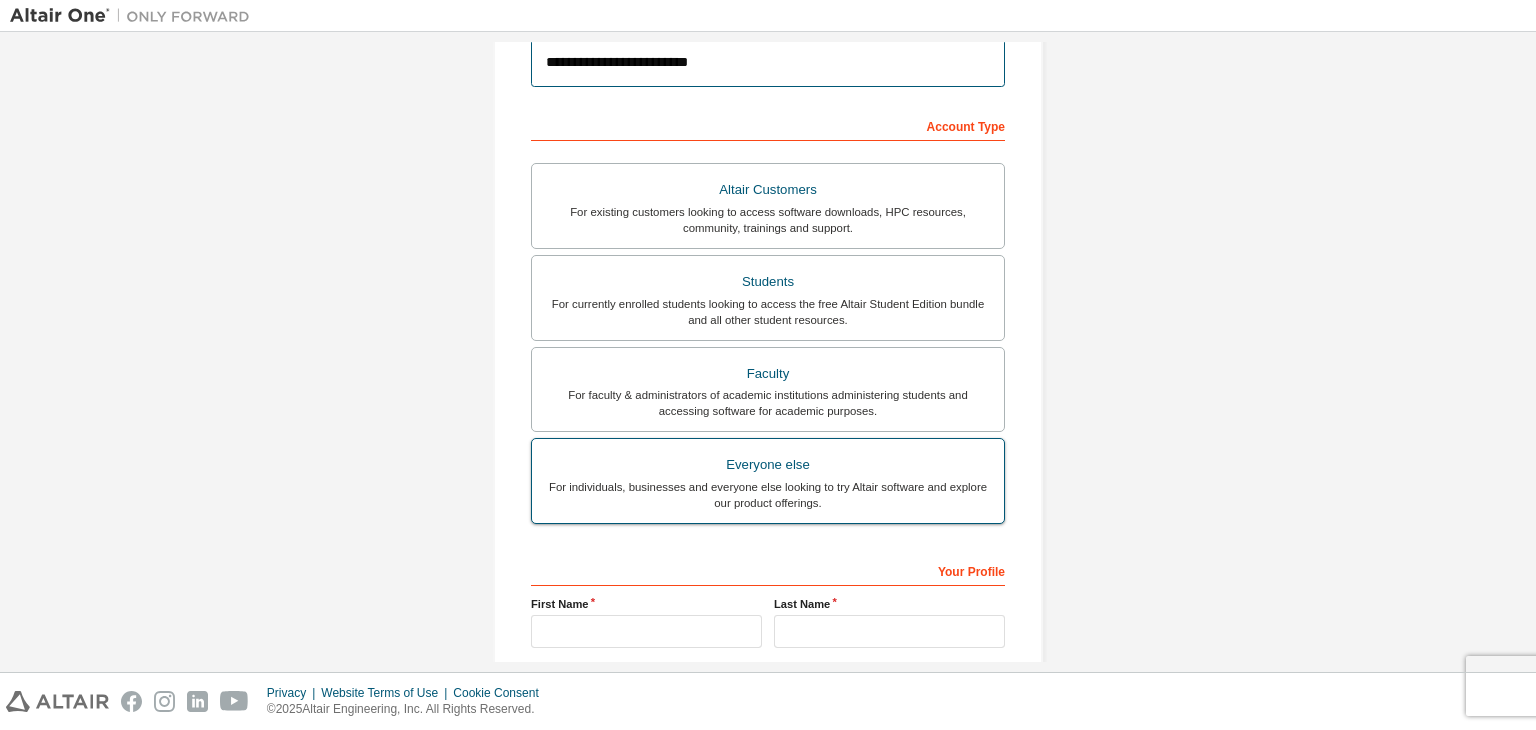 scroll, scrollTop: 300, scrollLeft: 0, axis: vertical 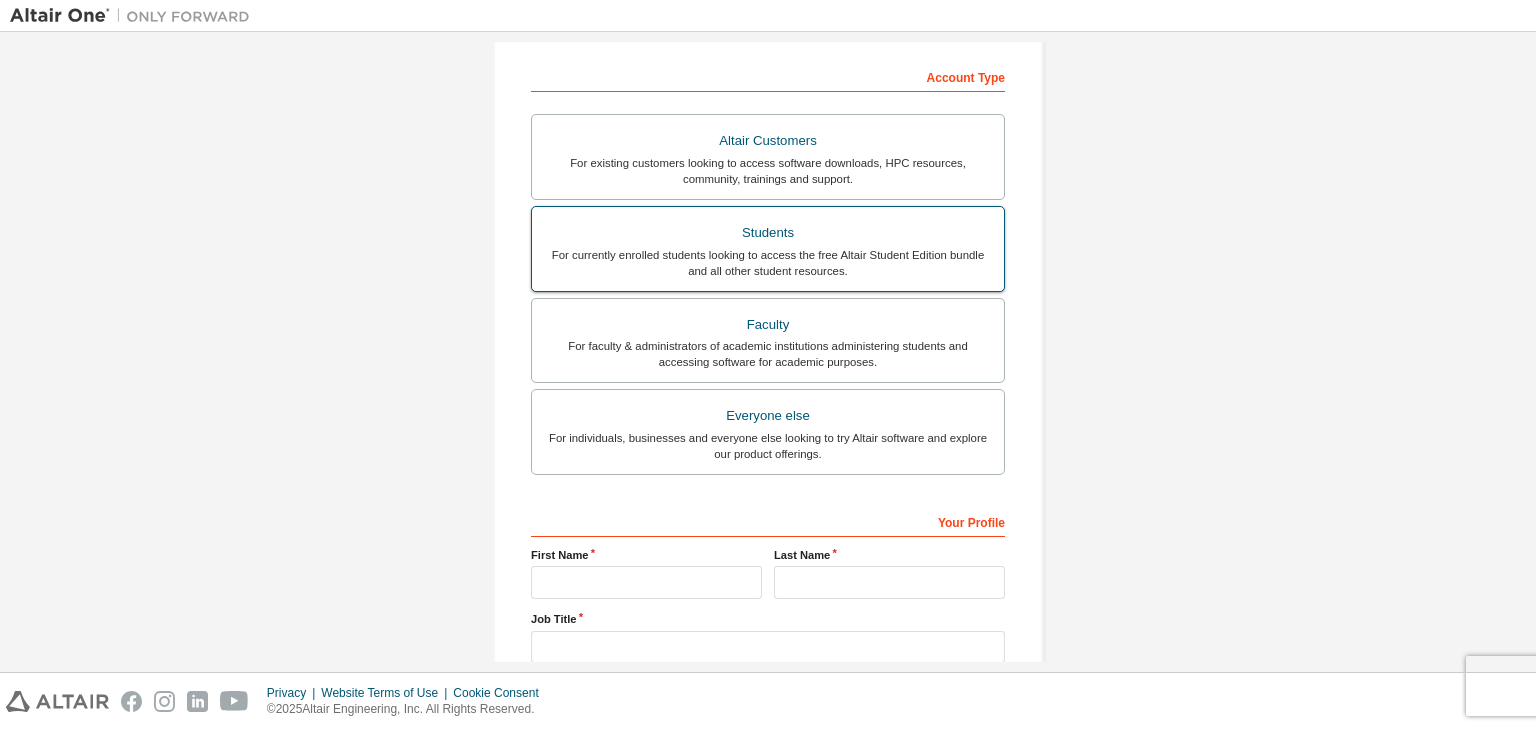 click on "For currently enrolled students looking to access the free Altair Student Edition bundle and all other student resources." at bounding box center (768, 263) 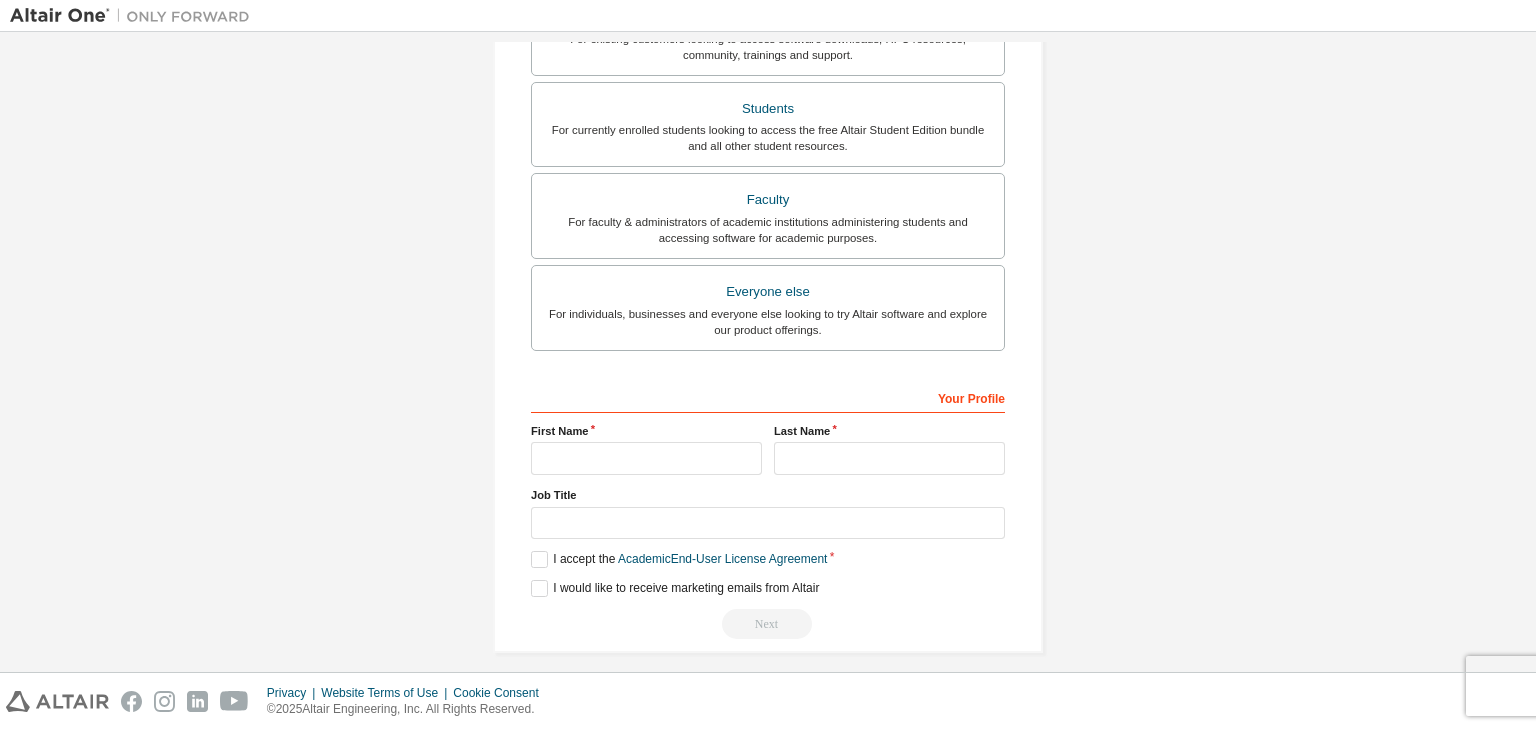 scroll, scrollTop: 504, scrollLeft: 0, axis: vertical 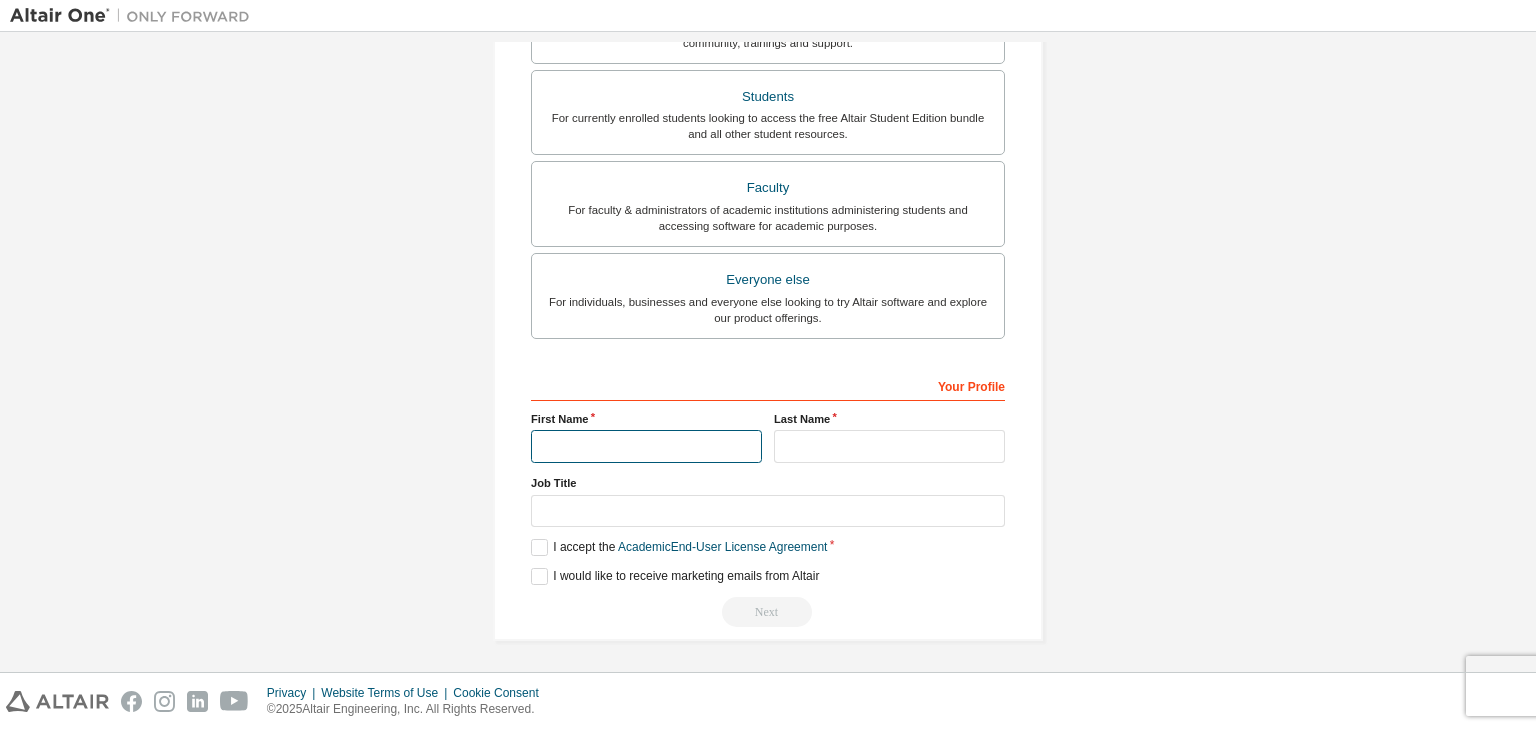 click at bounding box center [646, 446] 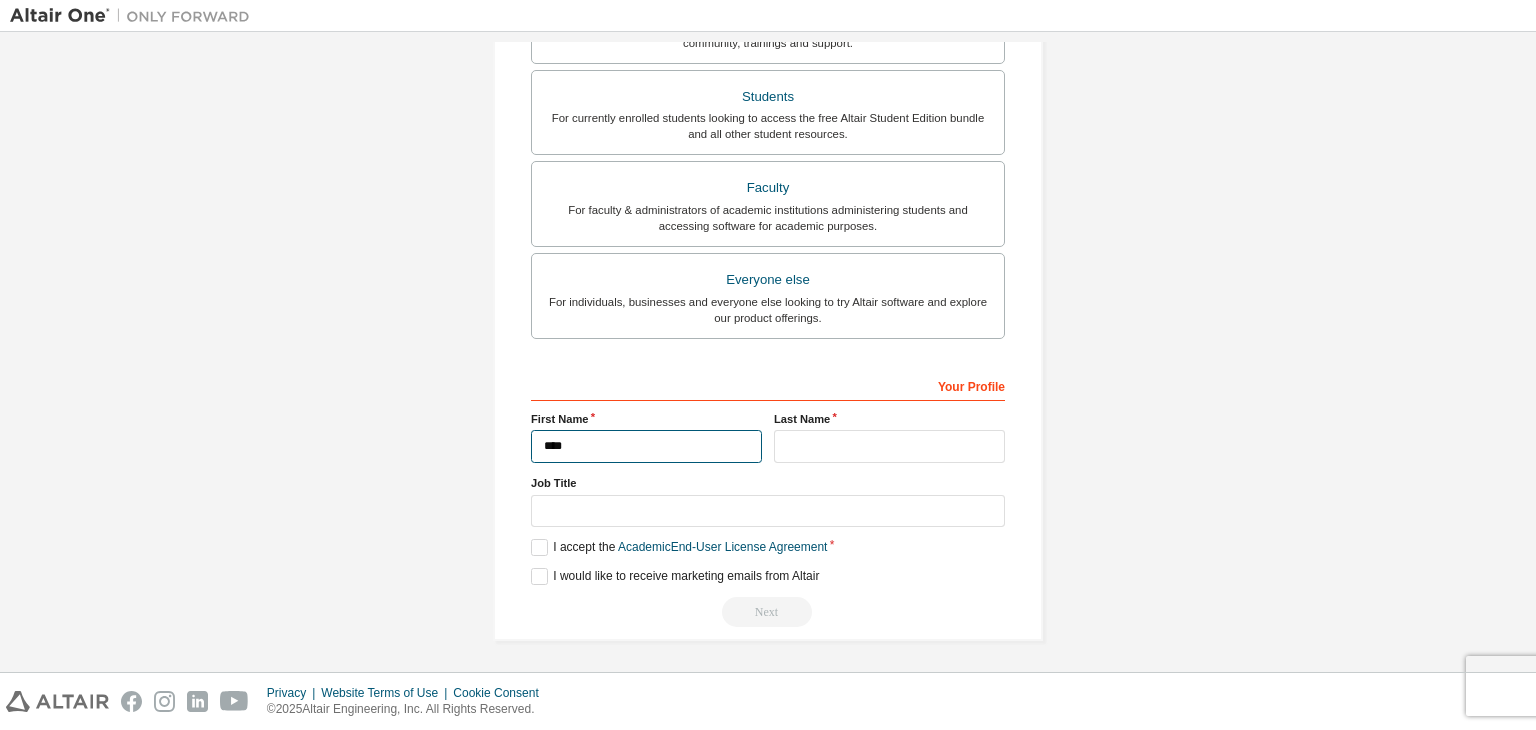 type on "****" 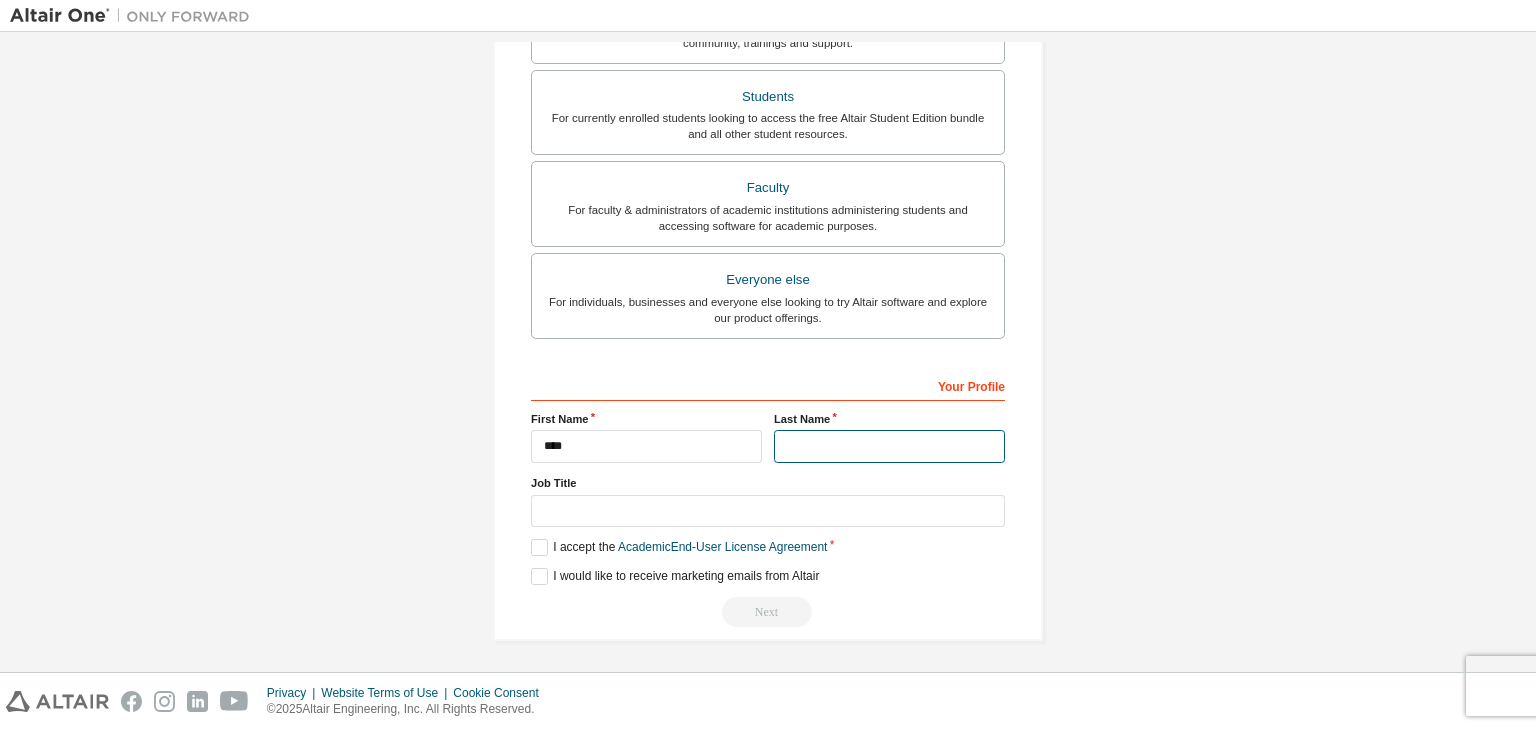 click at bounding box center [889, 446] 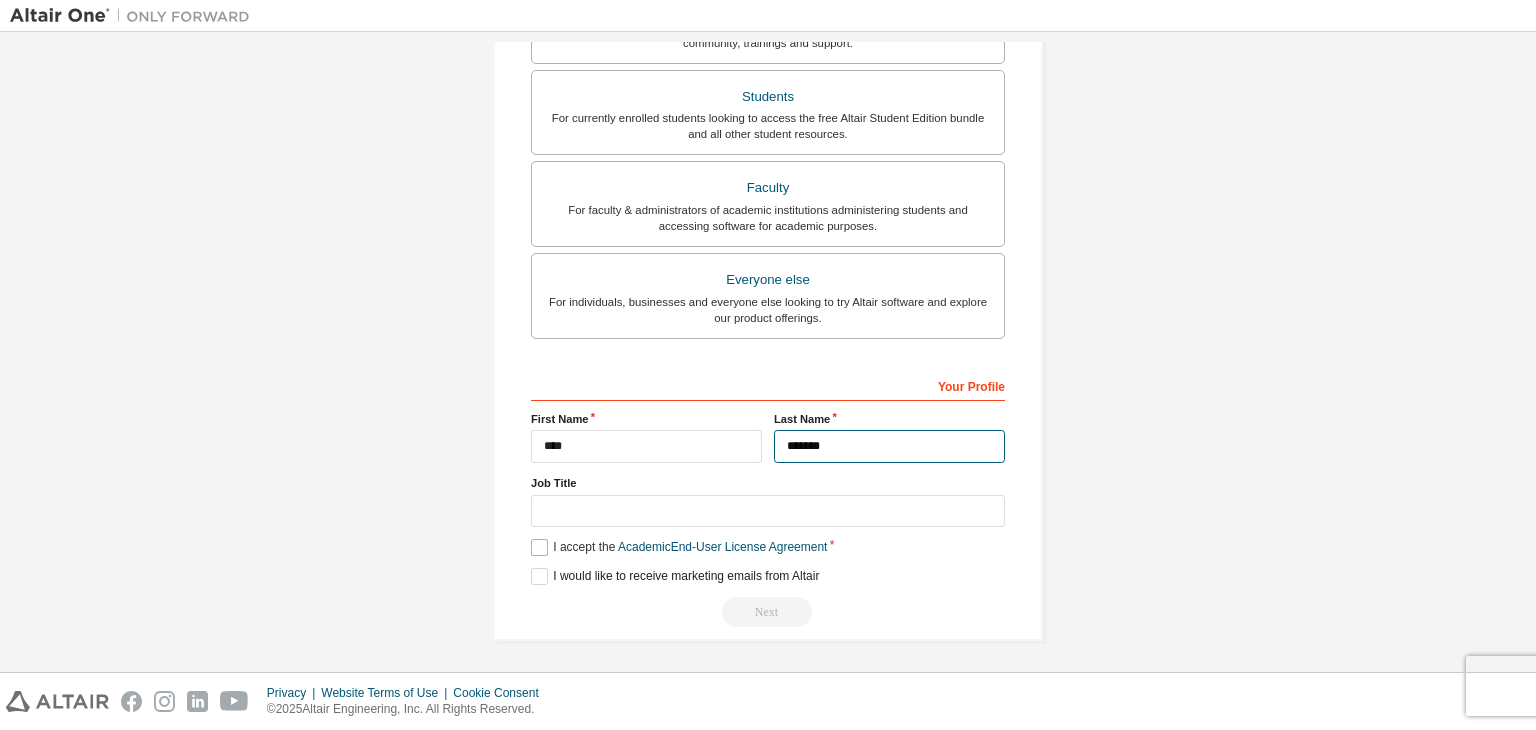 type on "*******" 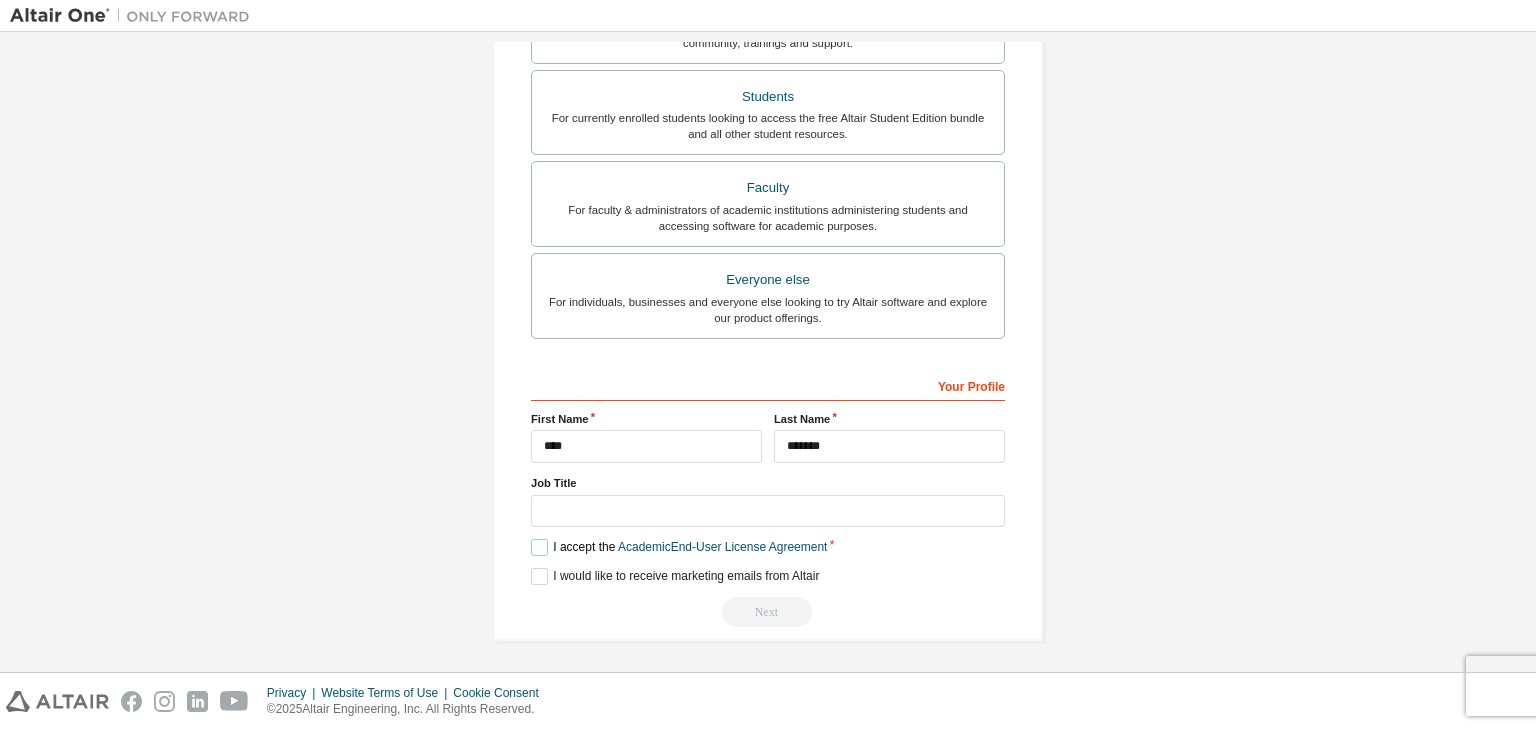 click on "I accept the   Academic   End-User License Agreement" at bounding box center (679, 547) 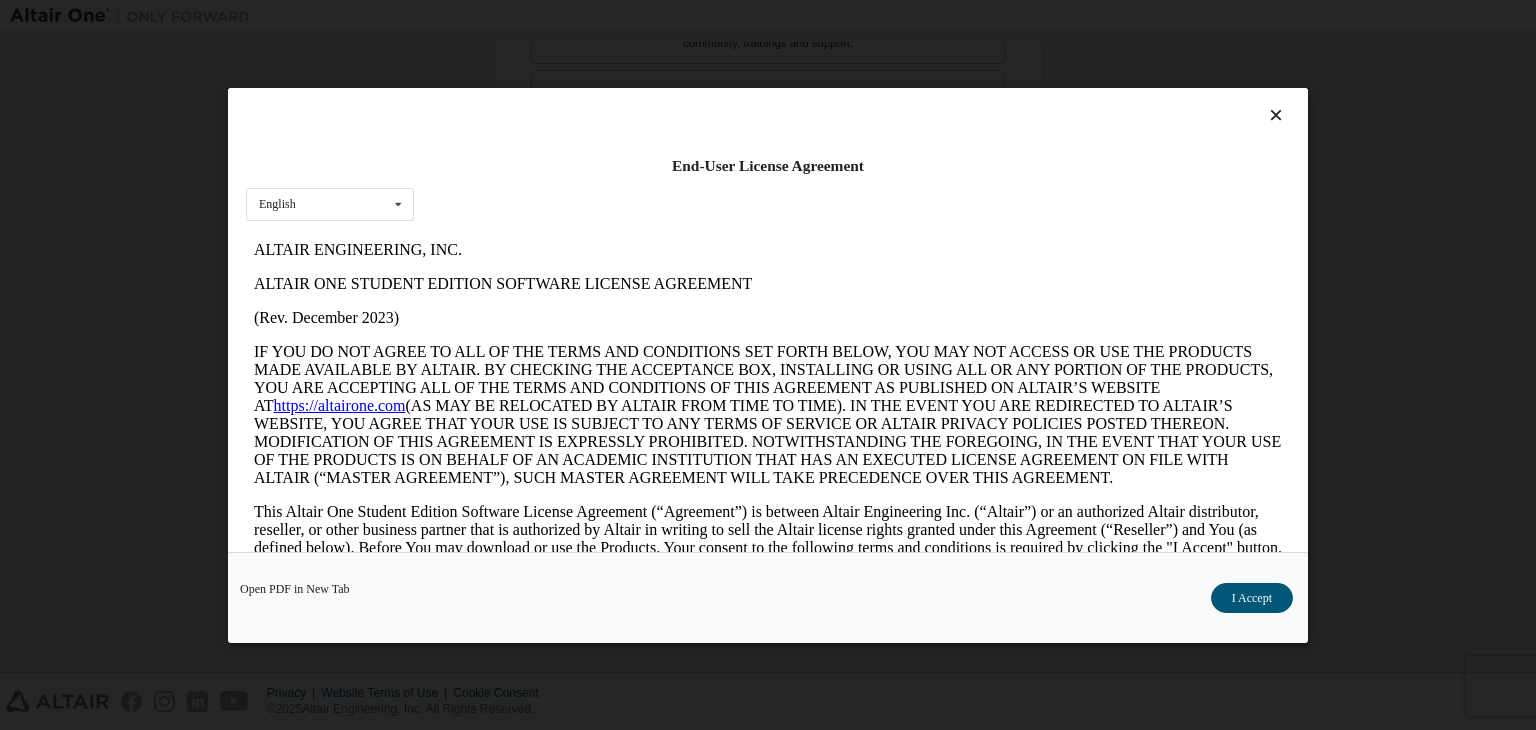 scroll, scrollTop: 0, scrollLeft: 0, axis: both 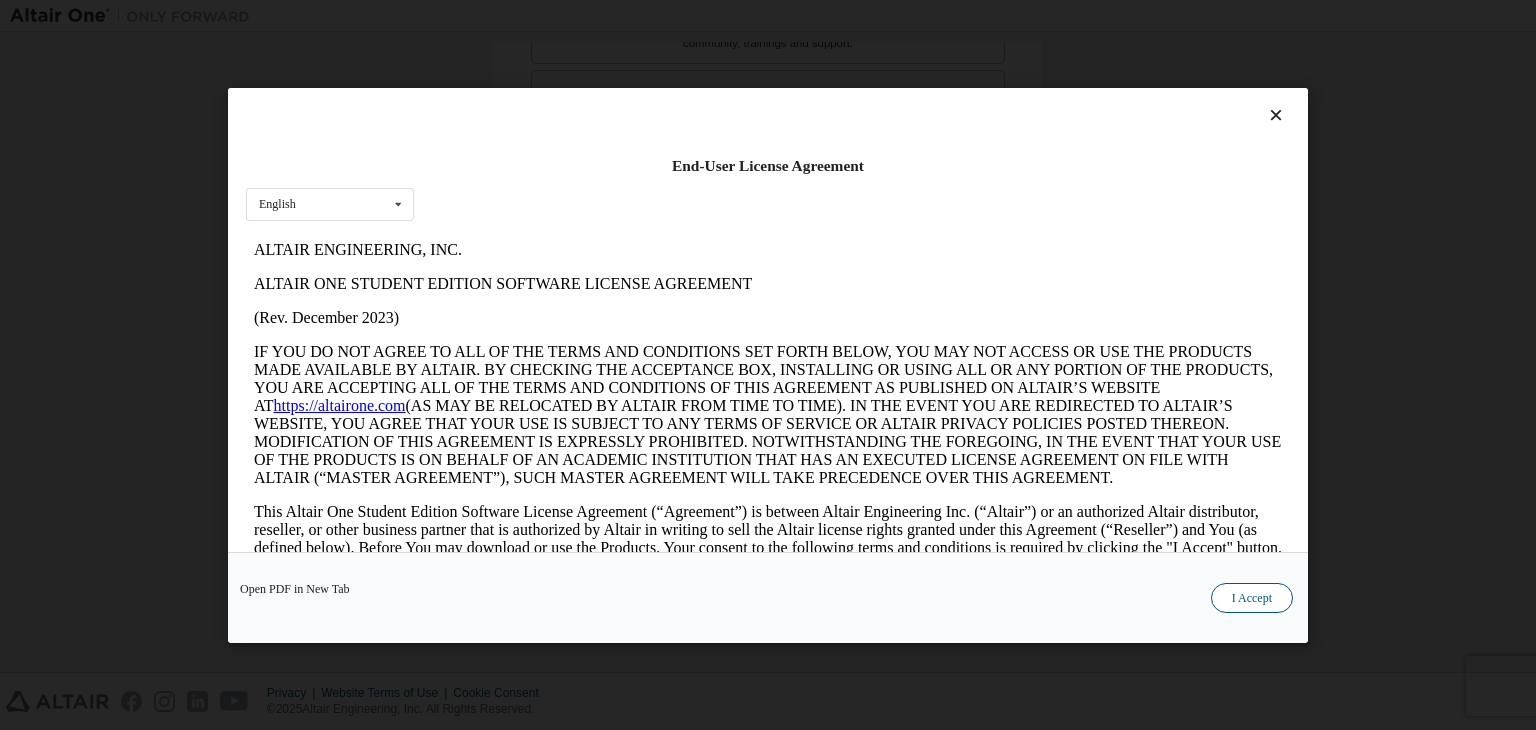 click on "I Accept" at bounding box center [1252, 598] 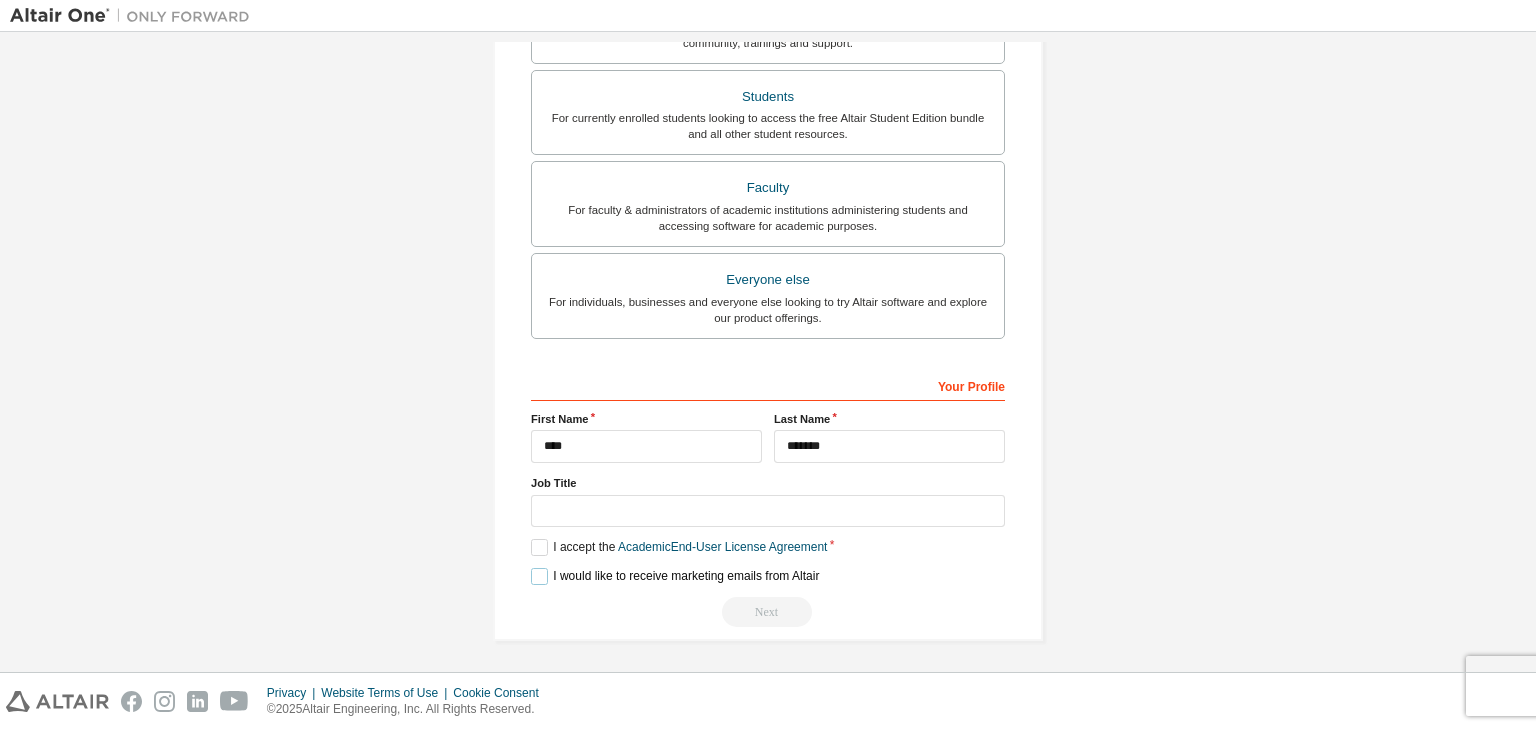 click on "I would like to receive marketing emails from Altair" at bounding box center [675, 576] 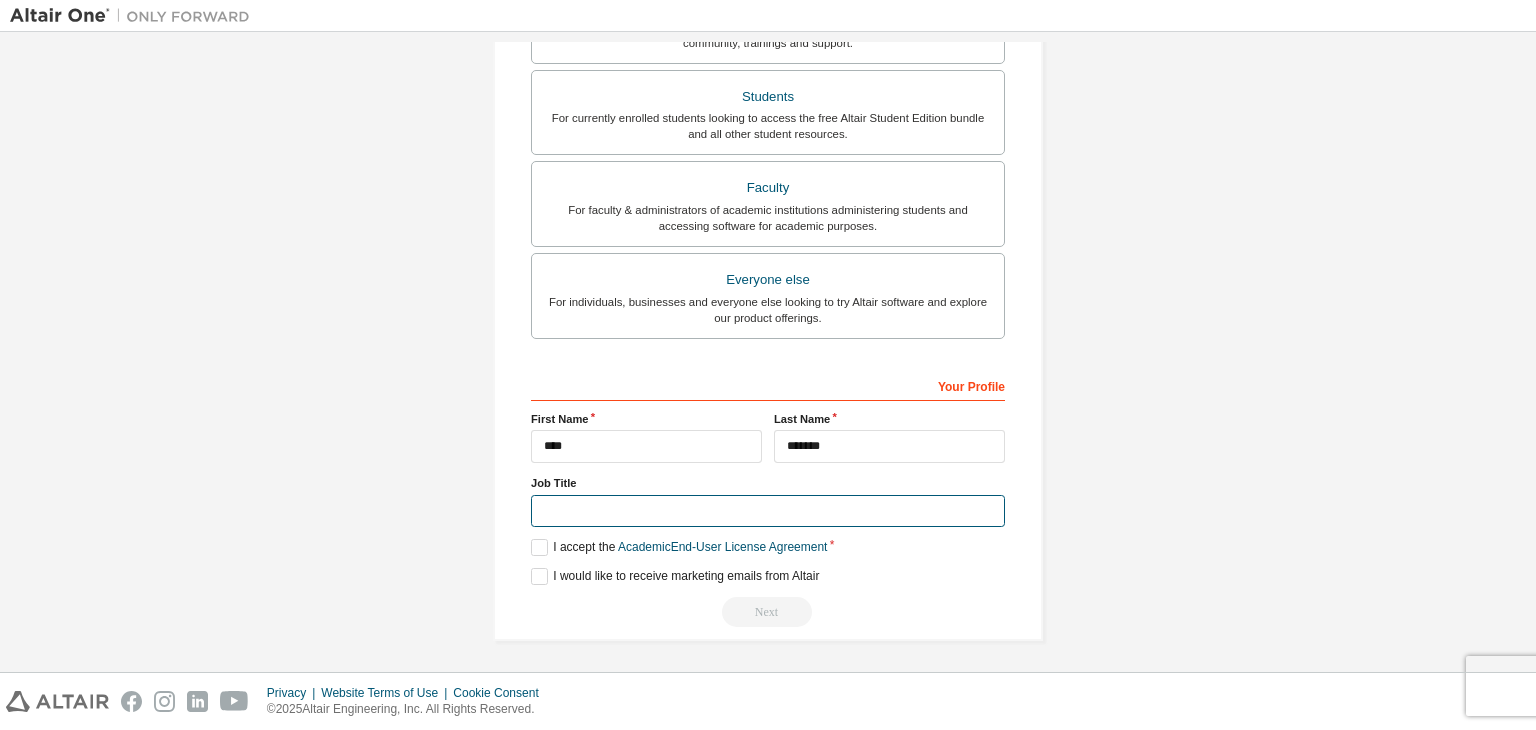click at bounding box center (768, 511) 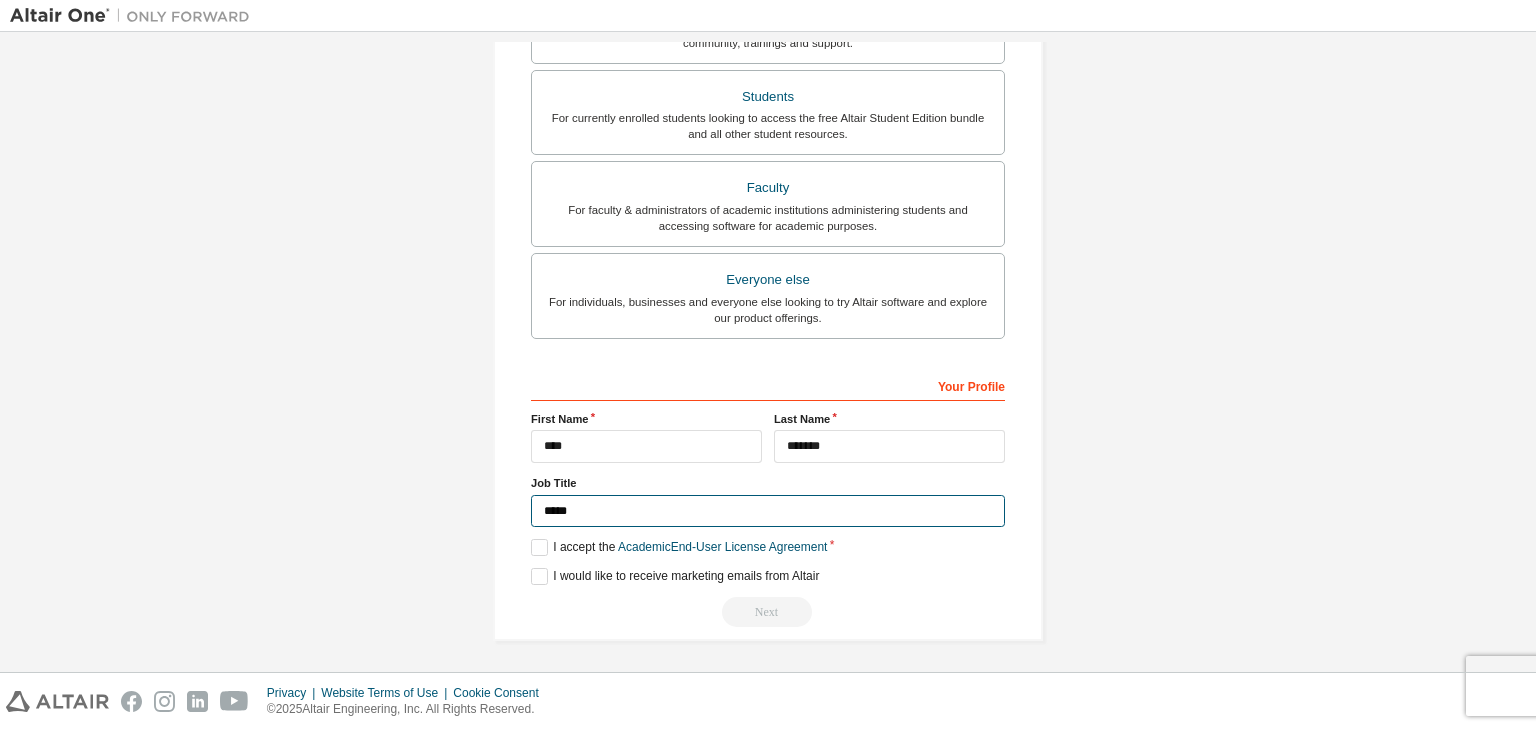 type on "******" 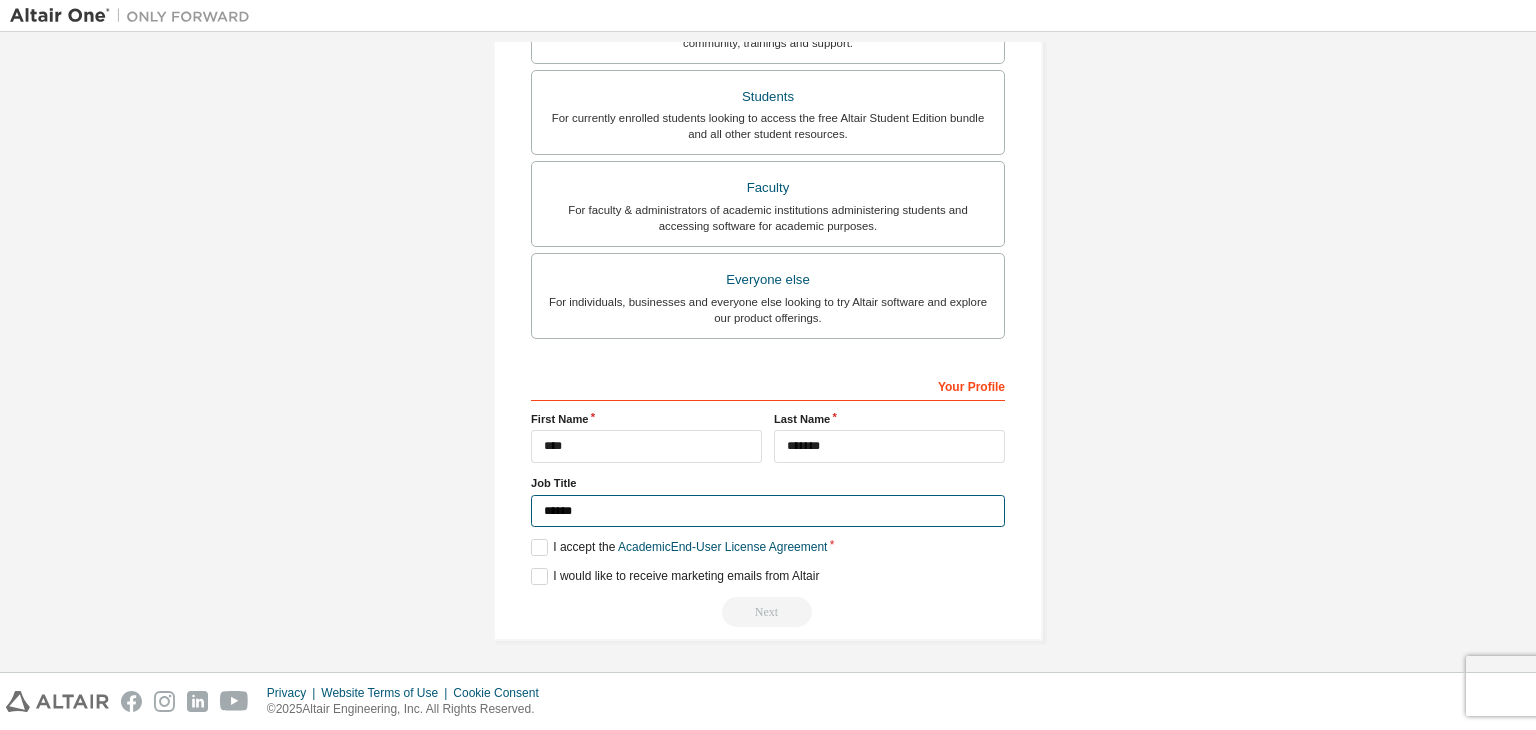 drag, startPoint x: 610, startPoint y: 513, endPoint x: 517, endPoint y: 513, distance: 93 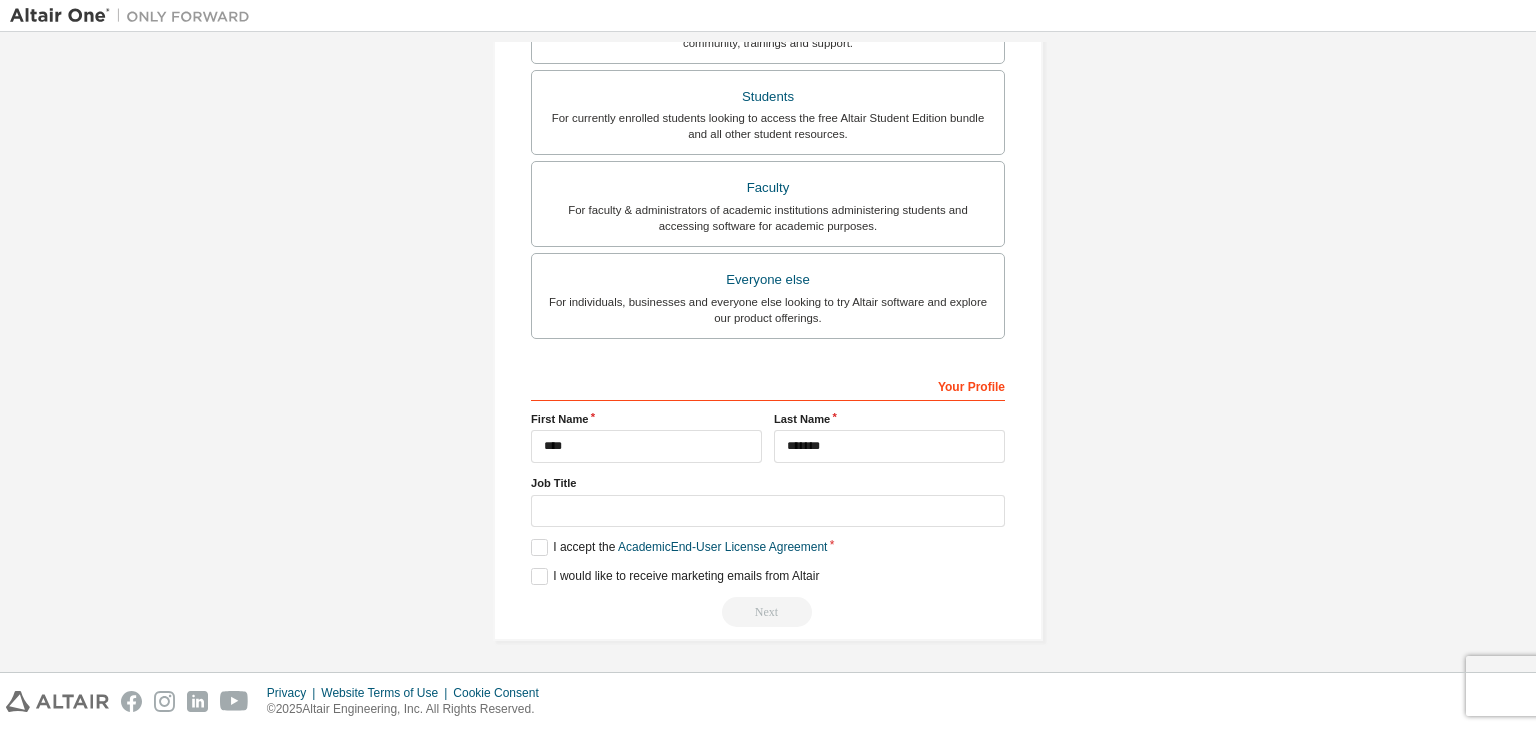 click on "**********" at bounding box center [768, 101] 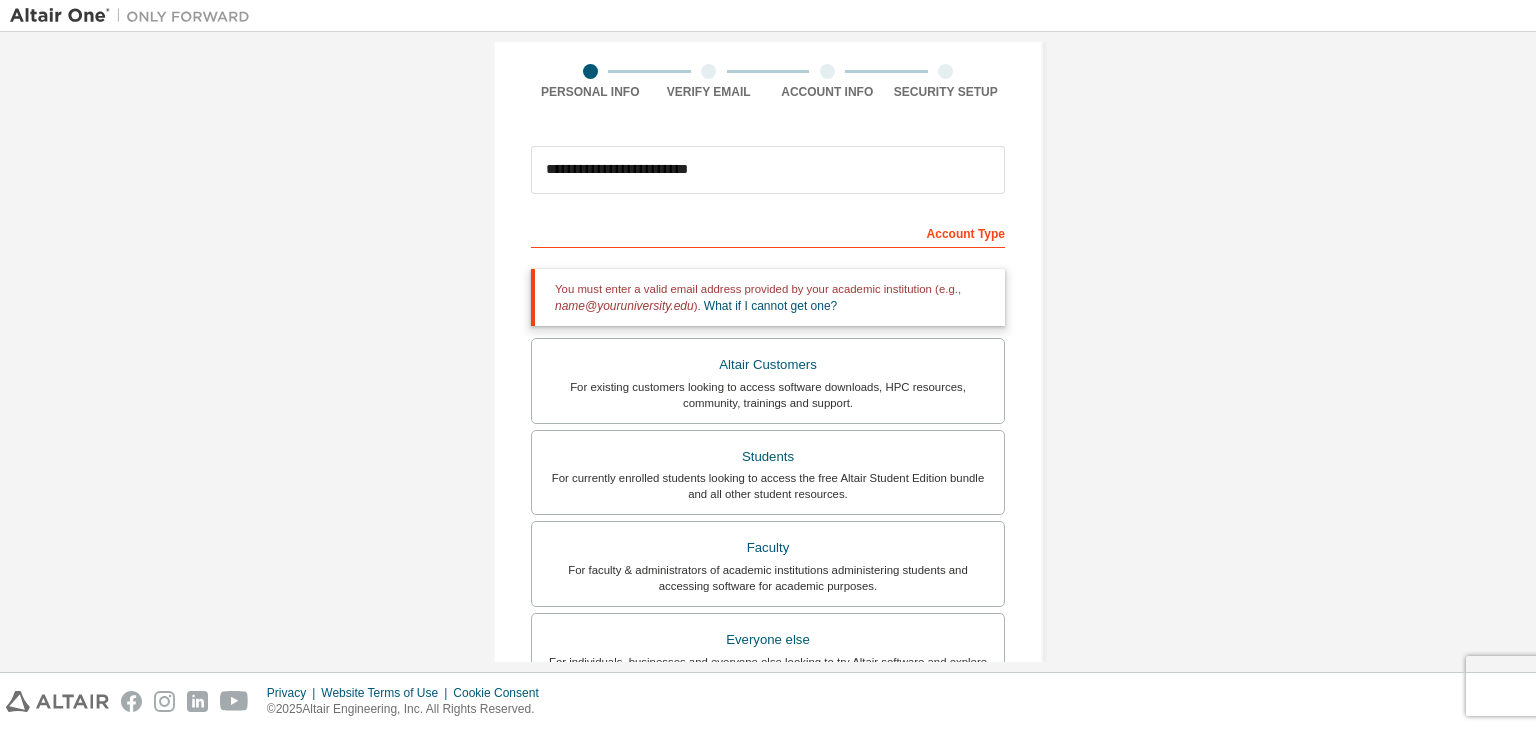 scroll, scrollTop: 104, scrollLeft: 0, axis: vertical 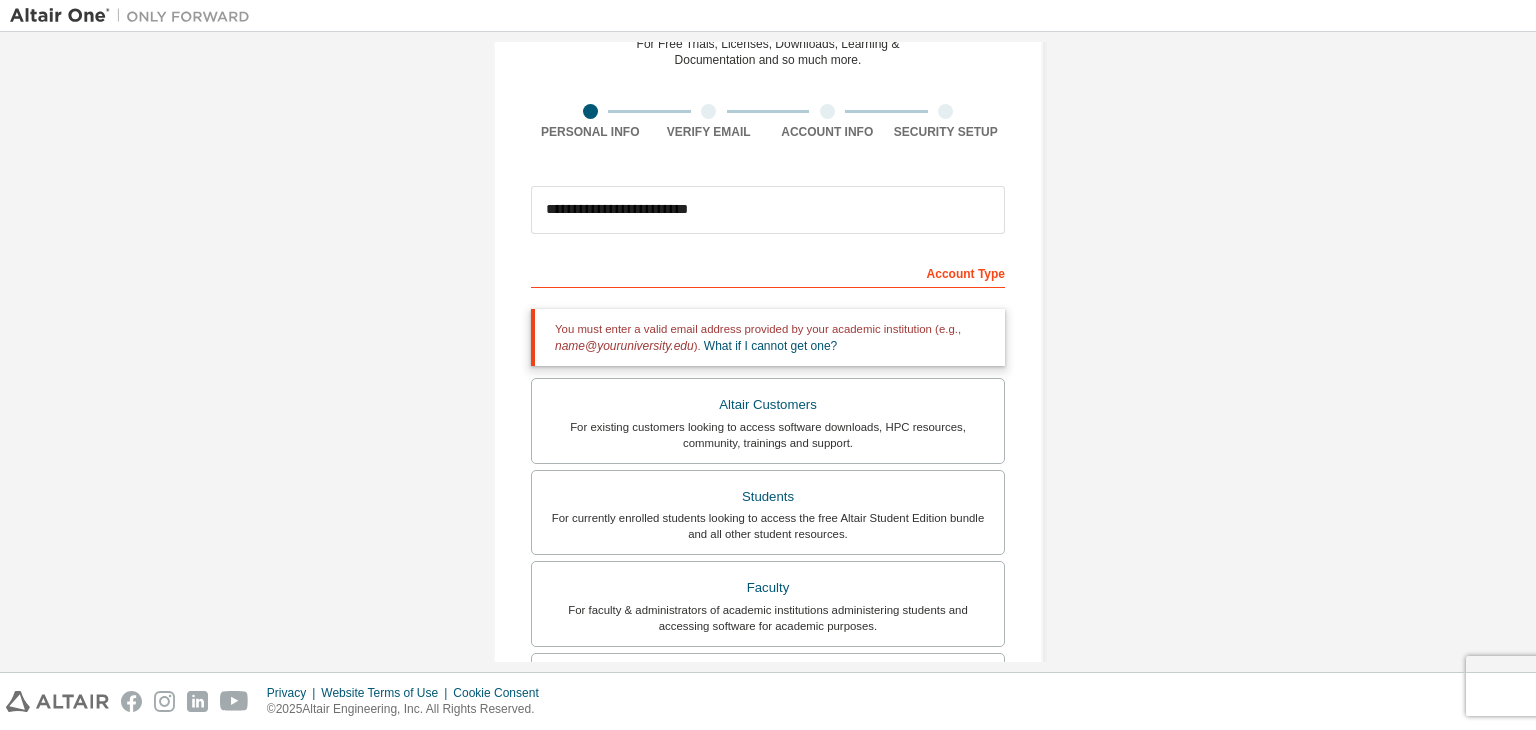 click on "Account Type" at bounding box center [768, 272] 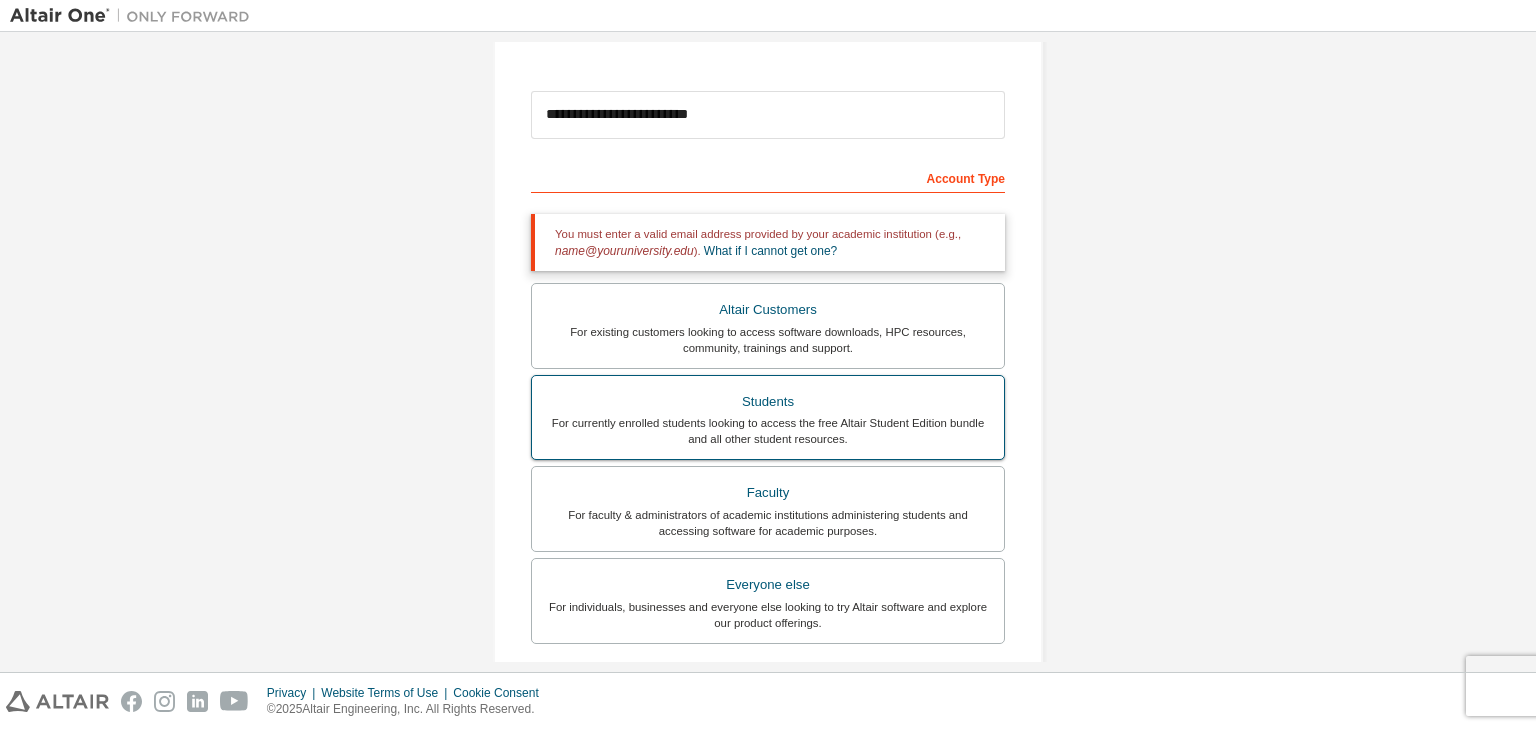 scroll, scrollTop: 204, scrollLeft: 0, axis: vertical 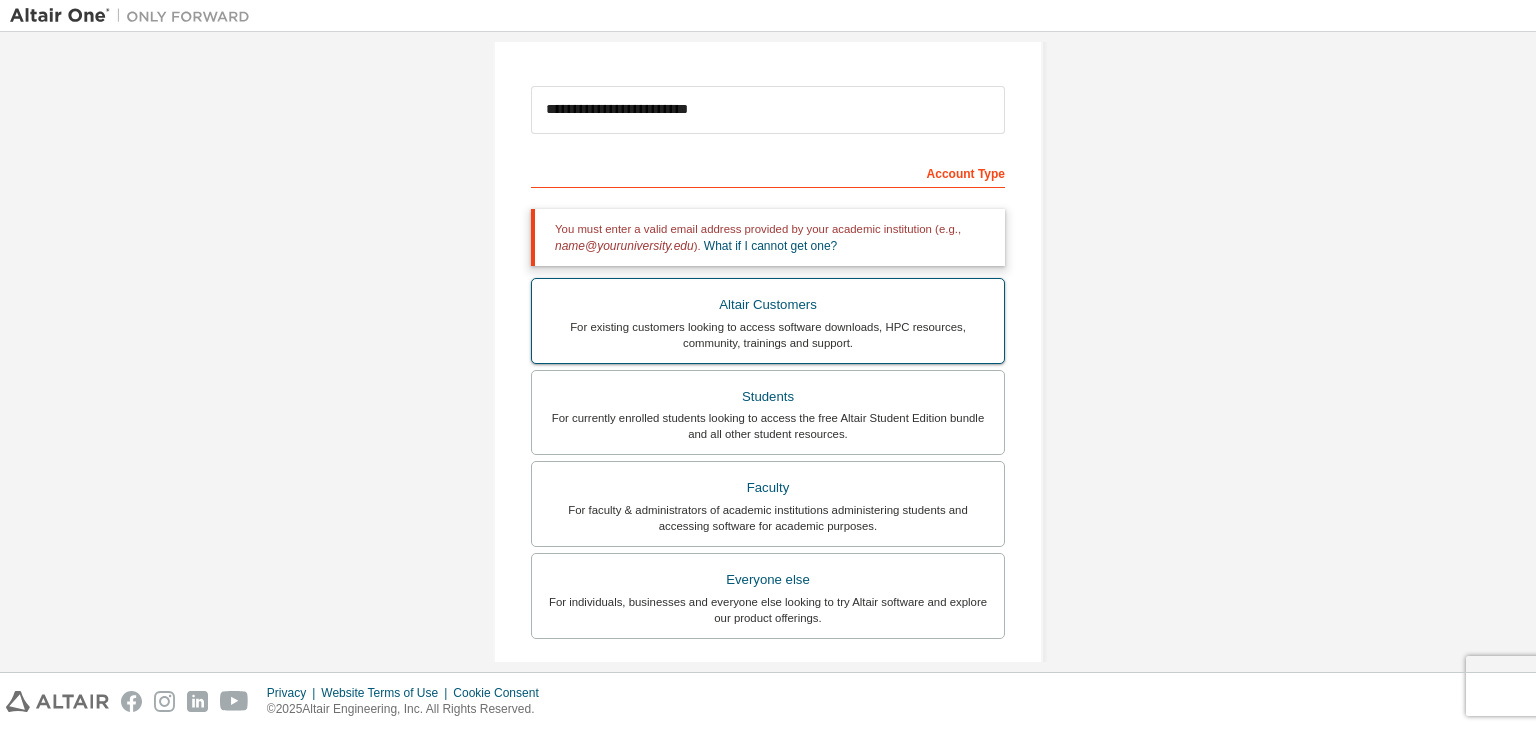 click on "For existing customers looking to access software downloads, HPC resources, community, trainings and support." at bounding box center (768, 335) 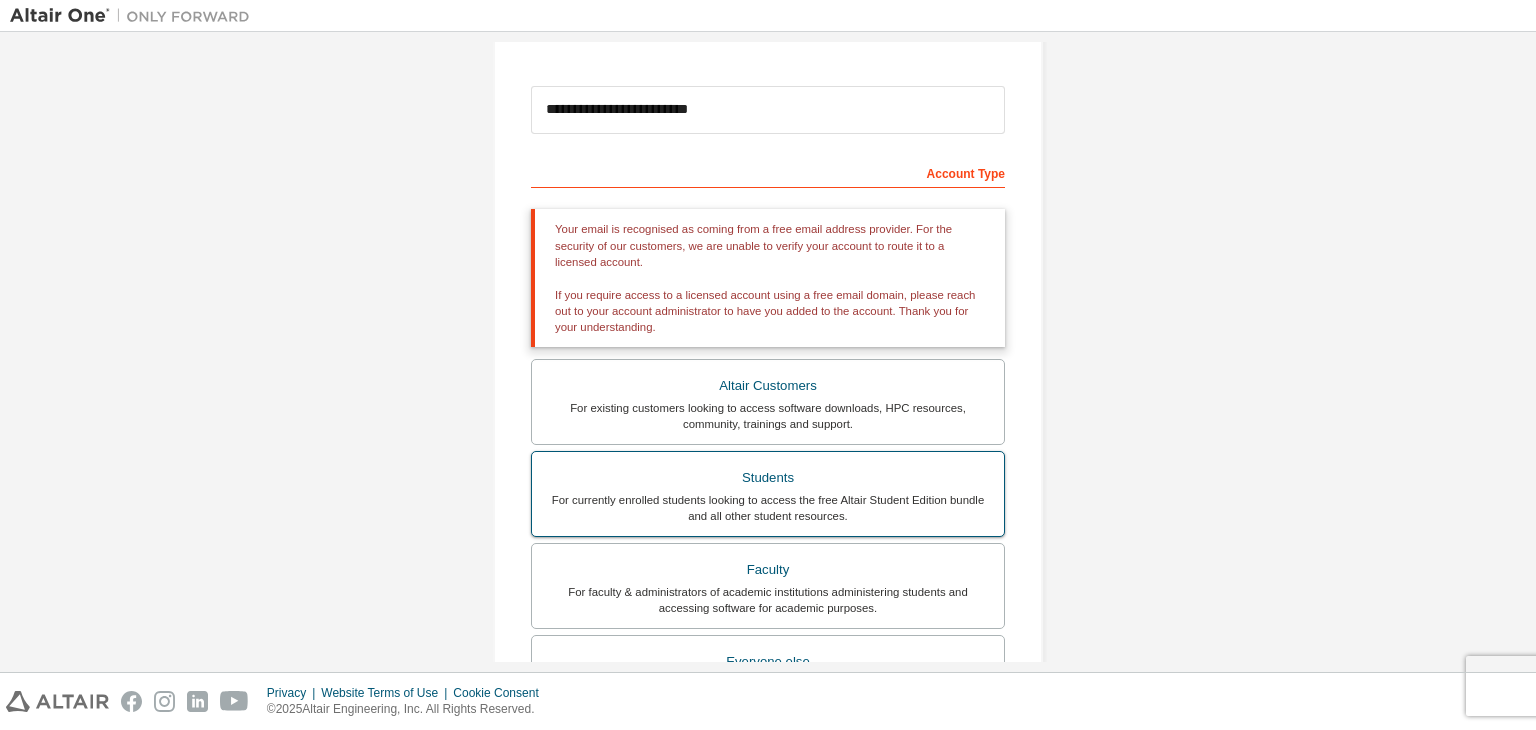 click on "For currently enrolled students looking to access the free Altair Student Edition bundle and all other student resources." at bounding box center [768, 508] 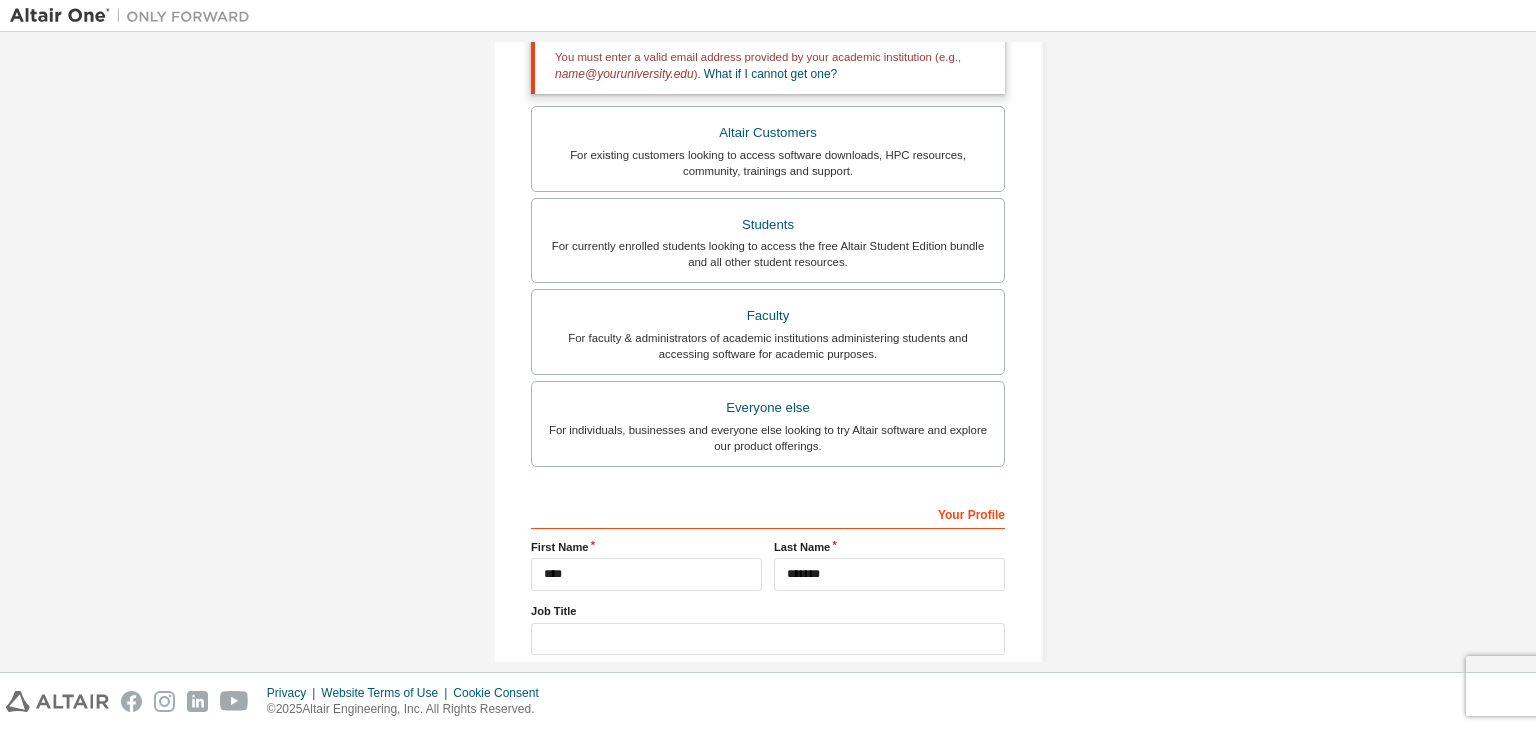 scroll, scrollTop: 504, scrollLeft: 0, axis: vertical 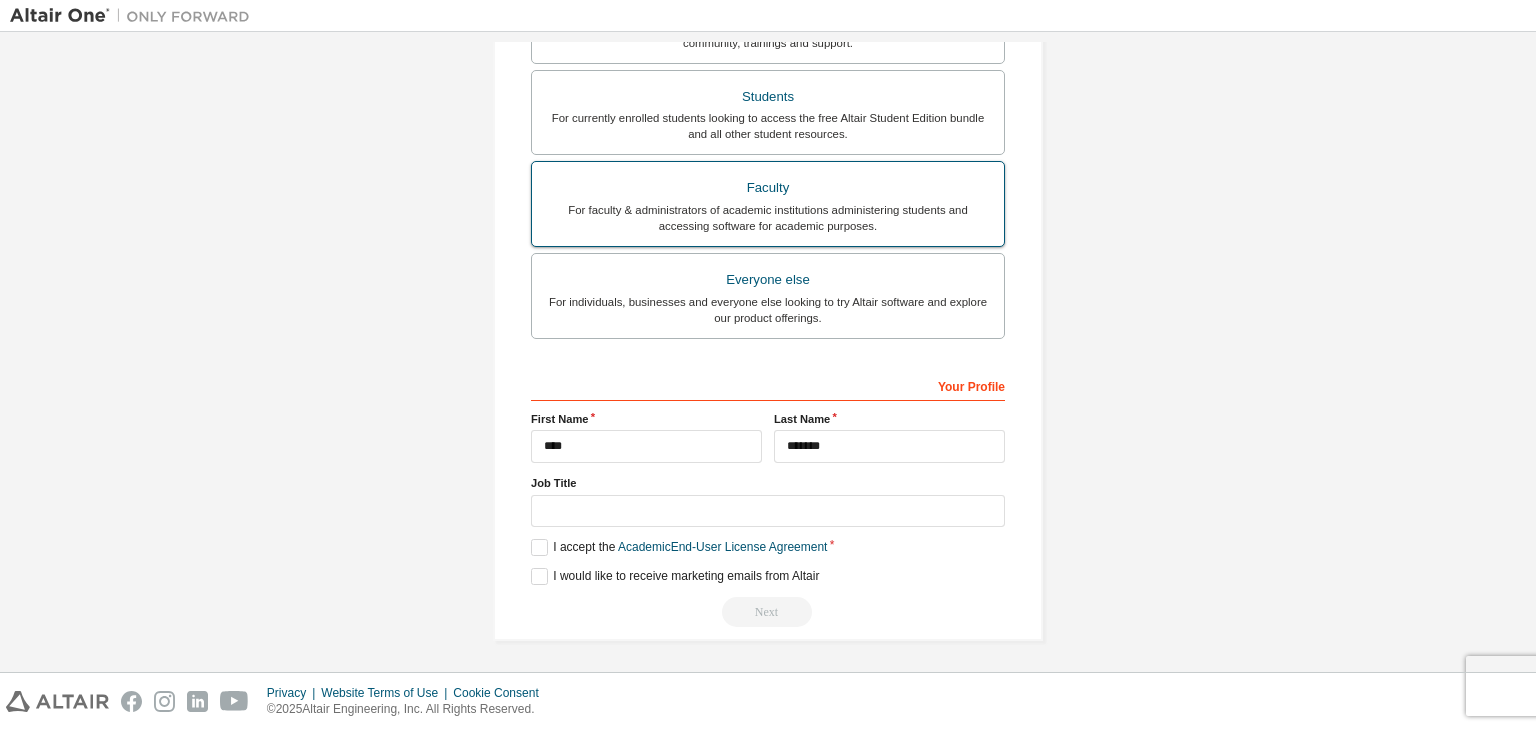 click on "Faculty" at bounding box center (768, 188) 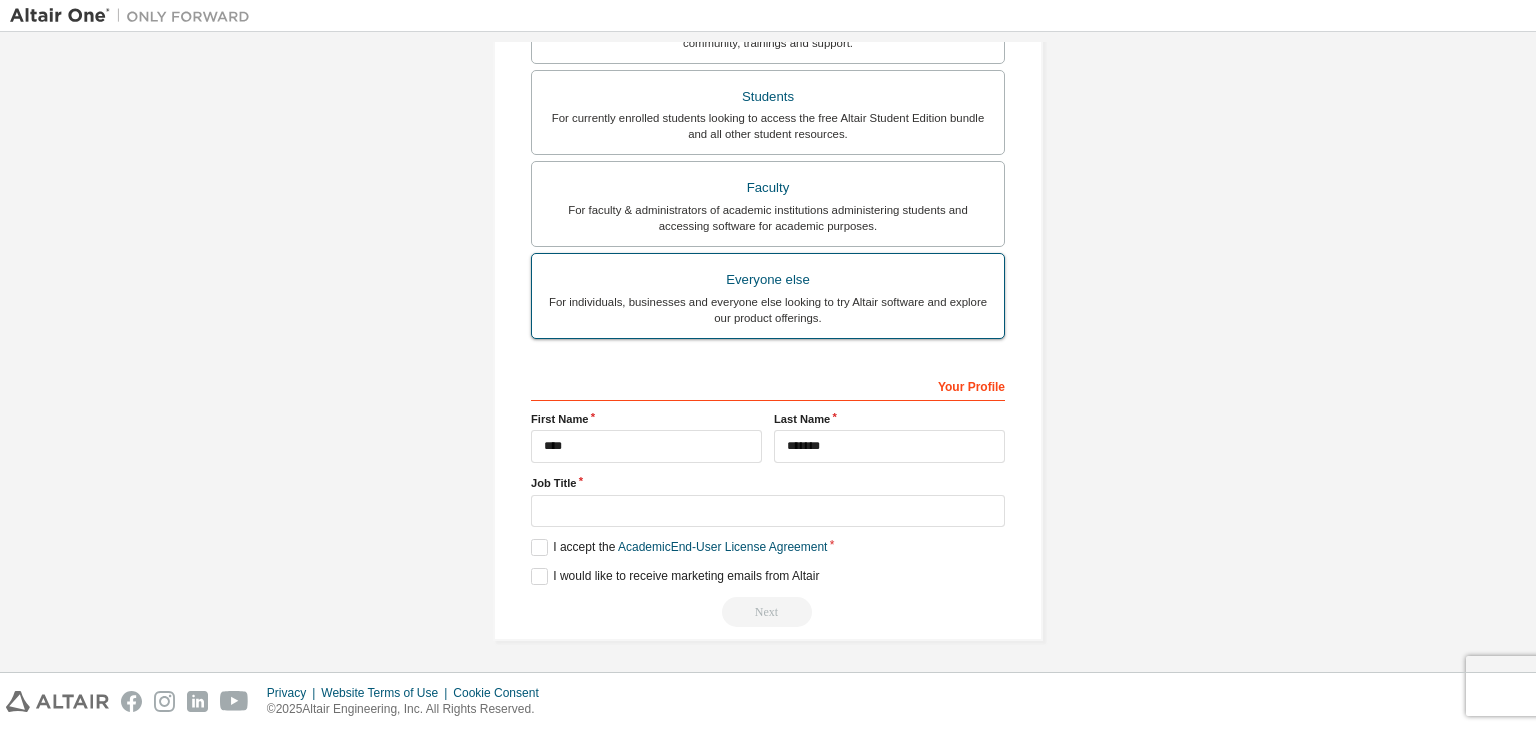 click on "For individuals, businesses and everyone else looking to try Altair software and explore our product offerings." at bounding box center [768, 310] 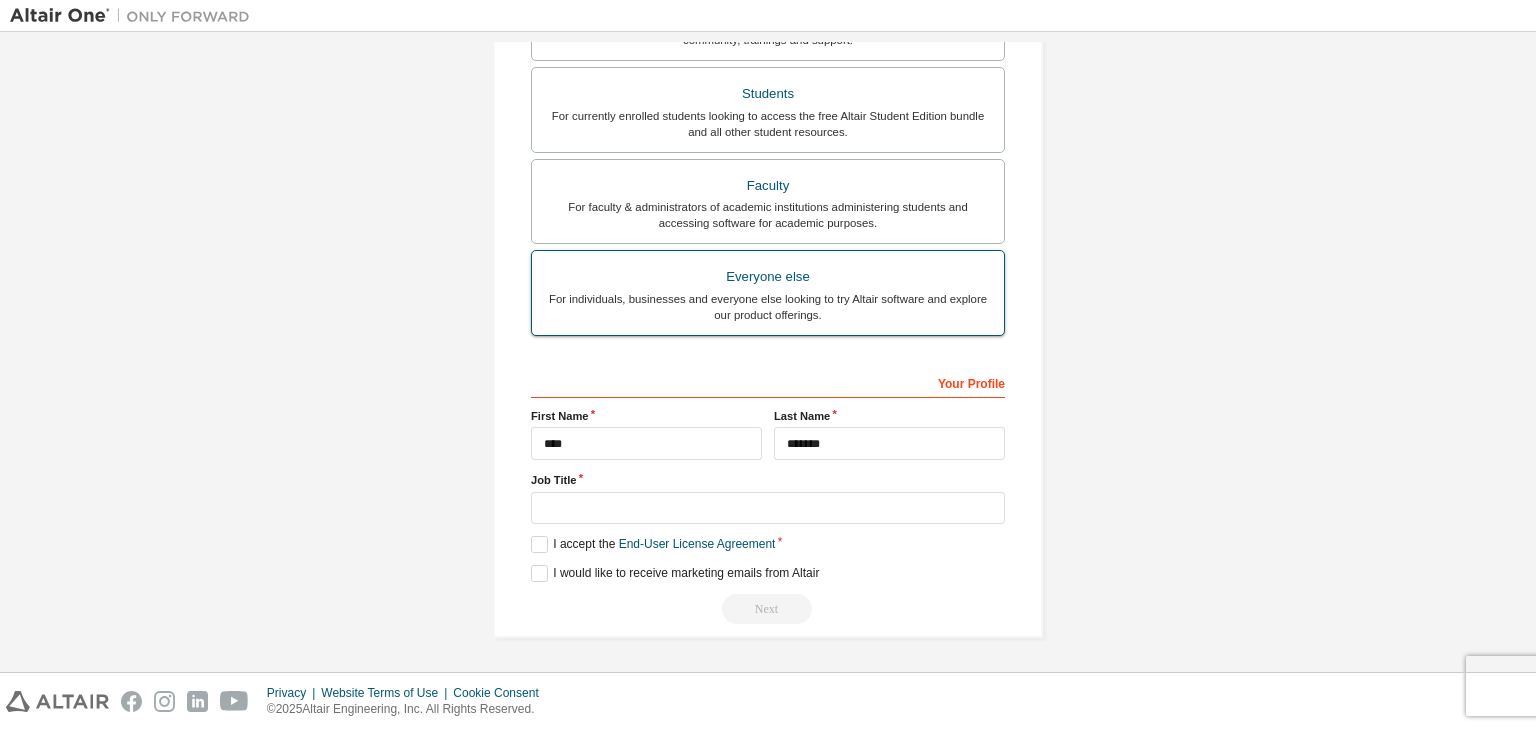 scroll, scrollTop: 435, scrollLeft: 0, axis: vertical 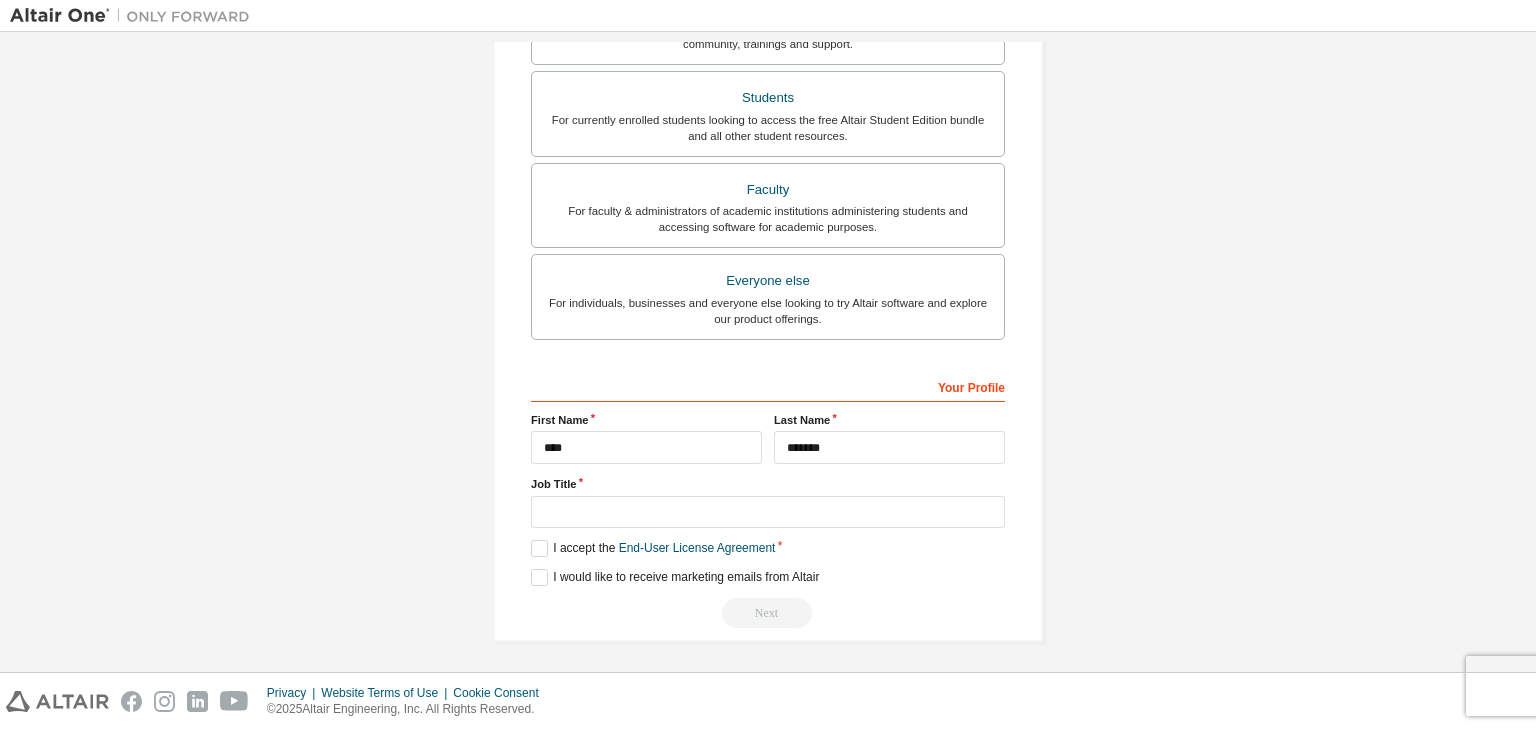 click on "**********" at bounding box center [768, 499] 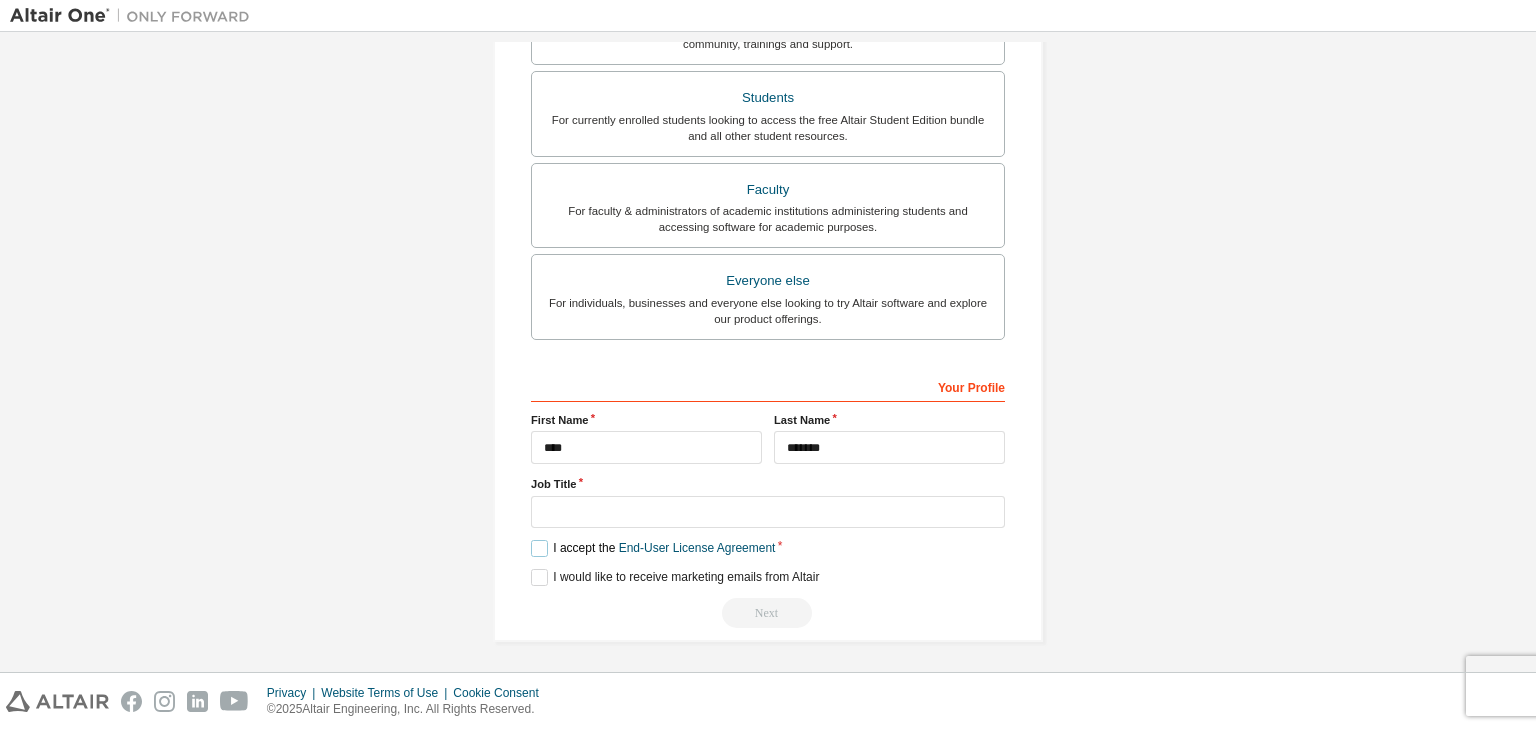 click on "I accept the    End-User License Agreement" at bounding box center (653, 548) 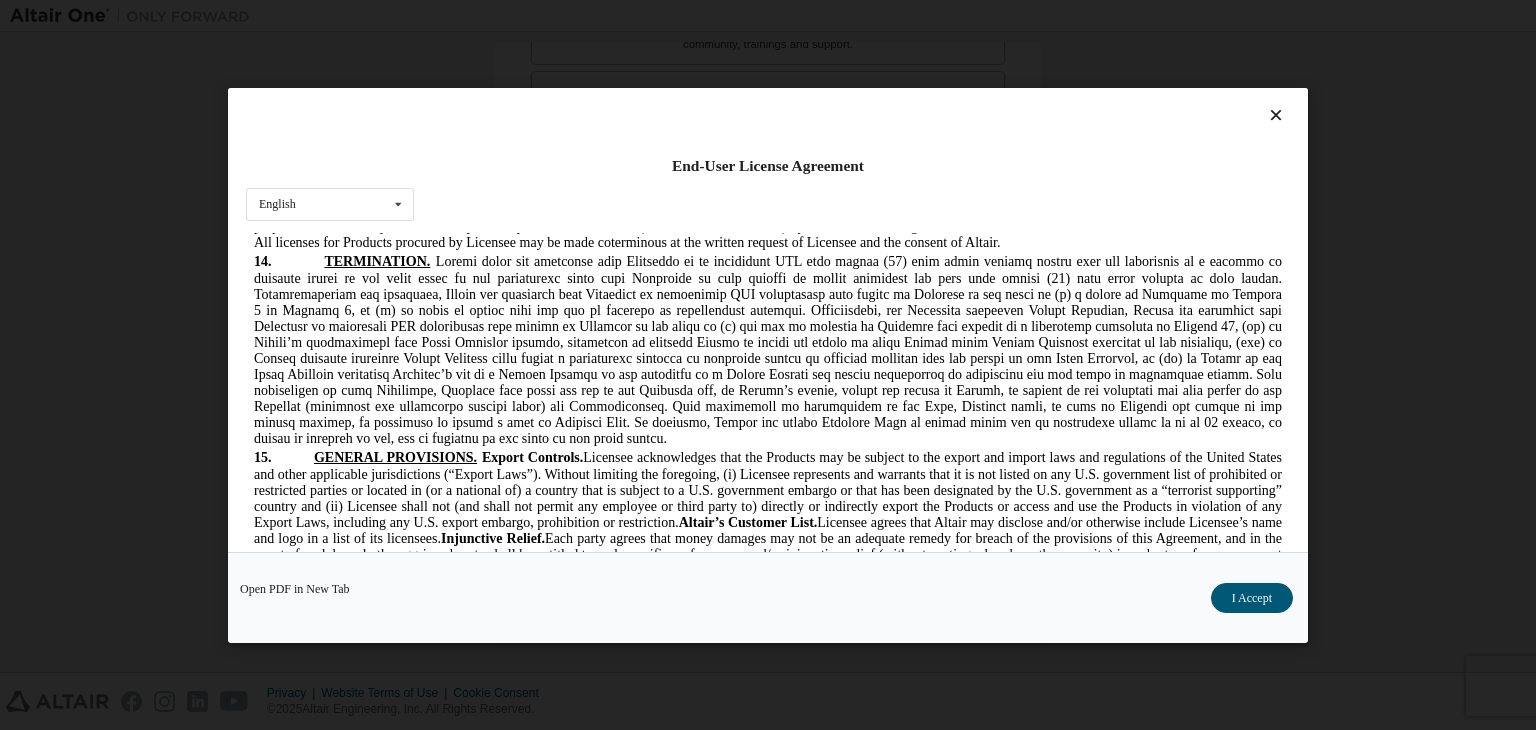 scroll, scrollTop: 5615, scrollLeft: 0, axis: vertical 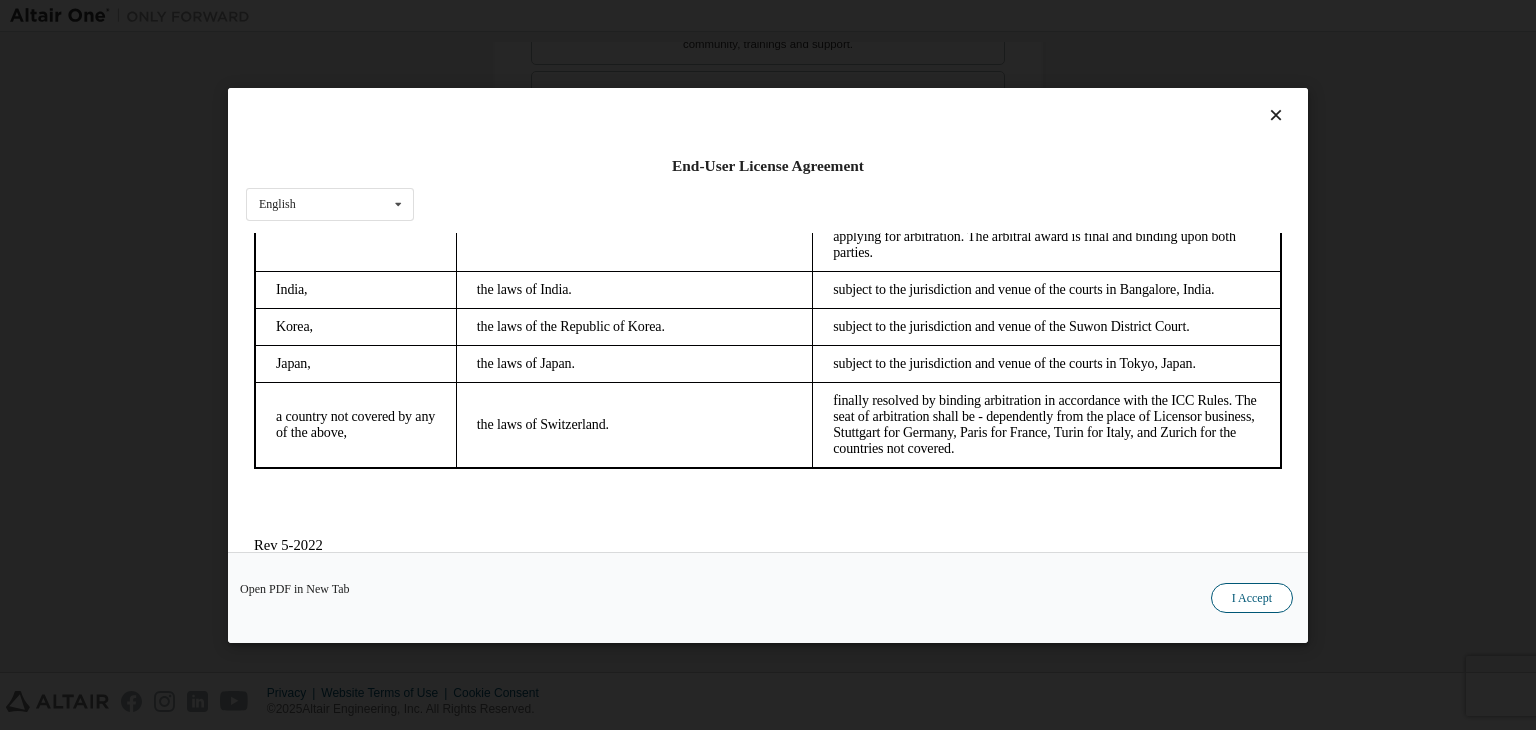 click on "I Accept" at bounding box center (1252, 598) 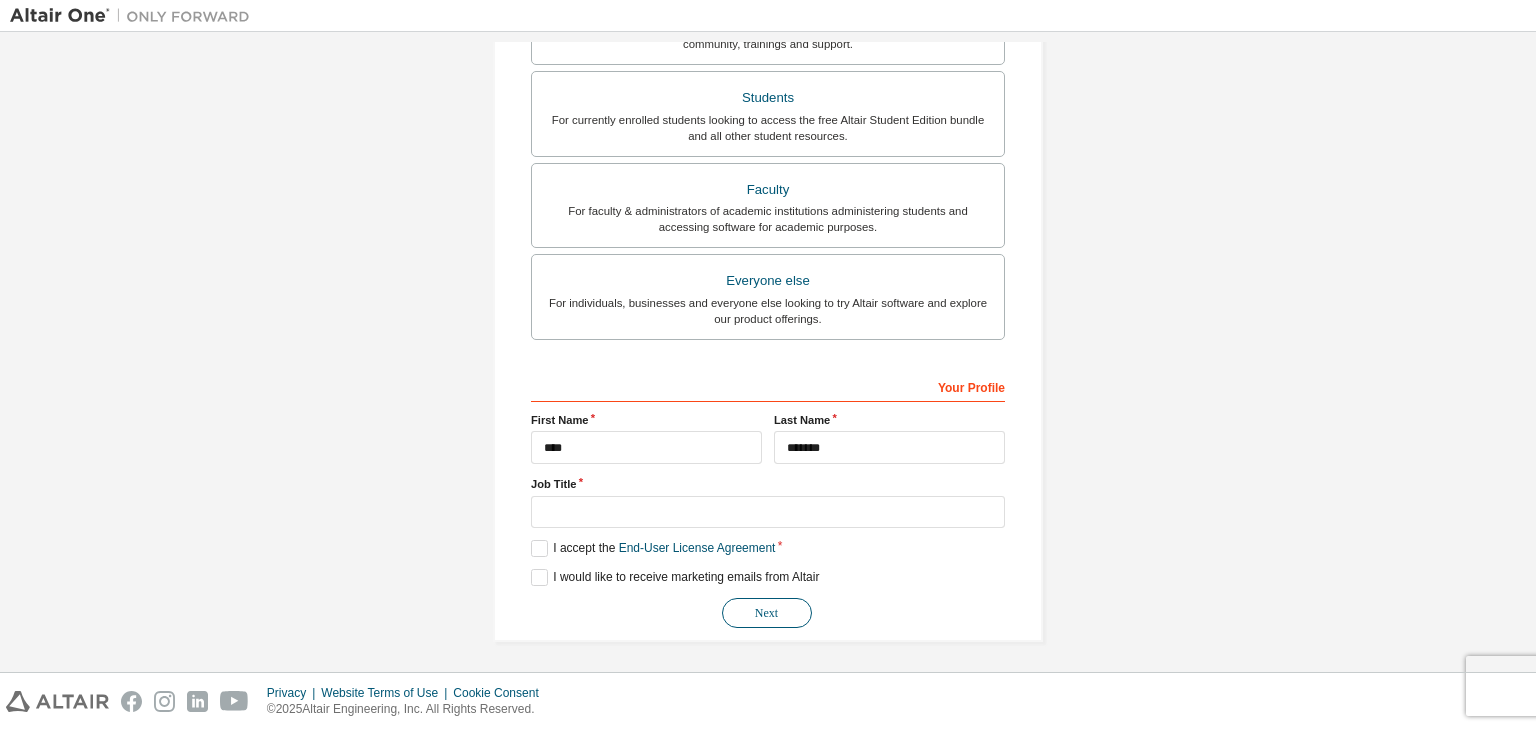 click on "Next" at bounding box center (767, 613) 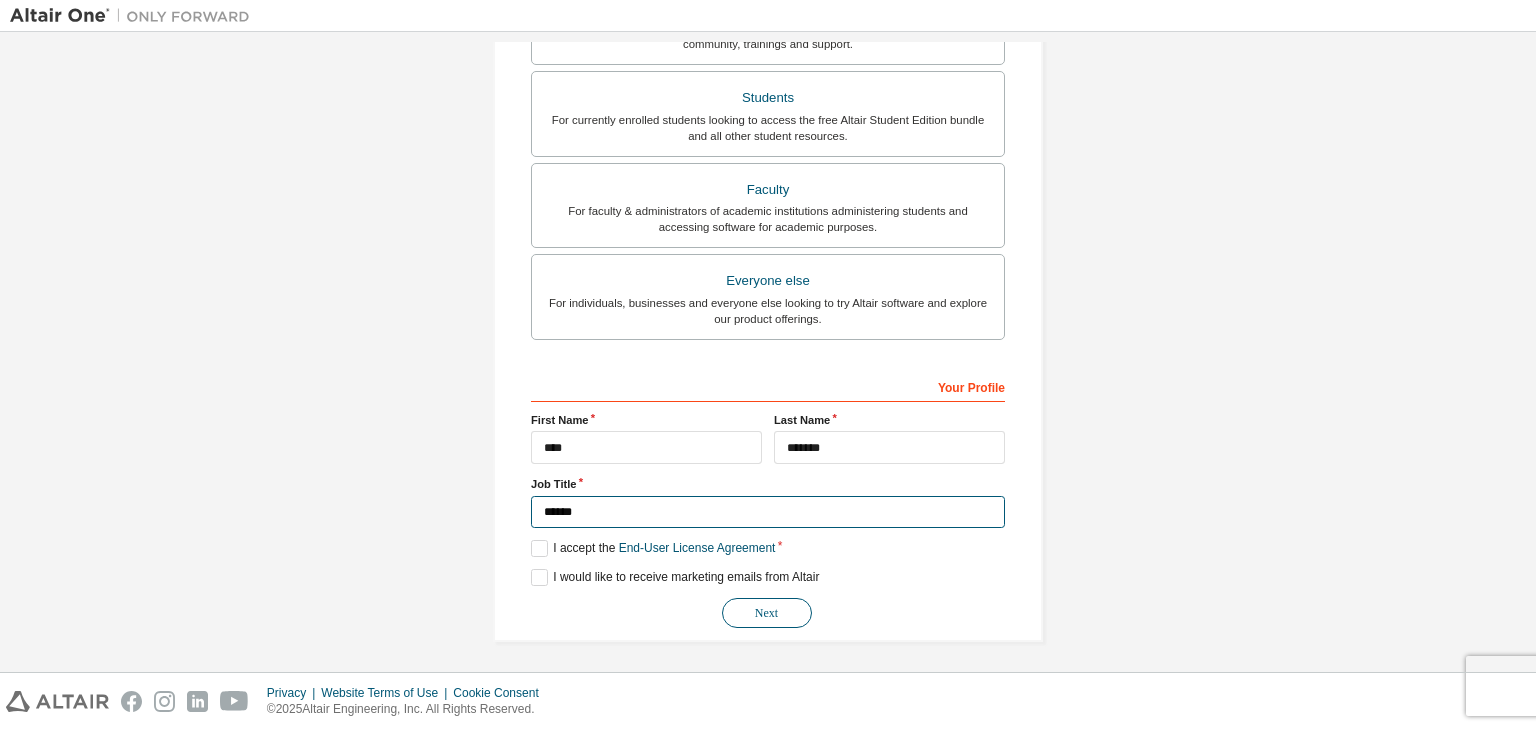 type on "******" 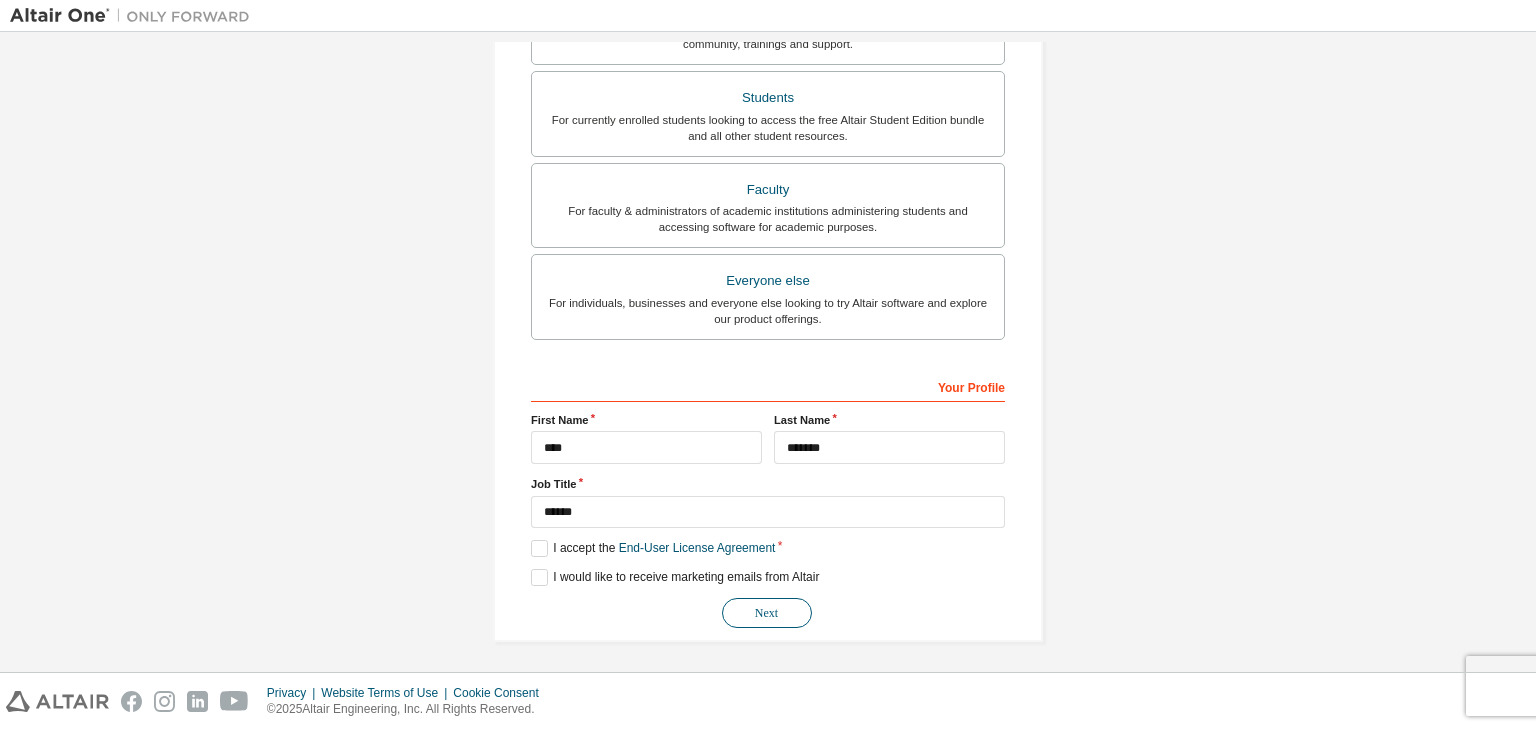 click on "Next" at bounding box center [767, 613] 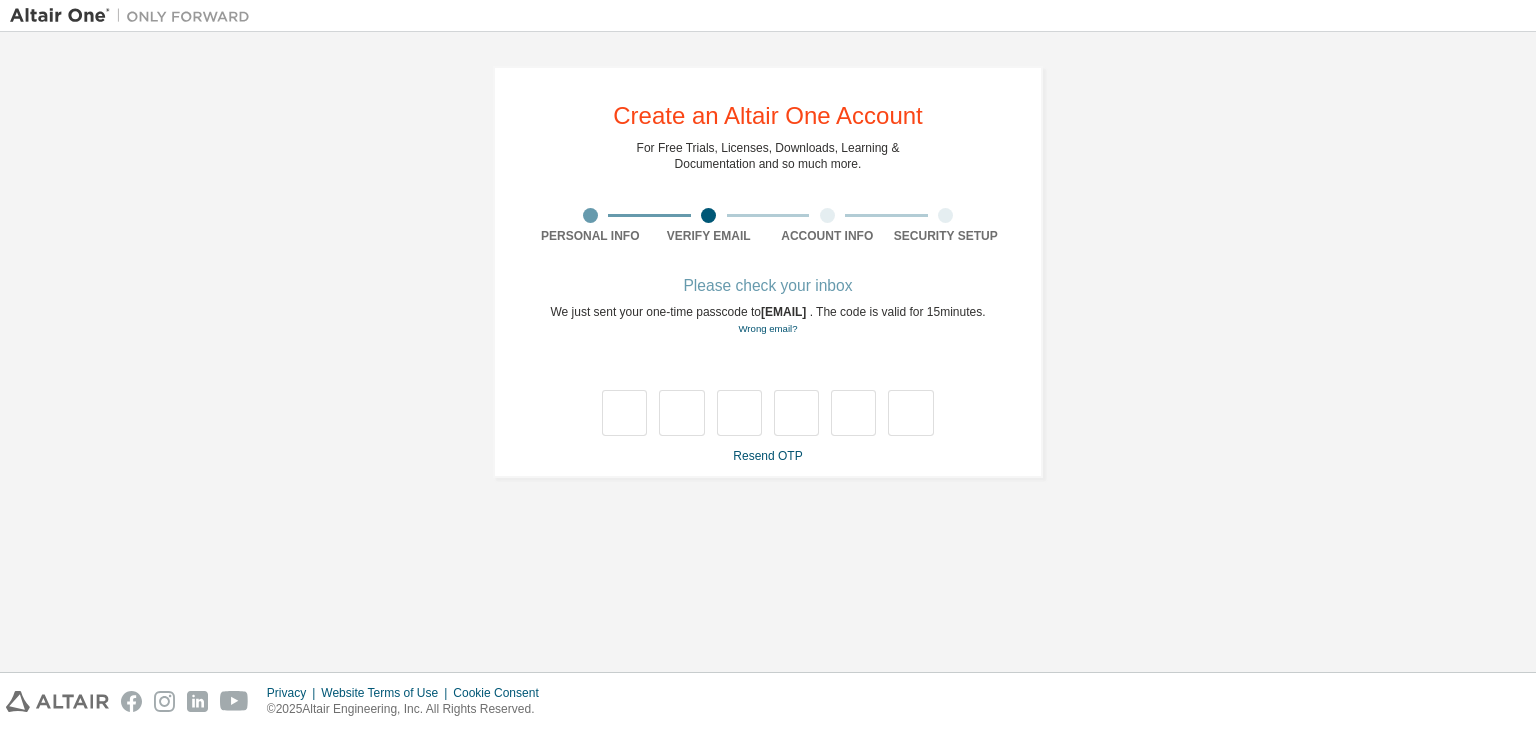 scroll, scrollTop: 0, scrollLeft: 0, axis: both 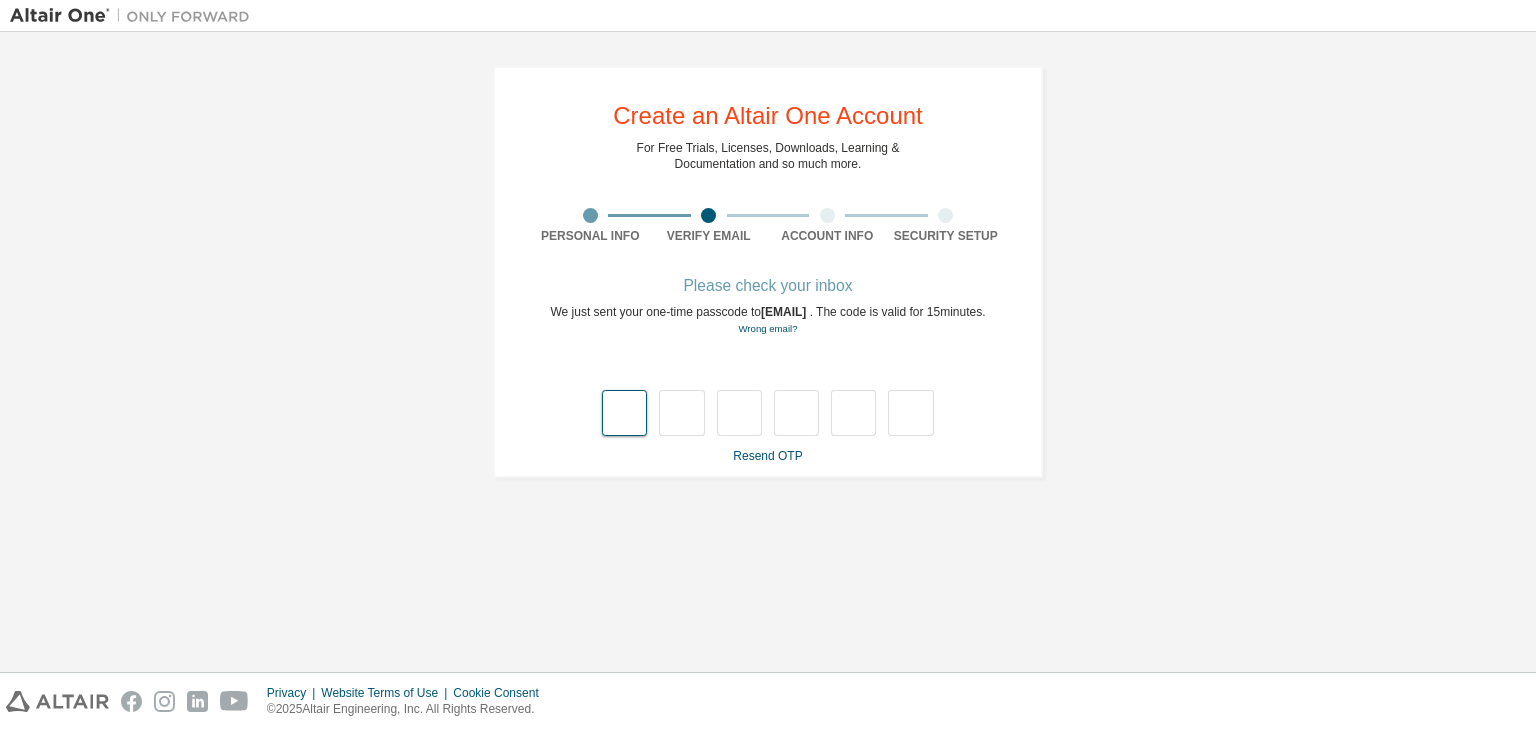 click at bounding box center [624, 413] 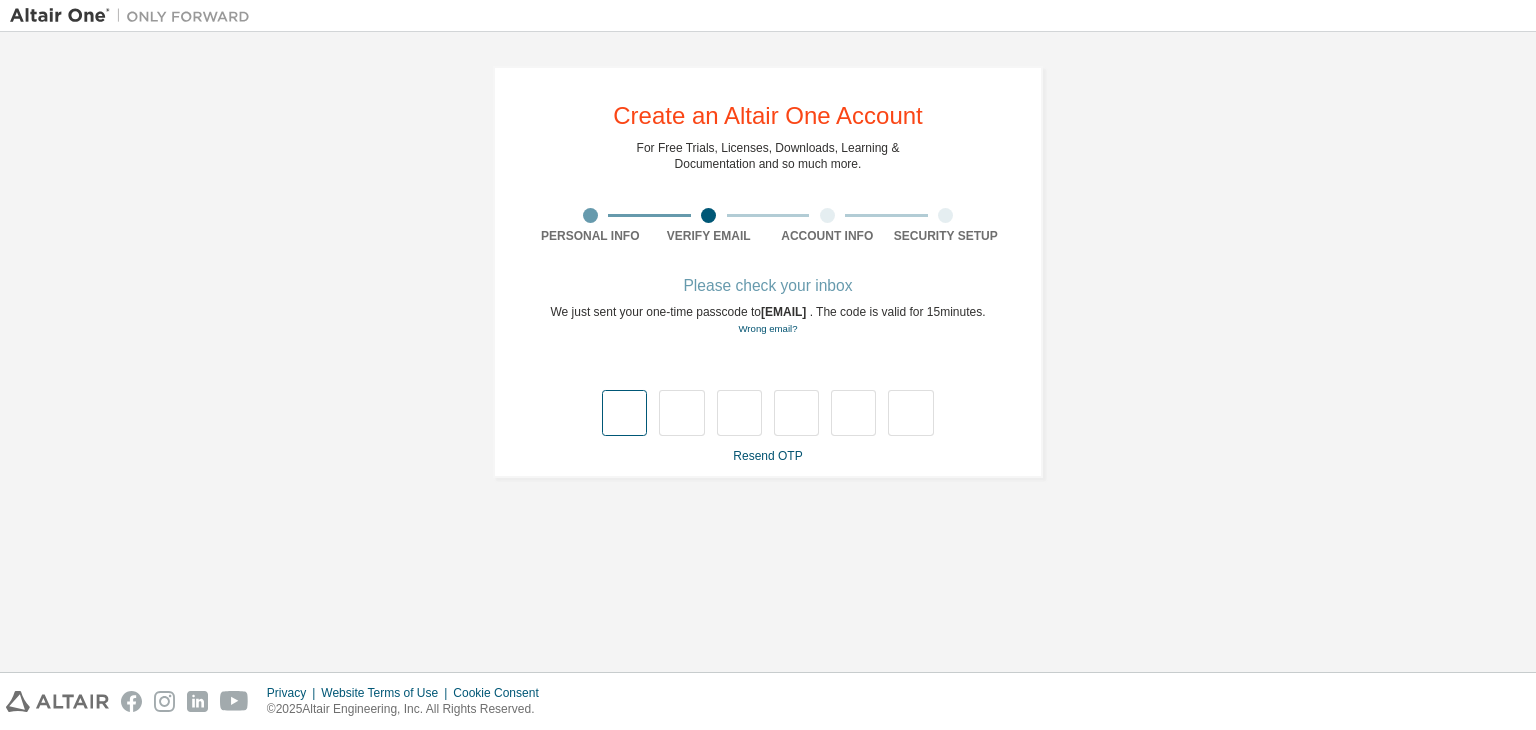 type on "*" 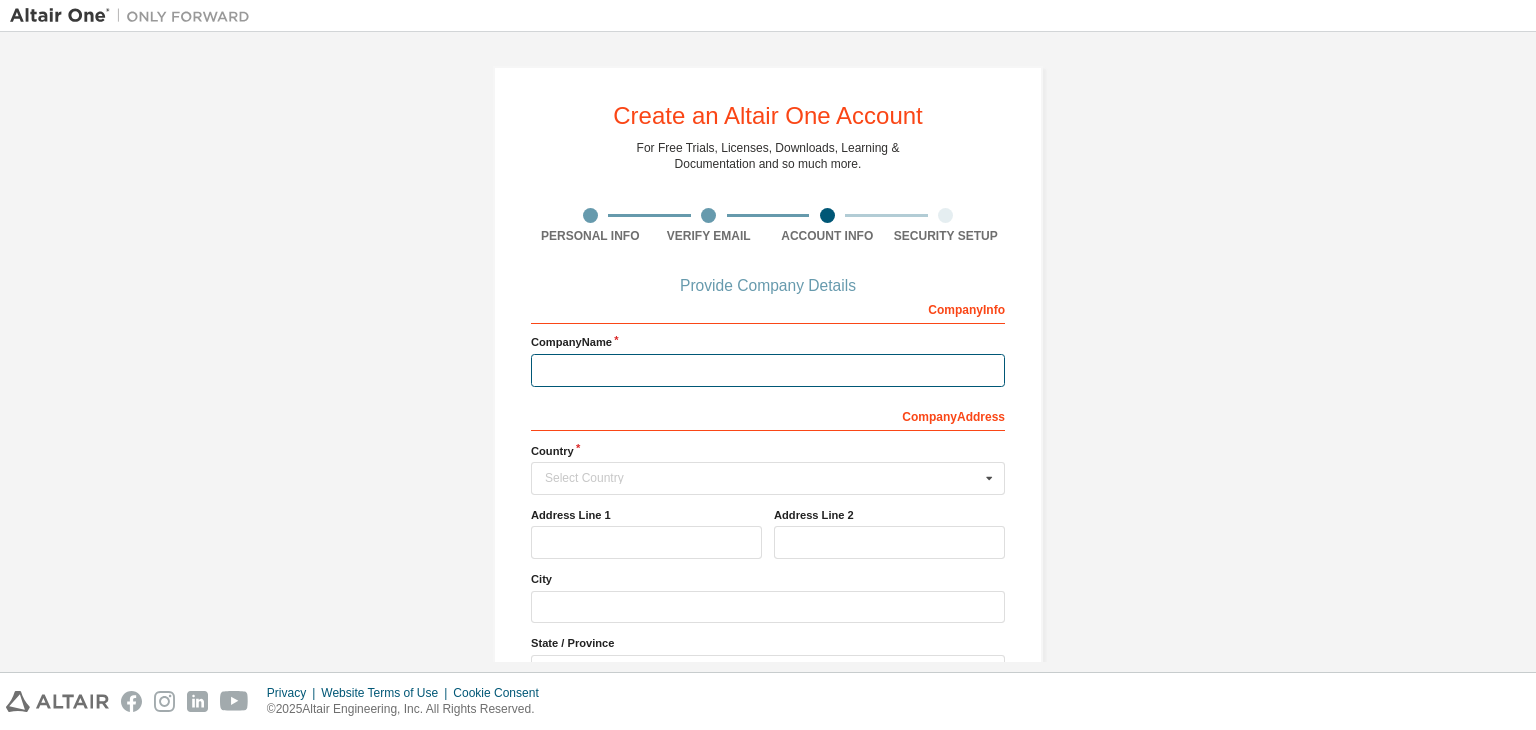 click at bounding box center (768, 370) 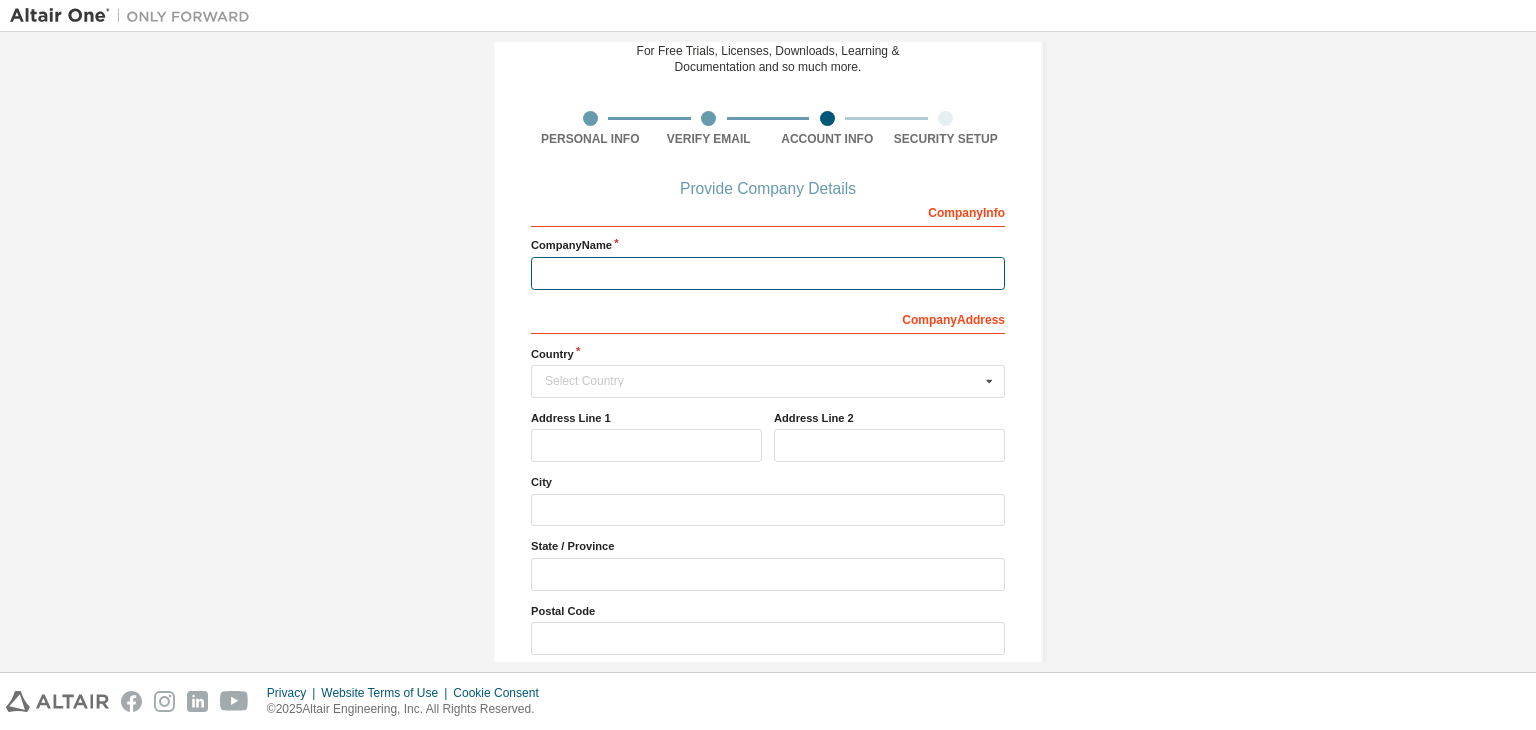 scroll, scrollTop: 100, scrollLeft: 0, axis: vertical 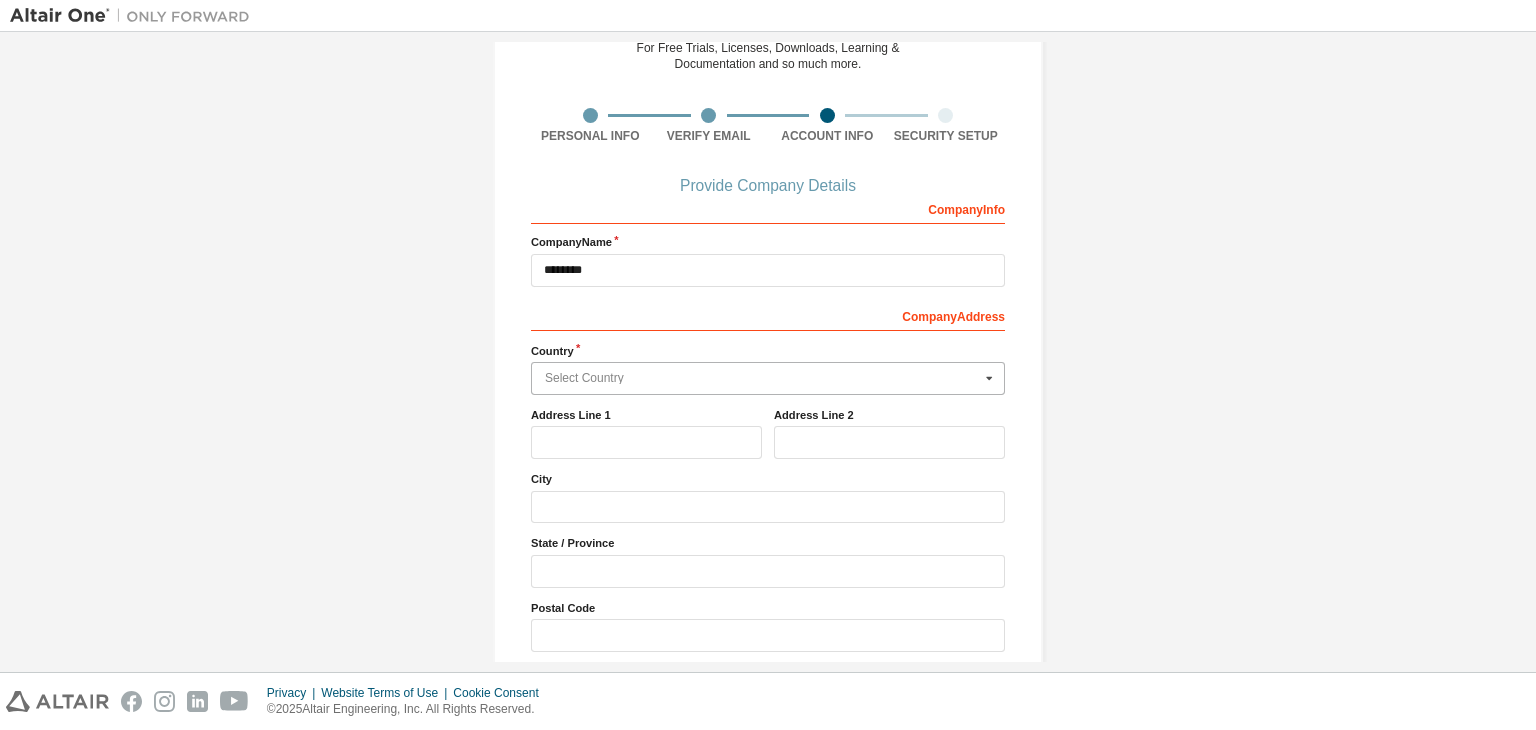 click at bounding box center (769, 378) 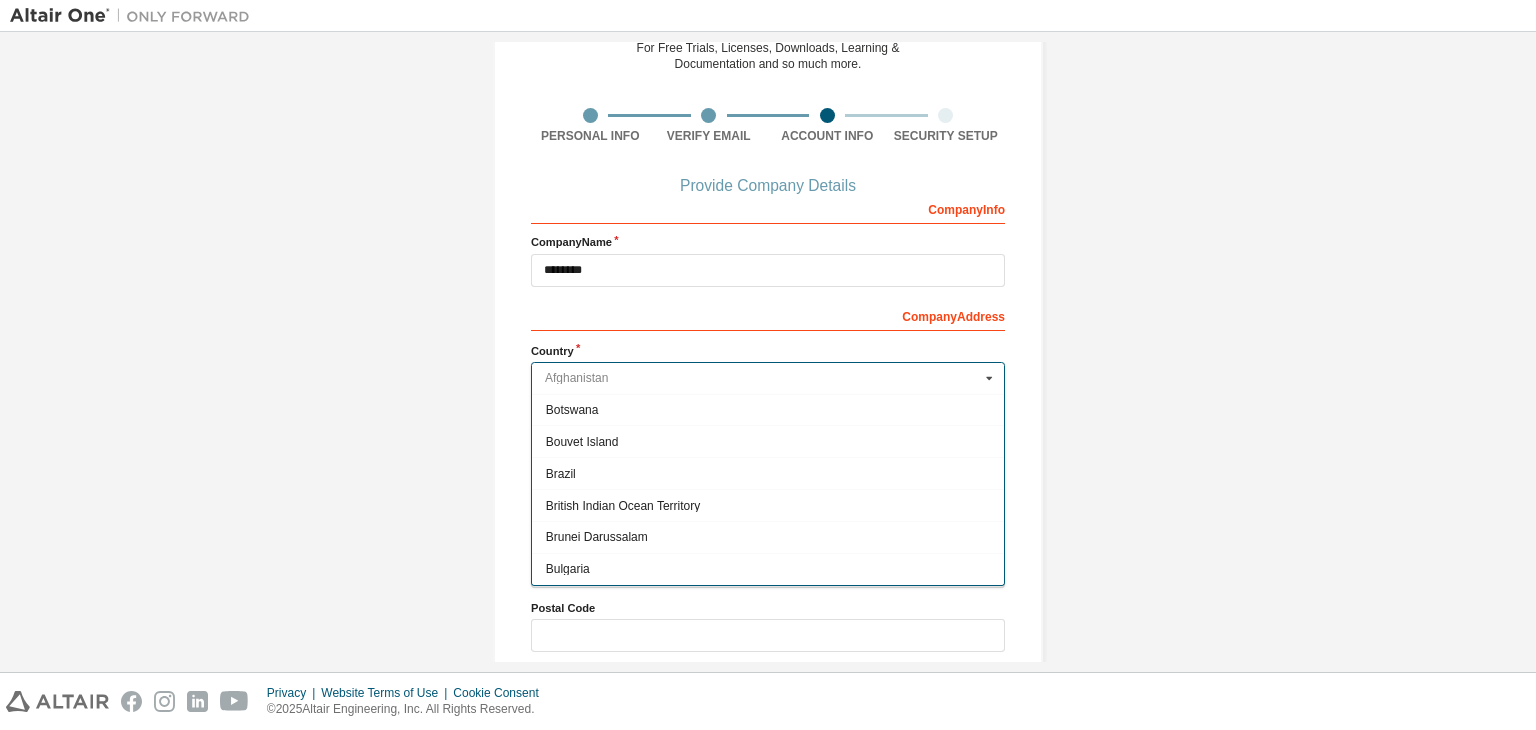 scroll, scrollTop: 900, scrollLeft: 0, axis: vertical 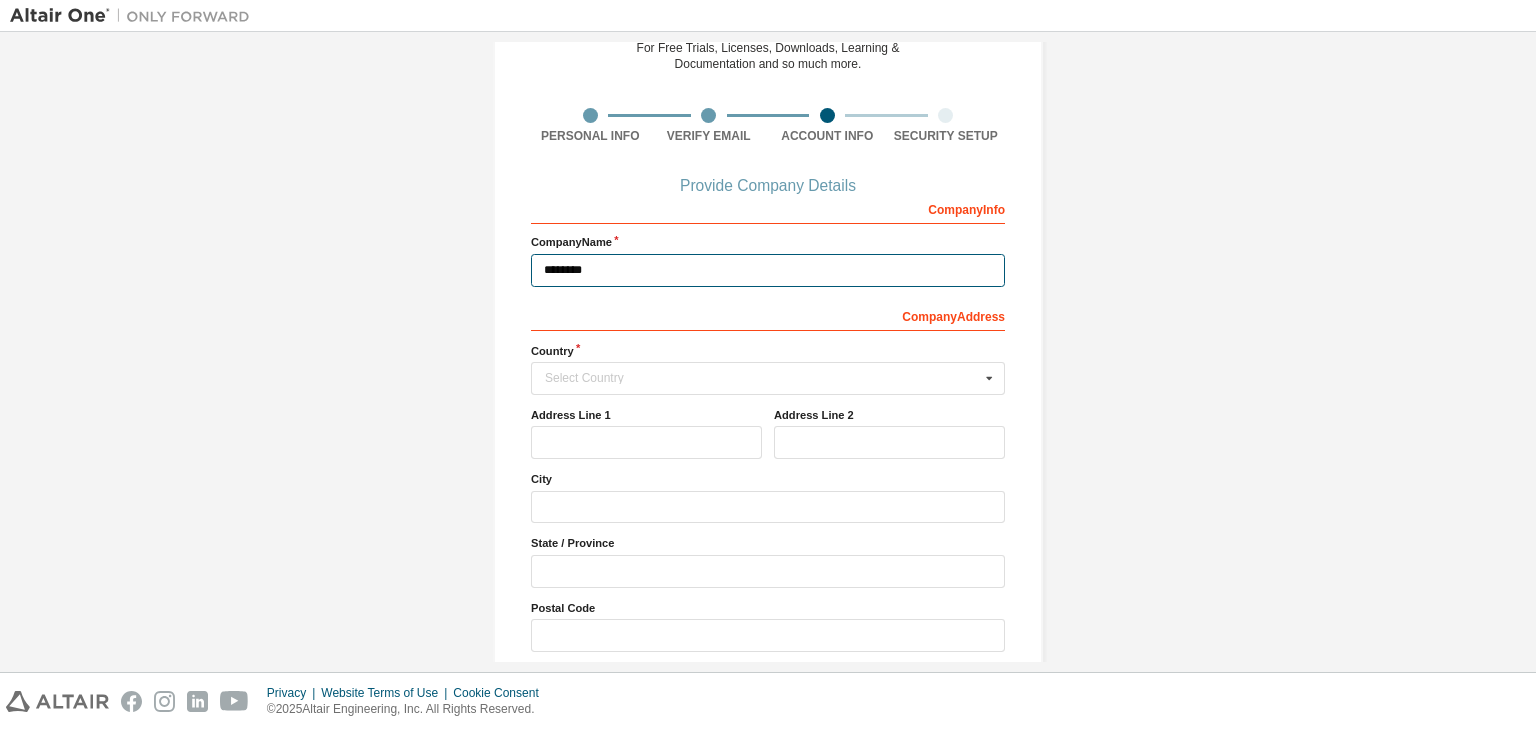 drag, startPoint x: 616, startPoint y: 272, endPoint x: 537, endPoint y: 276, distance: 79.101204 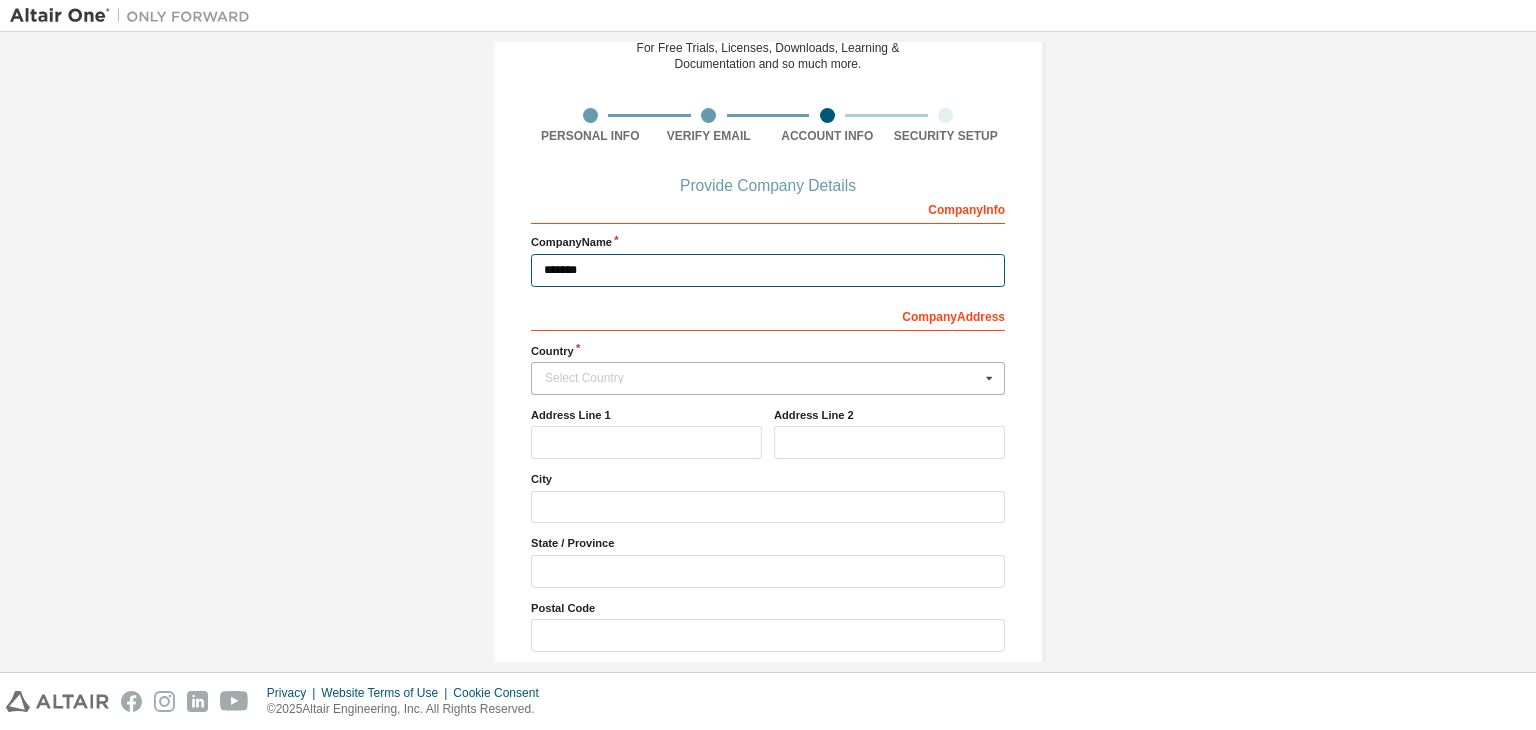 type on "*******" 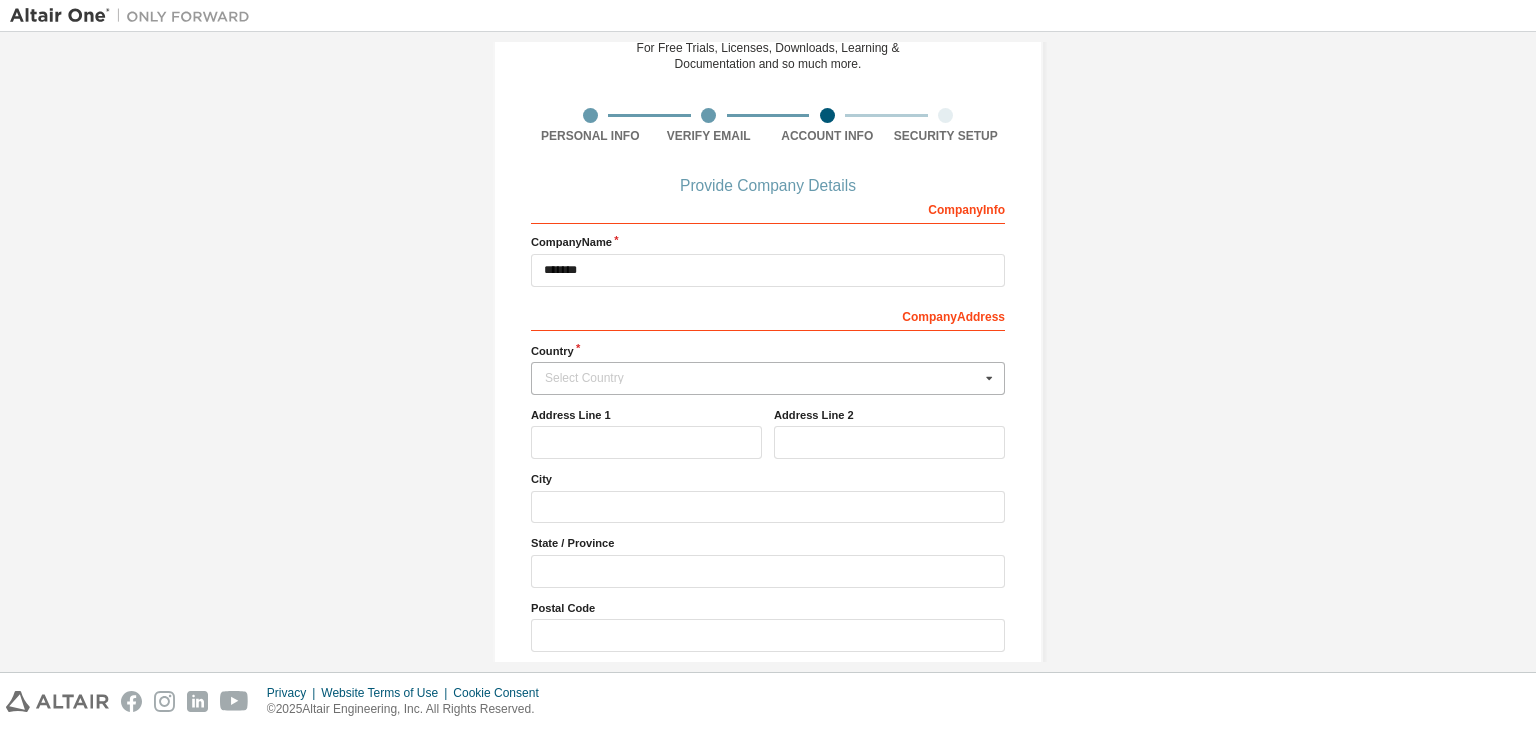 click on "Select Country" at bounding box center [762, 378] 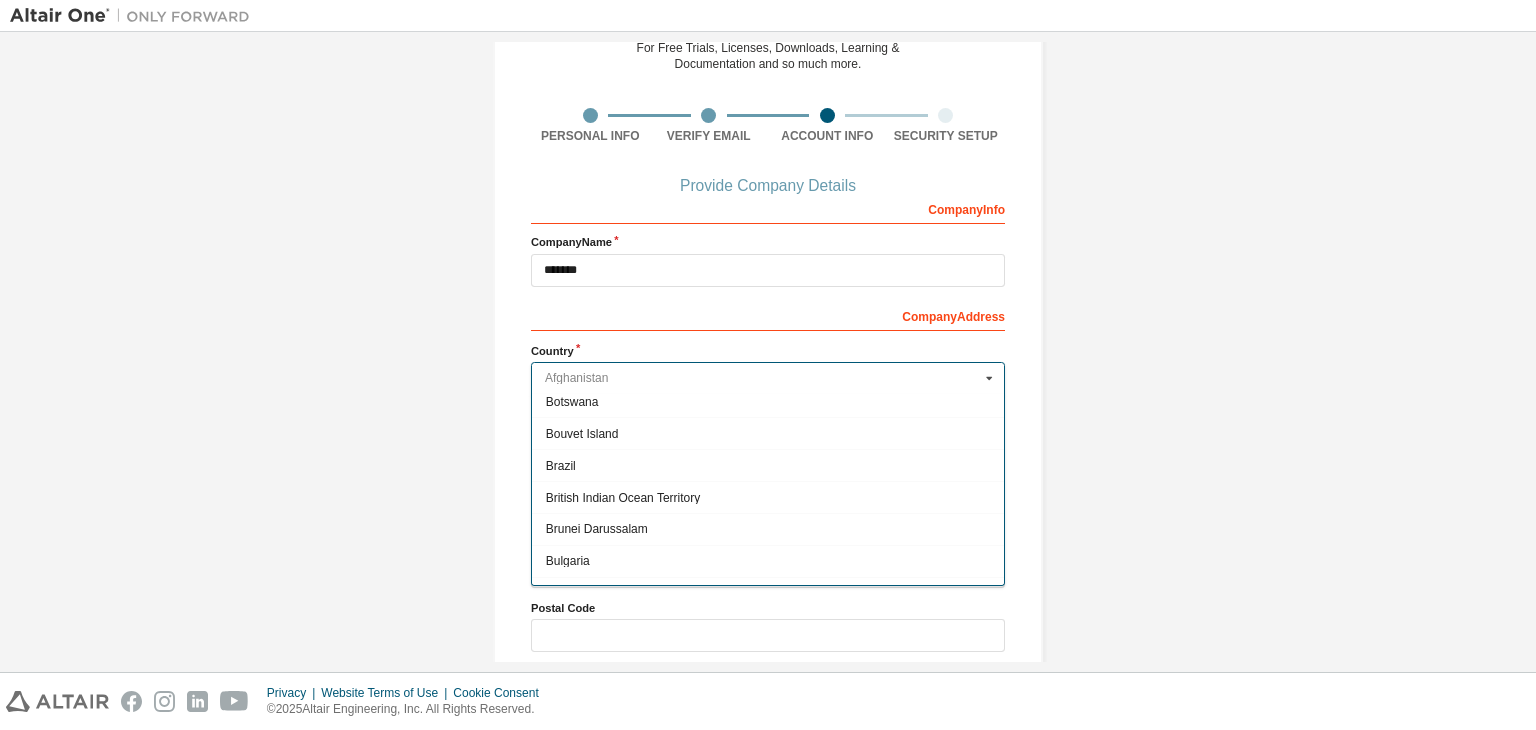 scroll, scrollTop: 0, scrollLeft: 0, axis: both 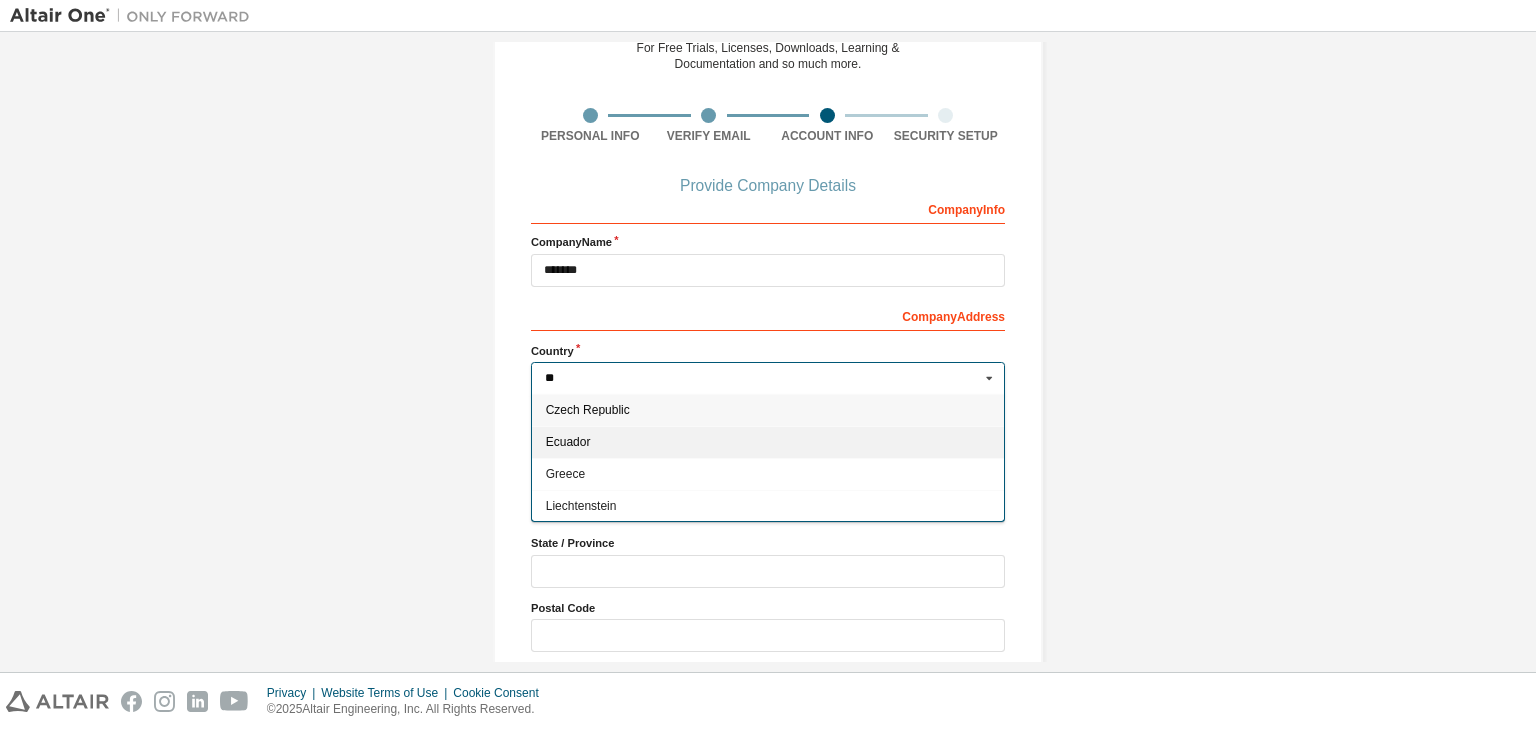 type on "**" 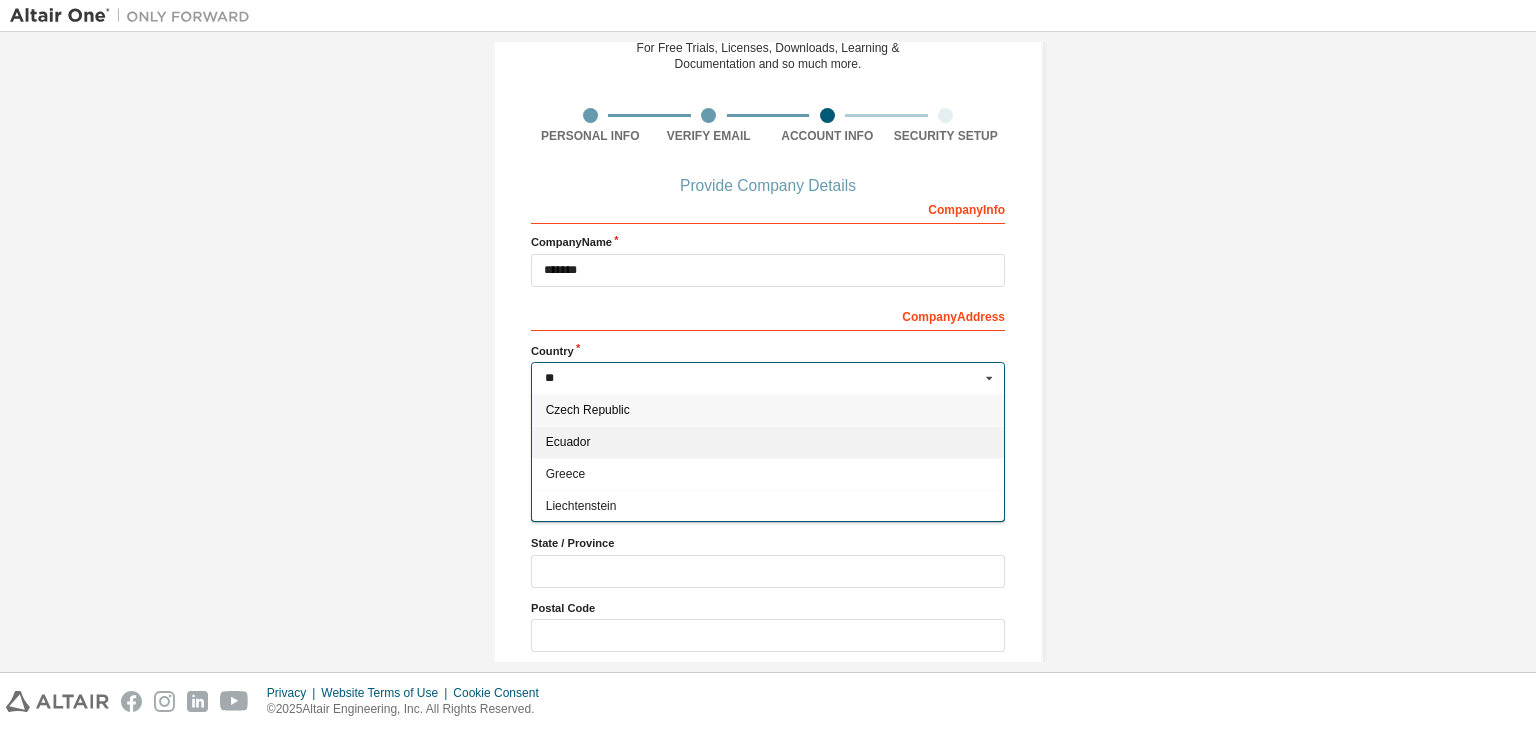 click on "Ecuador" at bounding box center (768, 442) 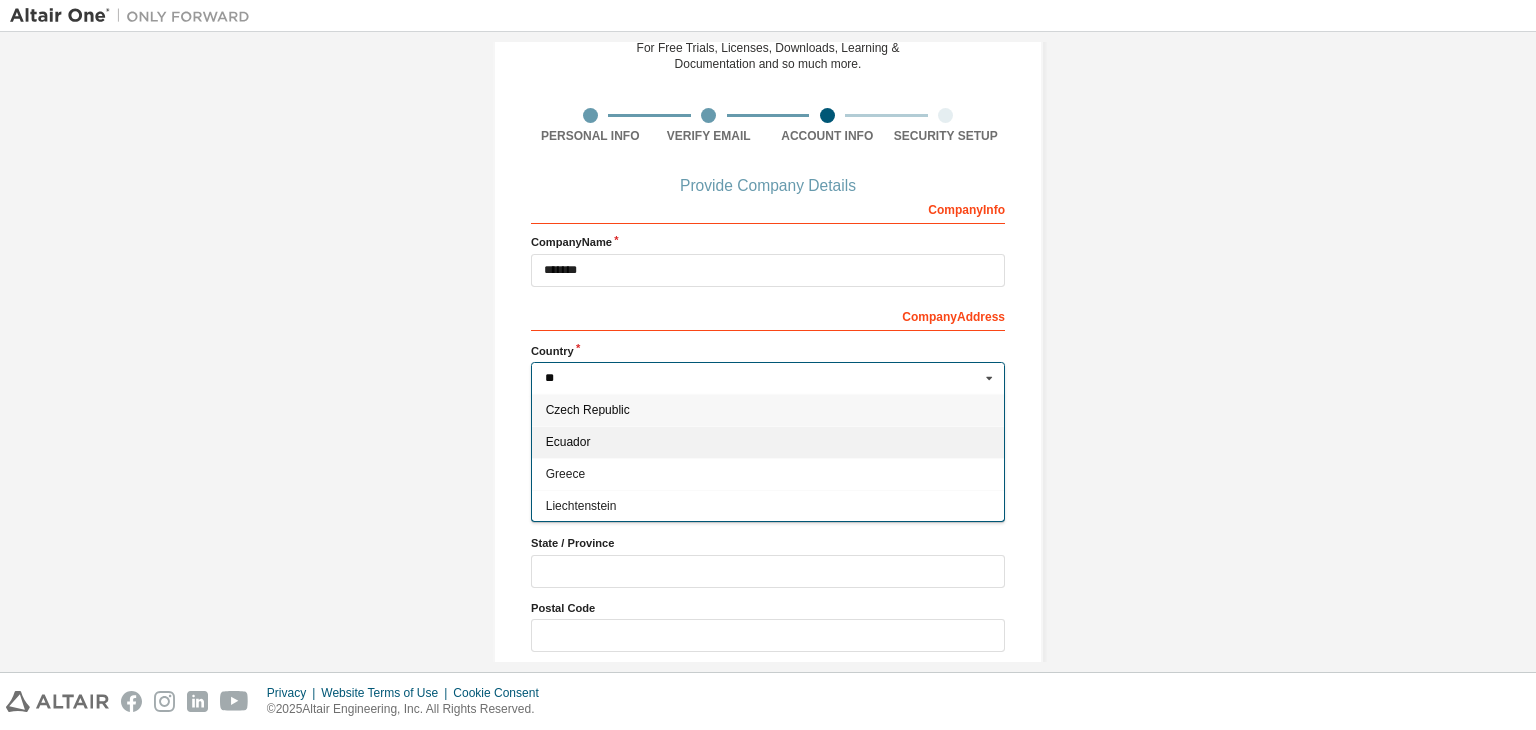 type on "***" 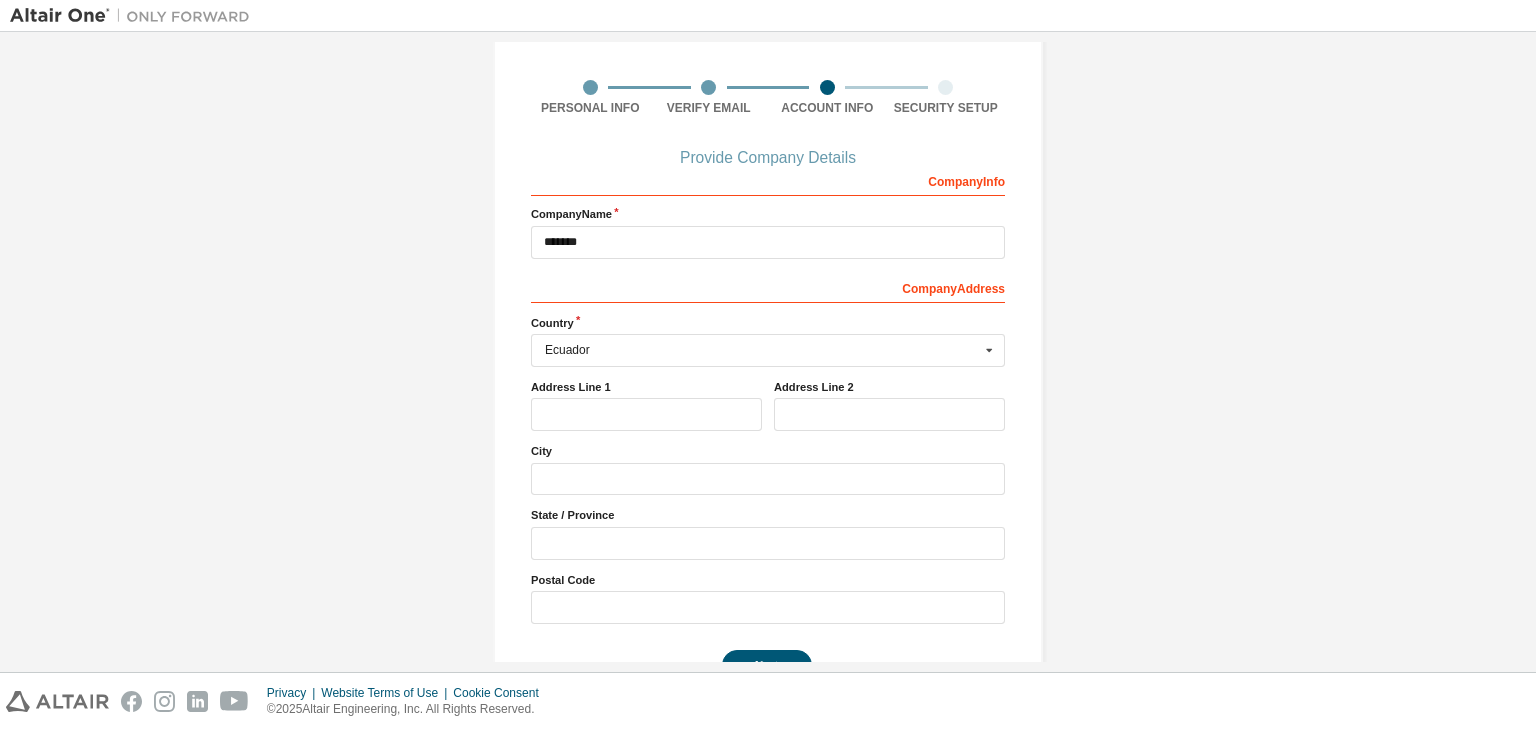 scroll, scrollTop: 180, scrollLeft: 0, axis: vertical 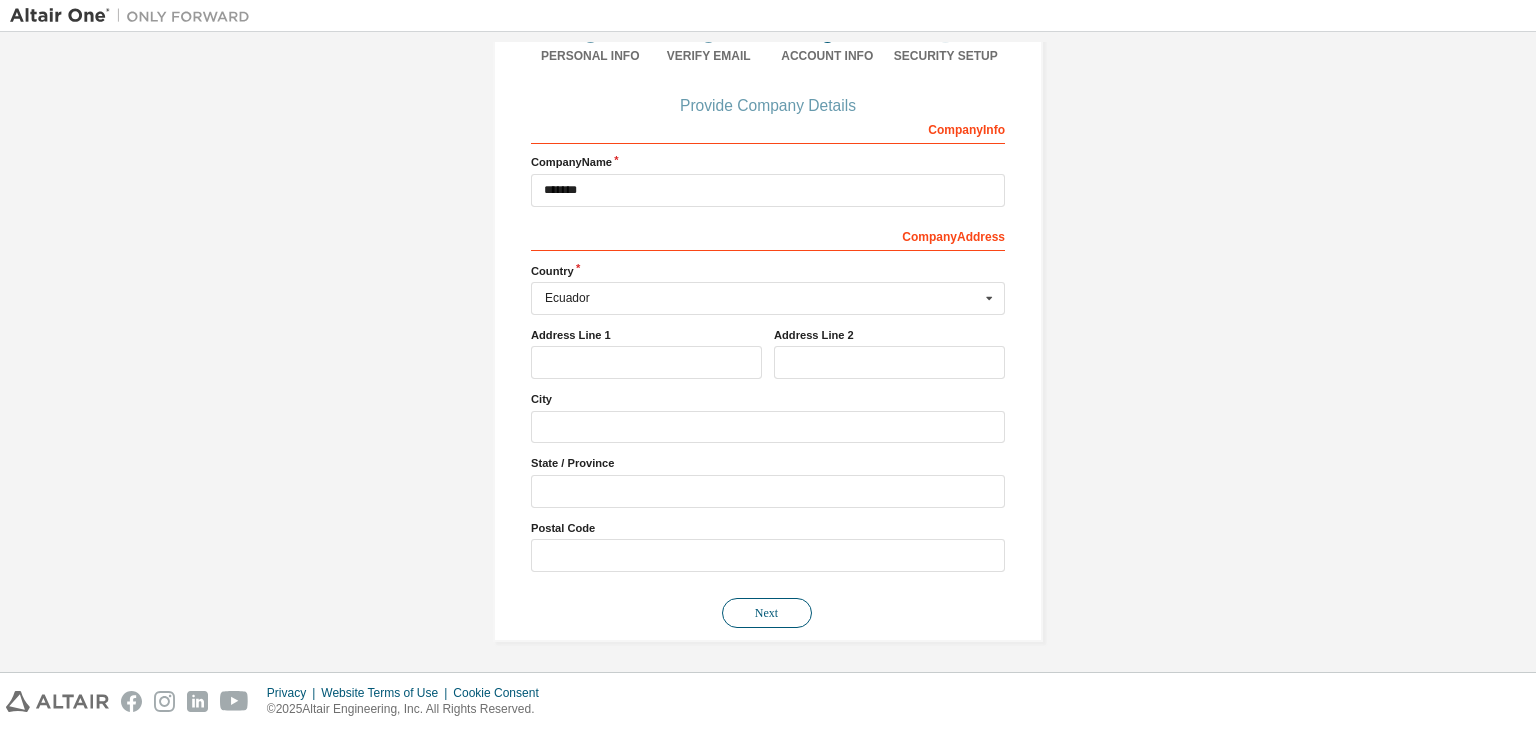 click on "Next" at bounding box center (767, 613) 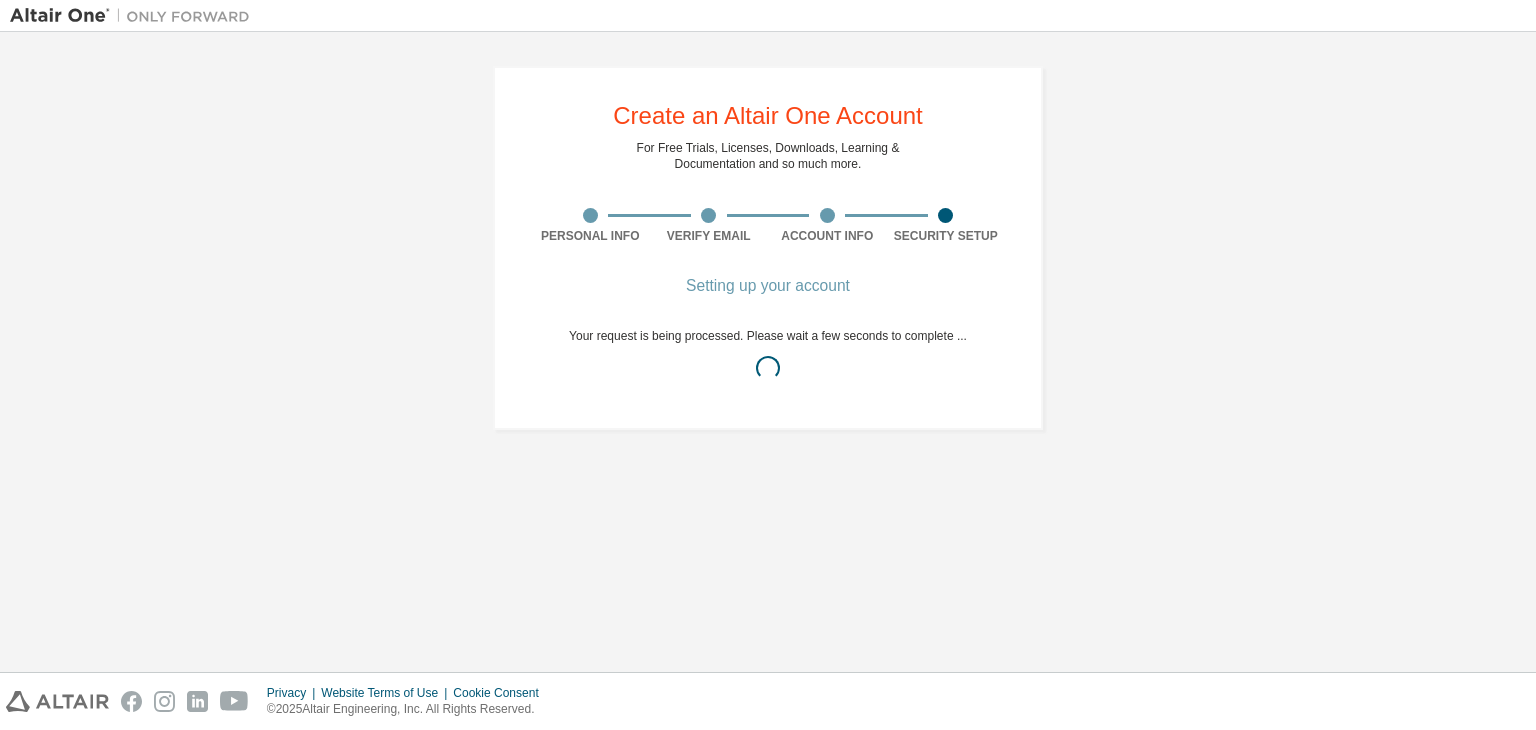 scroll, scrollTop: 0, scrollLeft: 0, axis: both 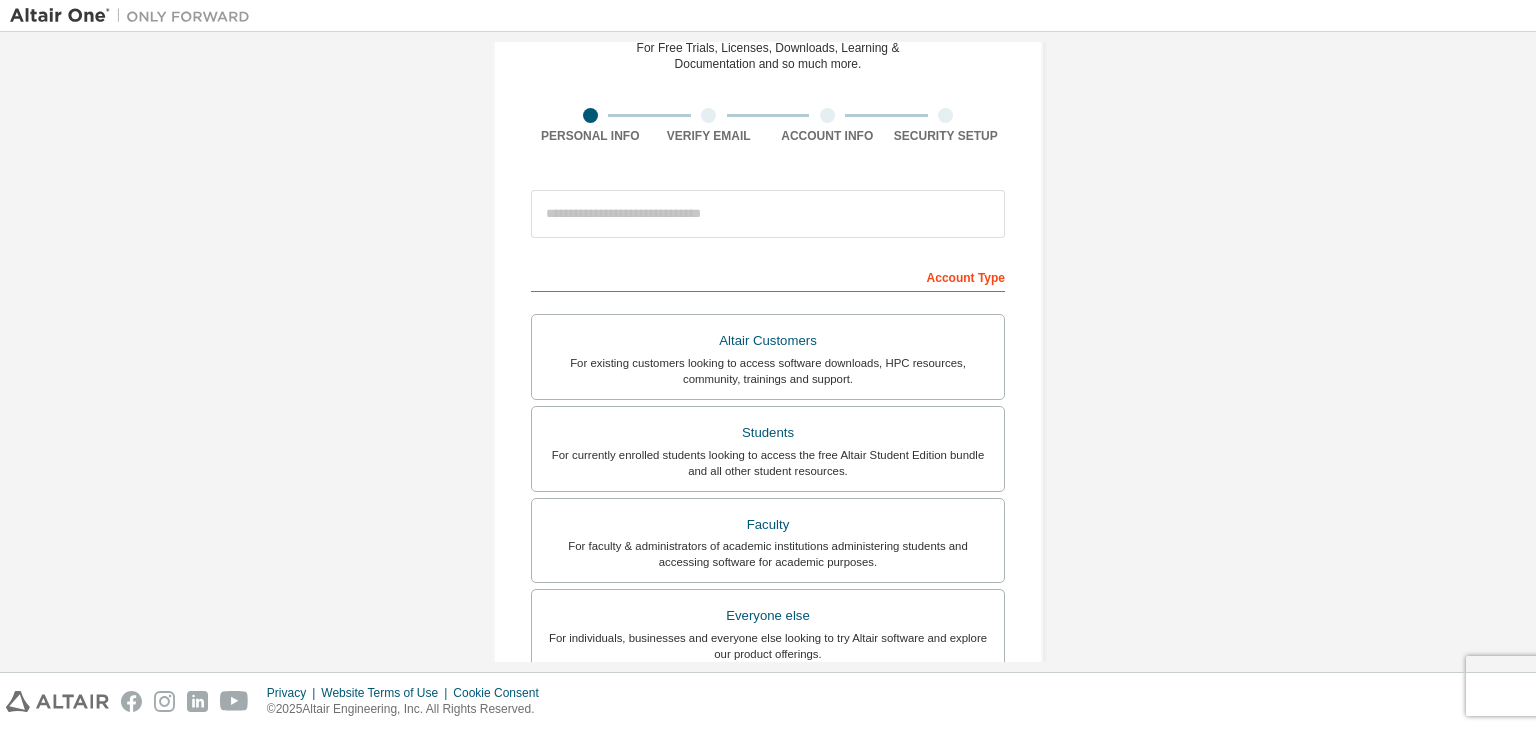 click at bounding box center (708, 115) 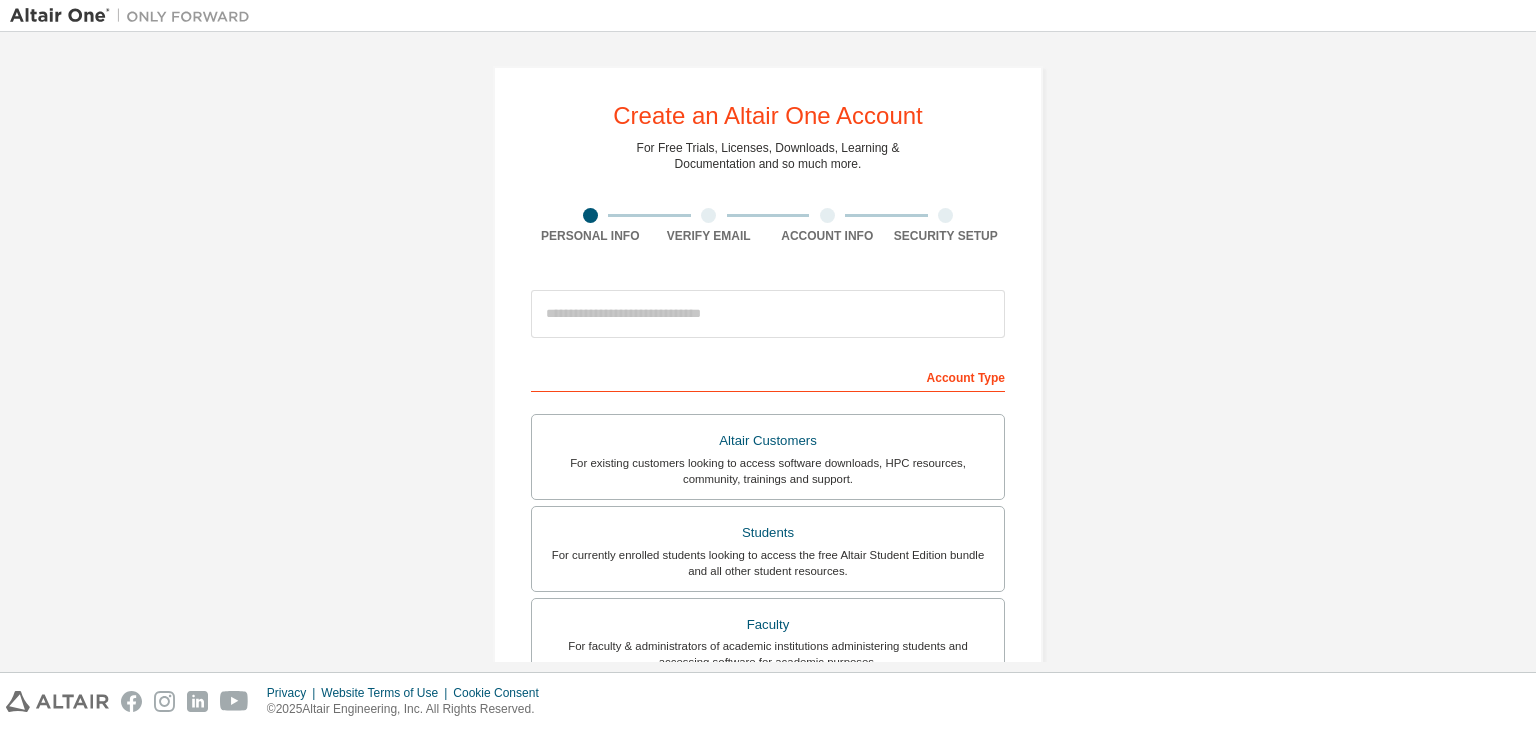 scroll, scrollTop: 0, scrollLeft: 0, axis: both 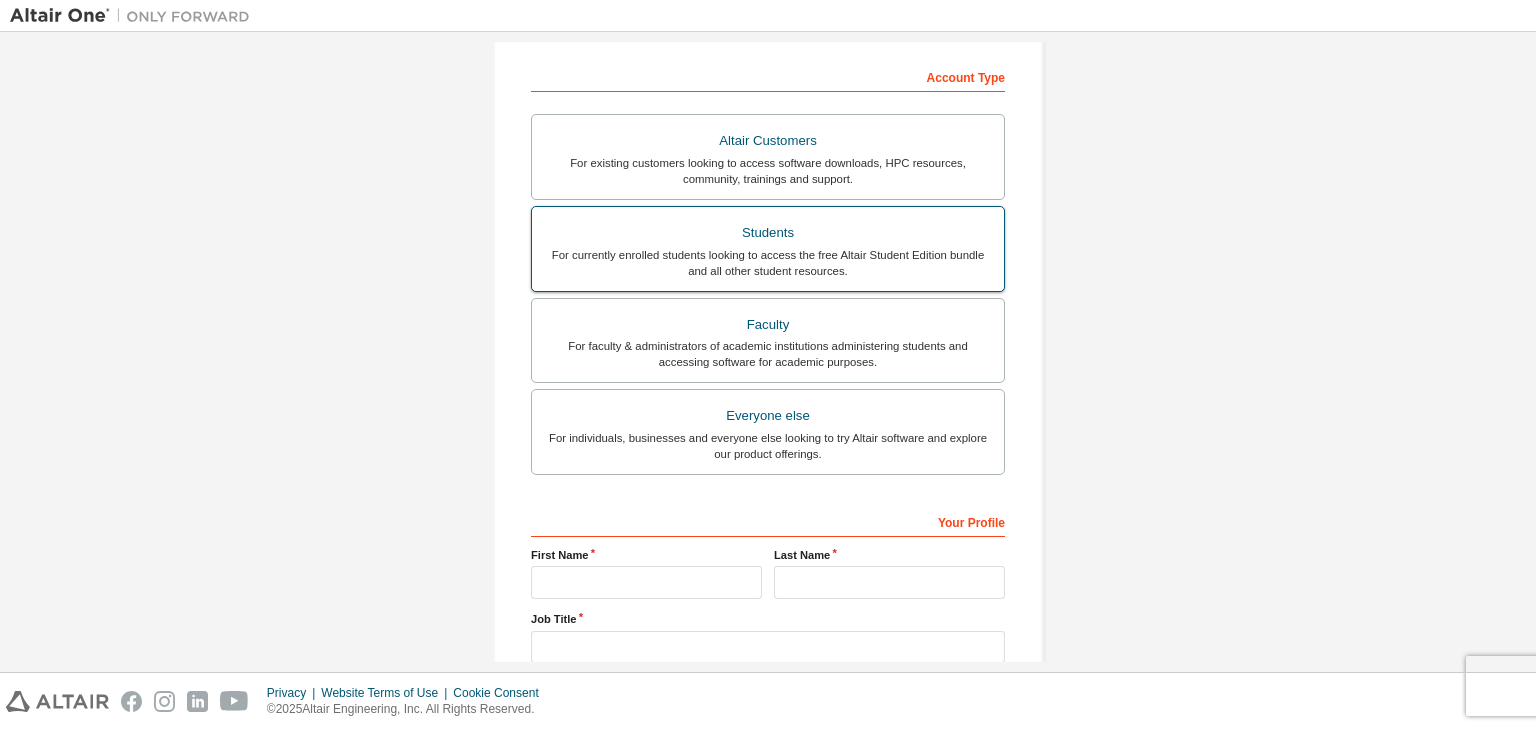 click on "For currently enrolled students looking to access the free Altair Student Edition bundle and all other student resources." at bounding box center (768, 263) 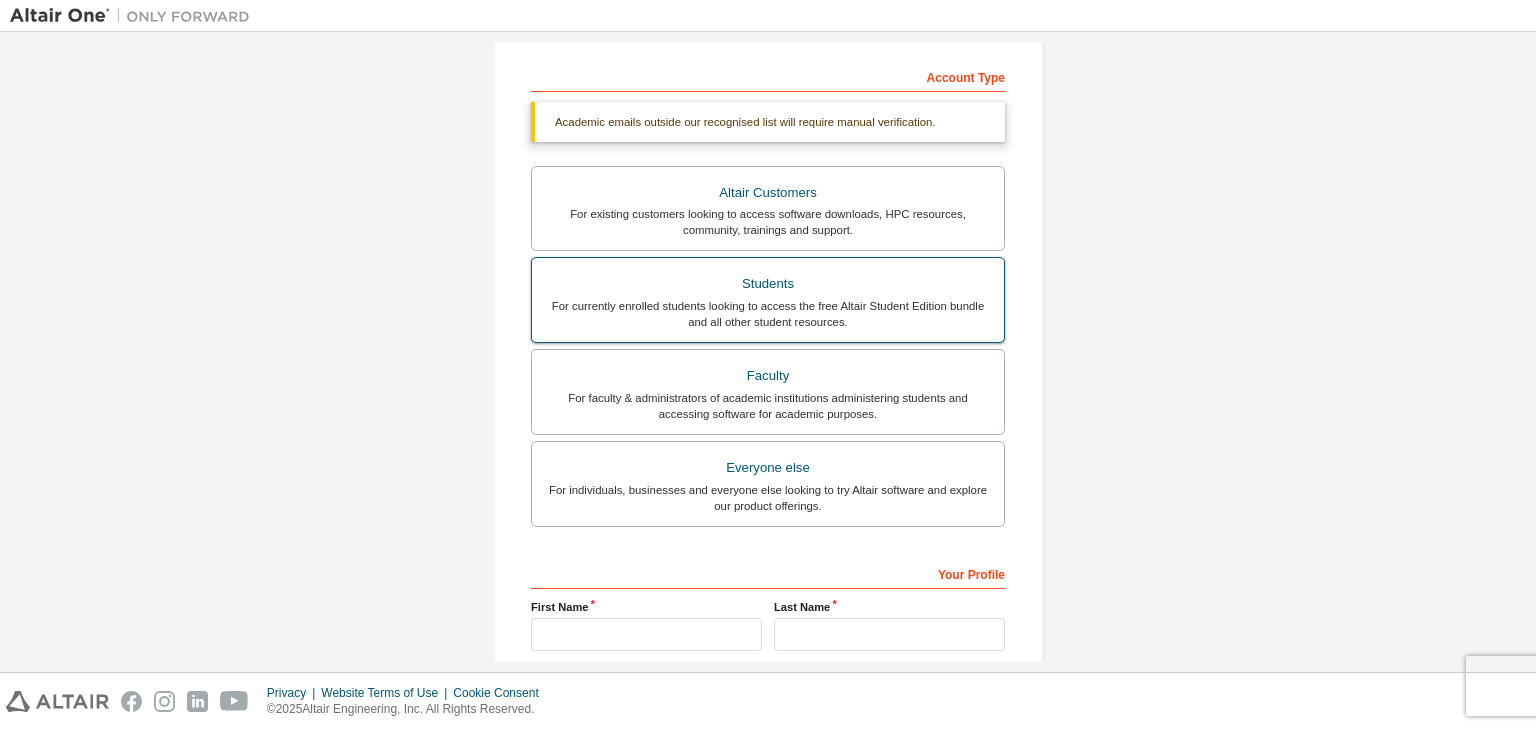 click on "For currently enrolled students looking to access the free Altair Student Edition bundle and all other student resources." at bounding box center [768, 314] 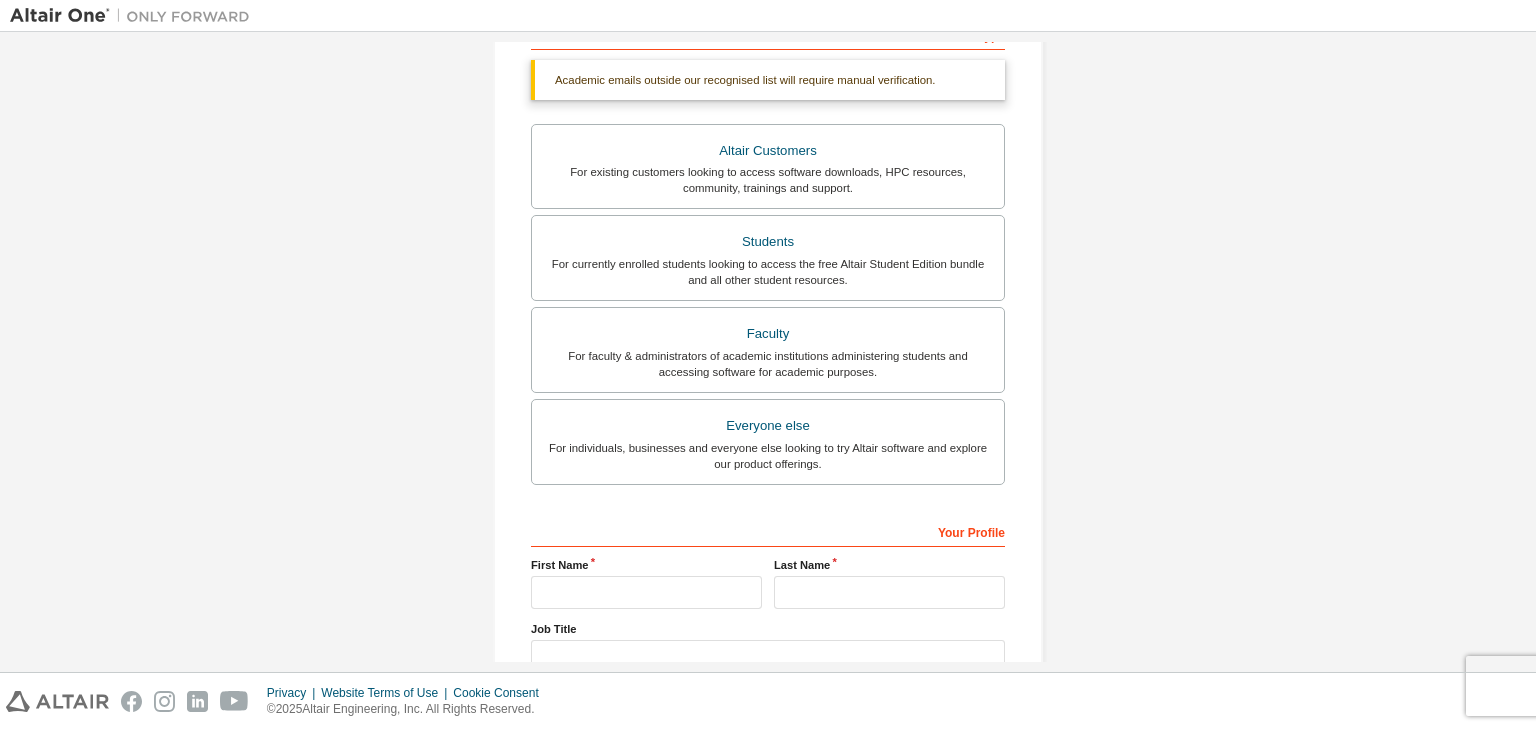 scroll, scrollTop: 400, scrollLeft: 0, axis: vertical 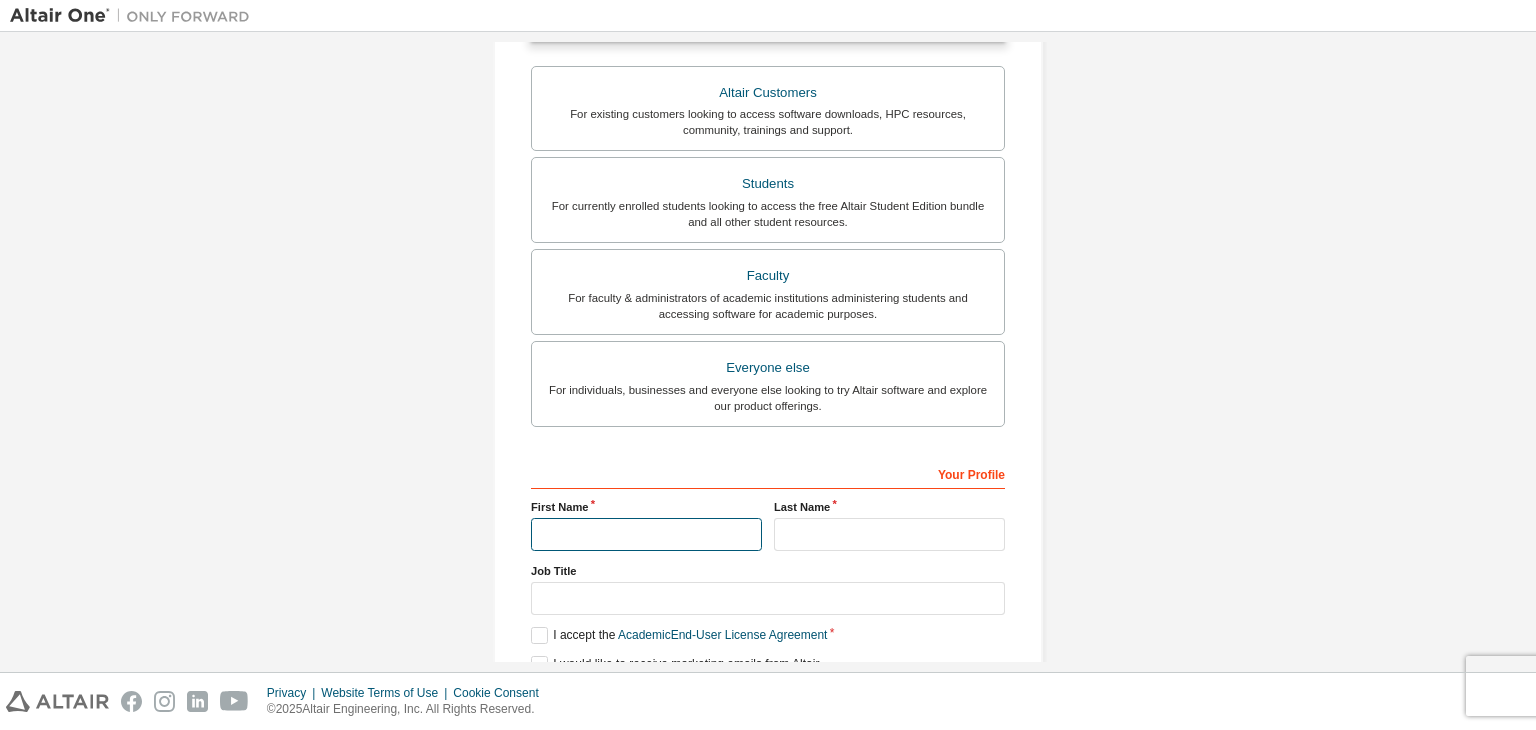 click at bounding box center [646, 534] 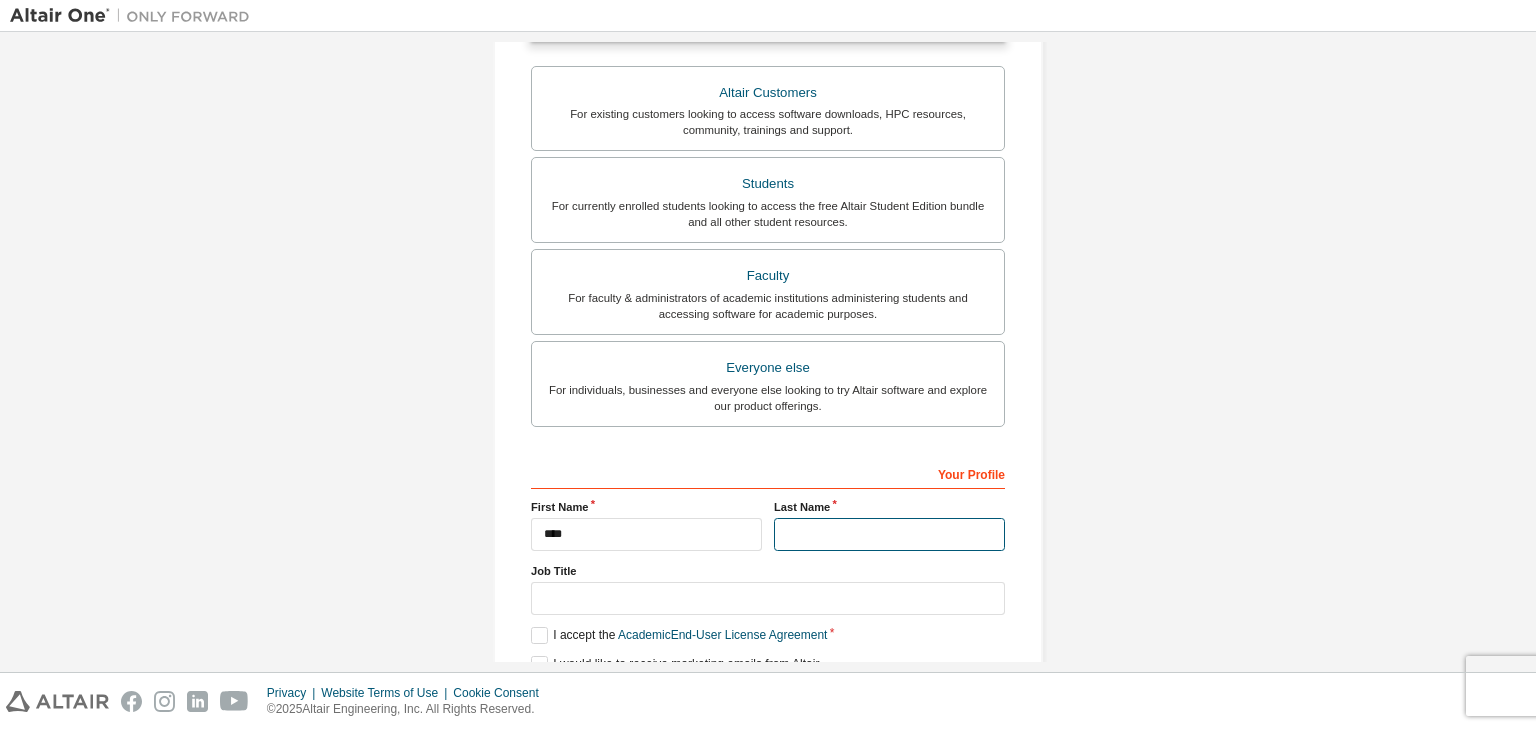 click at bounding box center [889, 534] 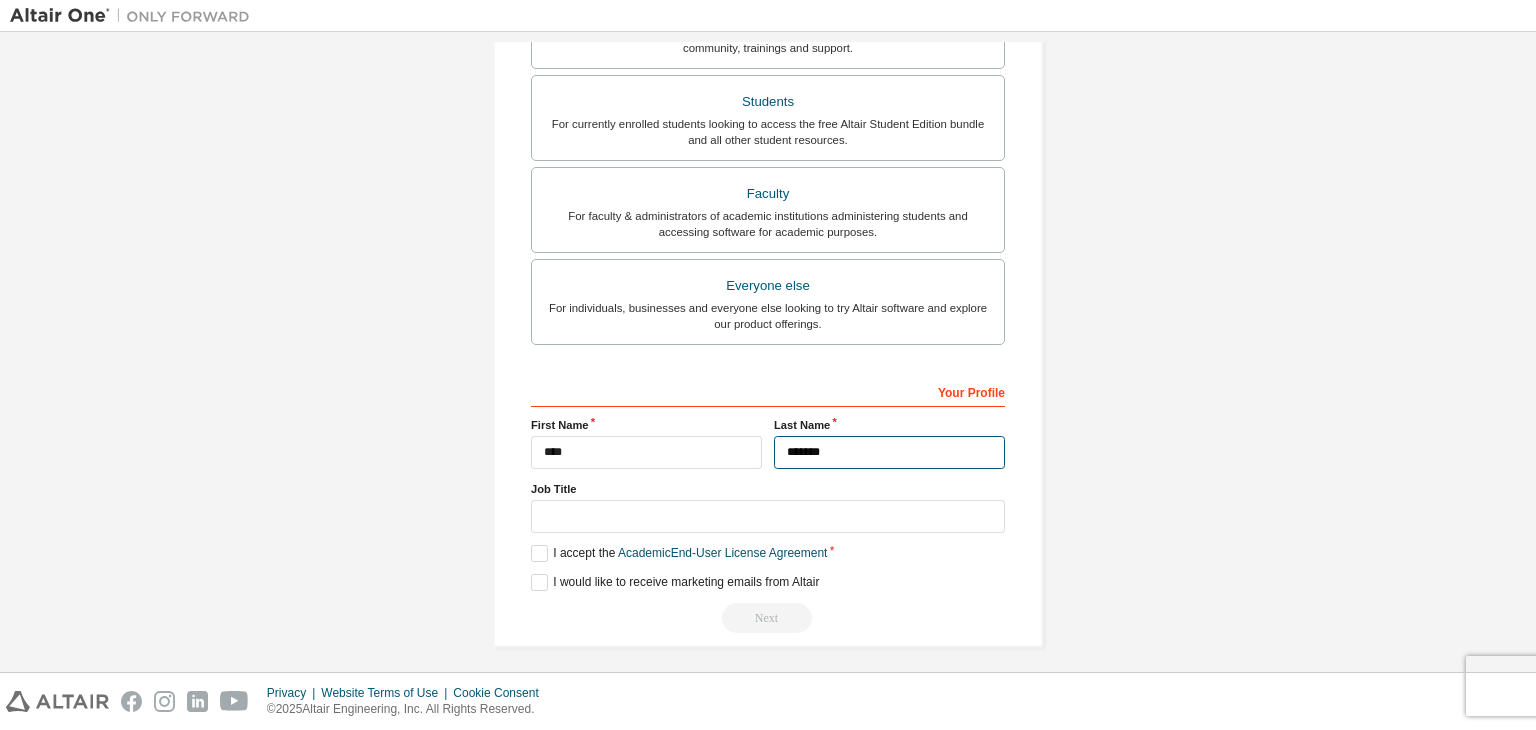 scroll, scrollTop: 487, scrollLeft: 0, axis: vertical 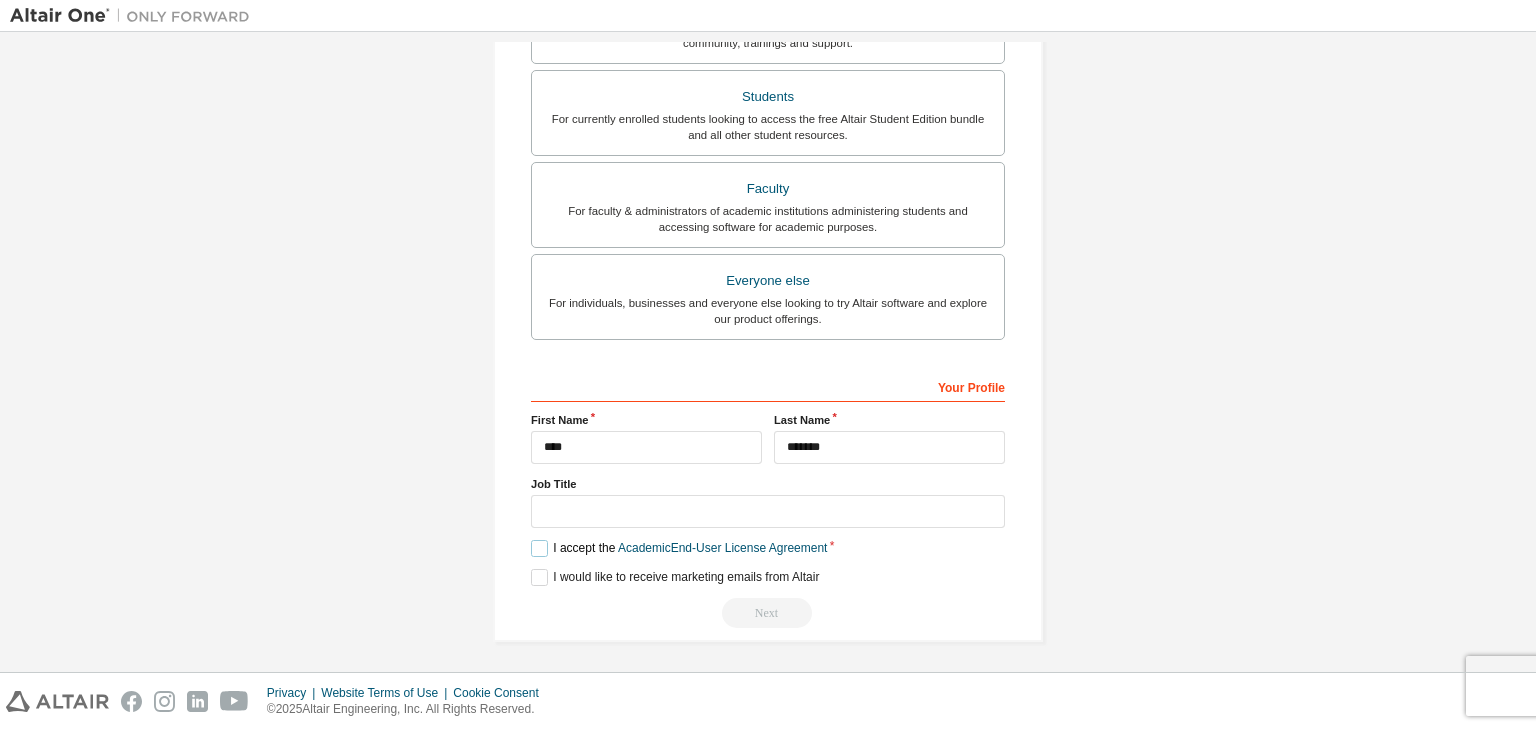 click on "I accept the   Academic   End-User License Agreement" at bounding box center (679, 548) 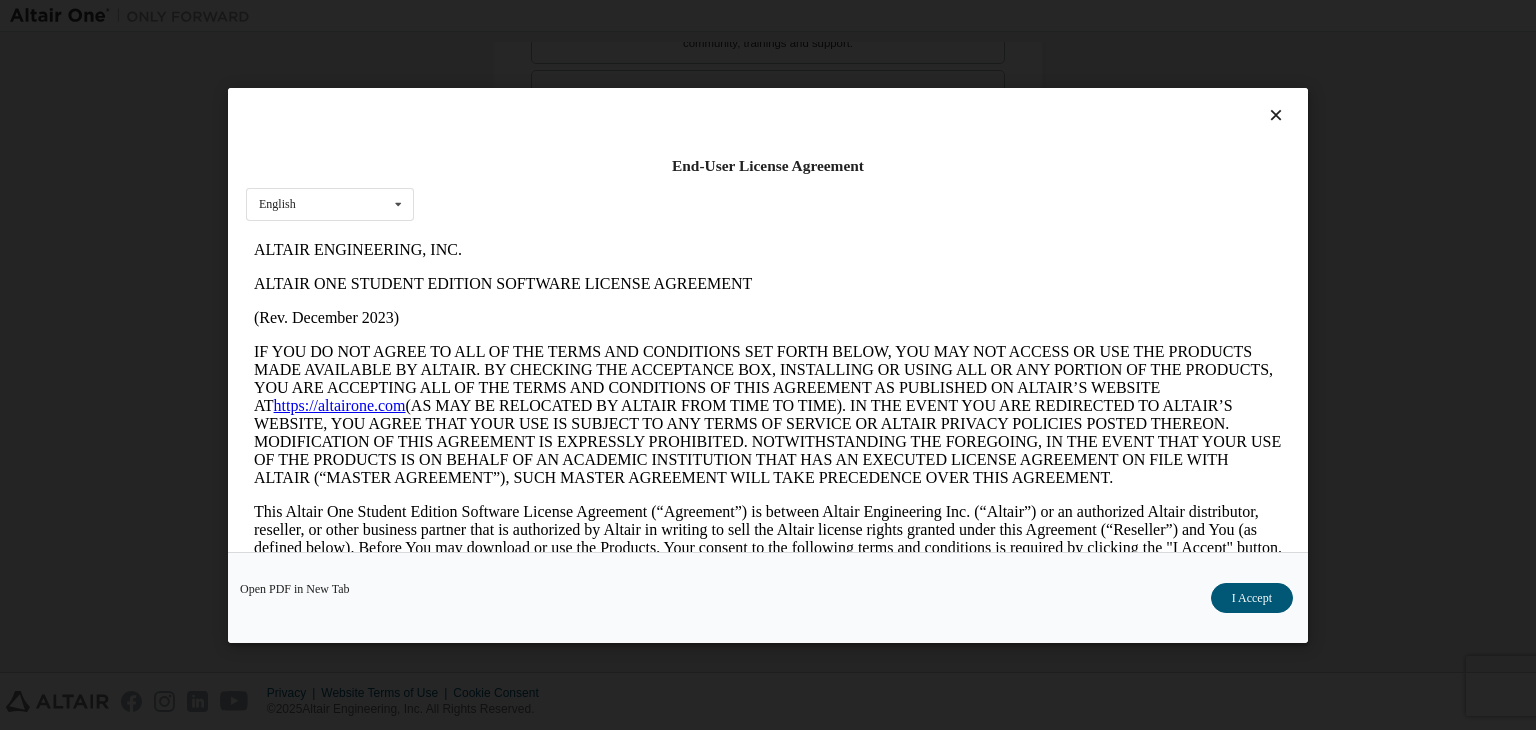 scroll, scrollTop: 0, scrollLeft: 0, axis: both 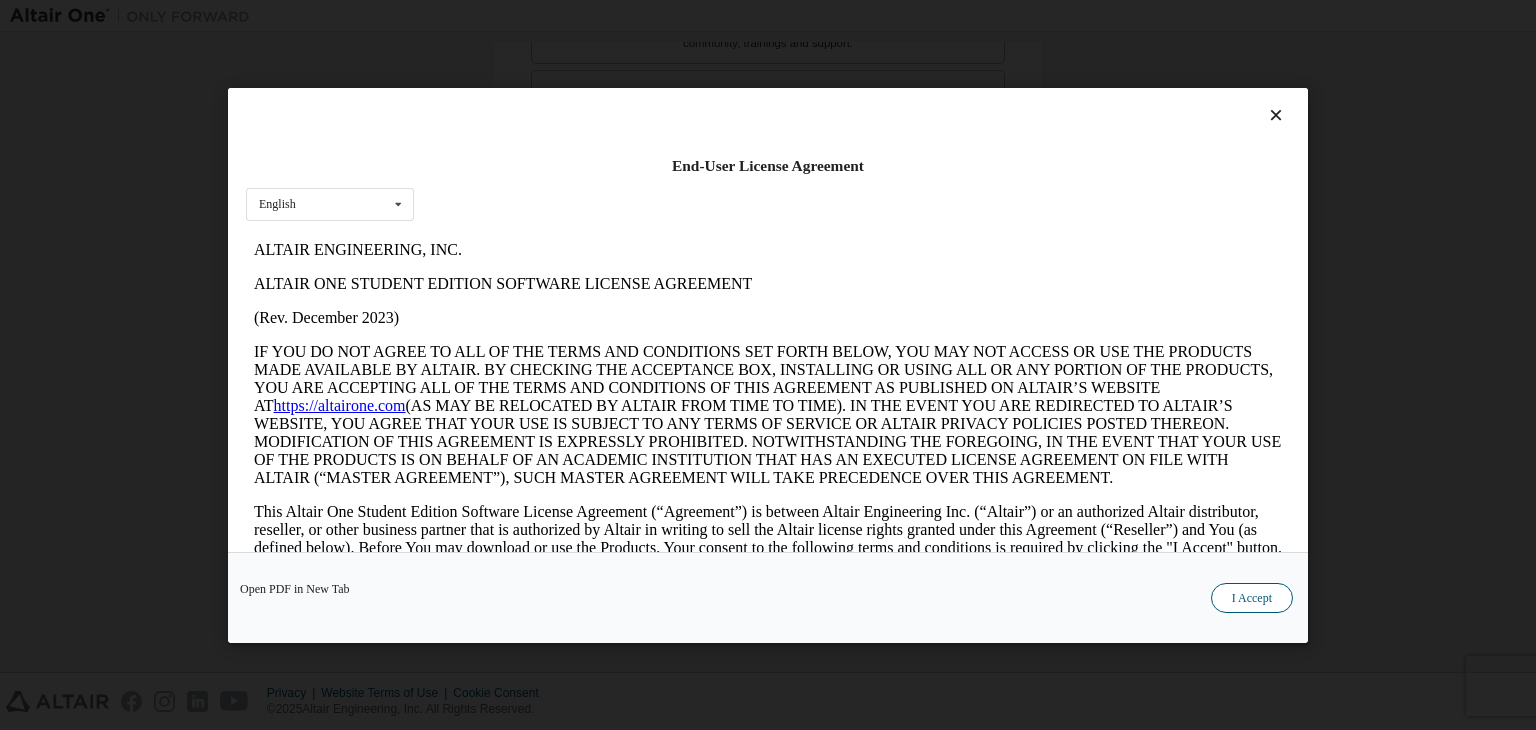 click on "I Accept" at bounding box center [1252, 598] 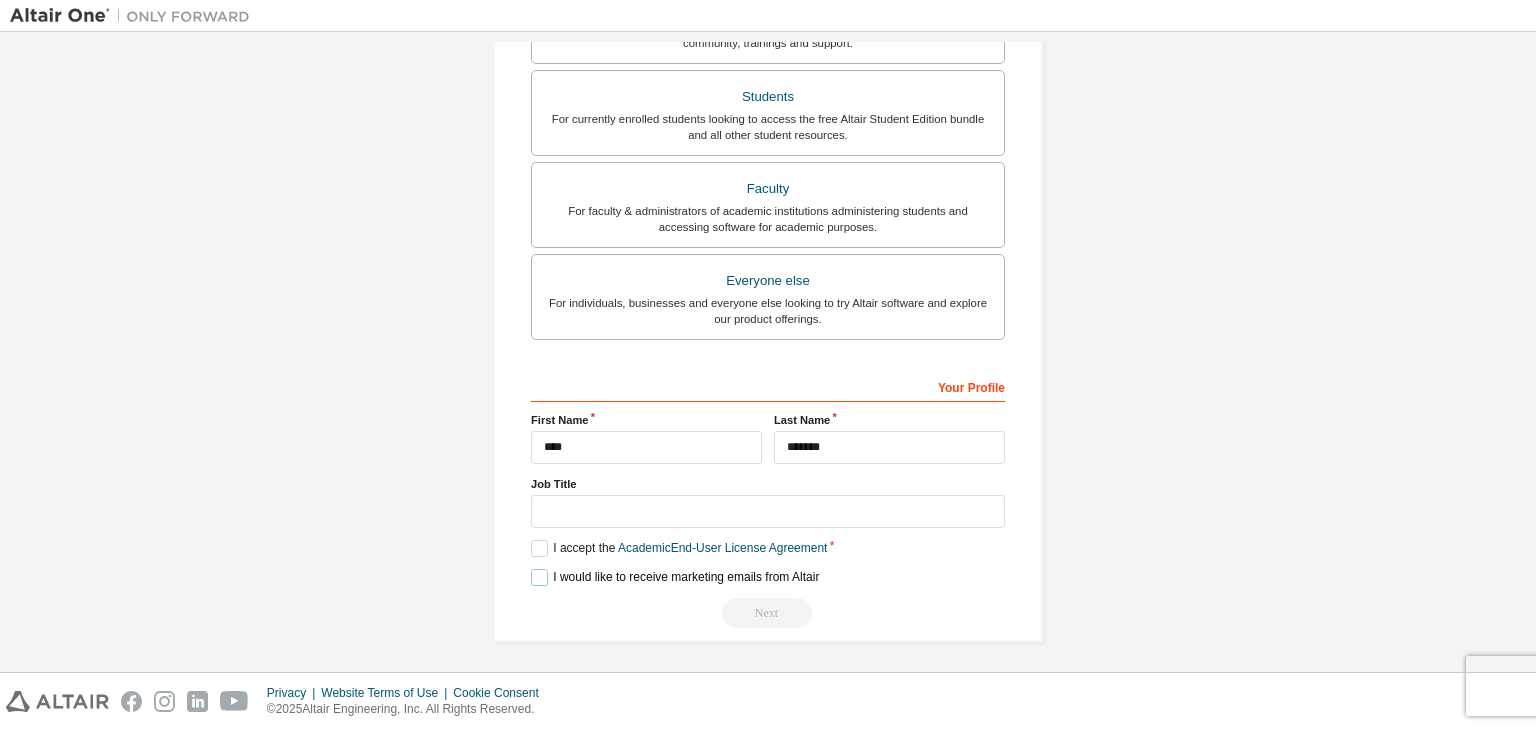 click on "I would like to receive marketing emails from Altair" at bounding box center (675, 577) 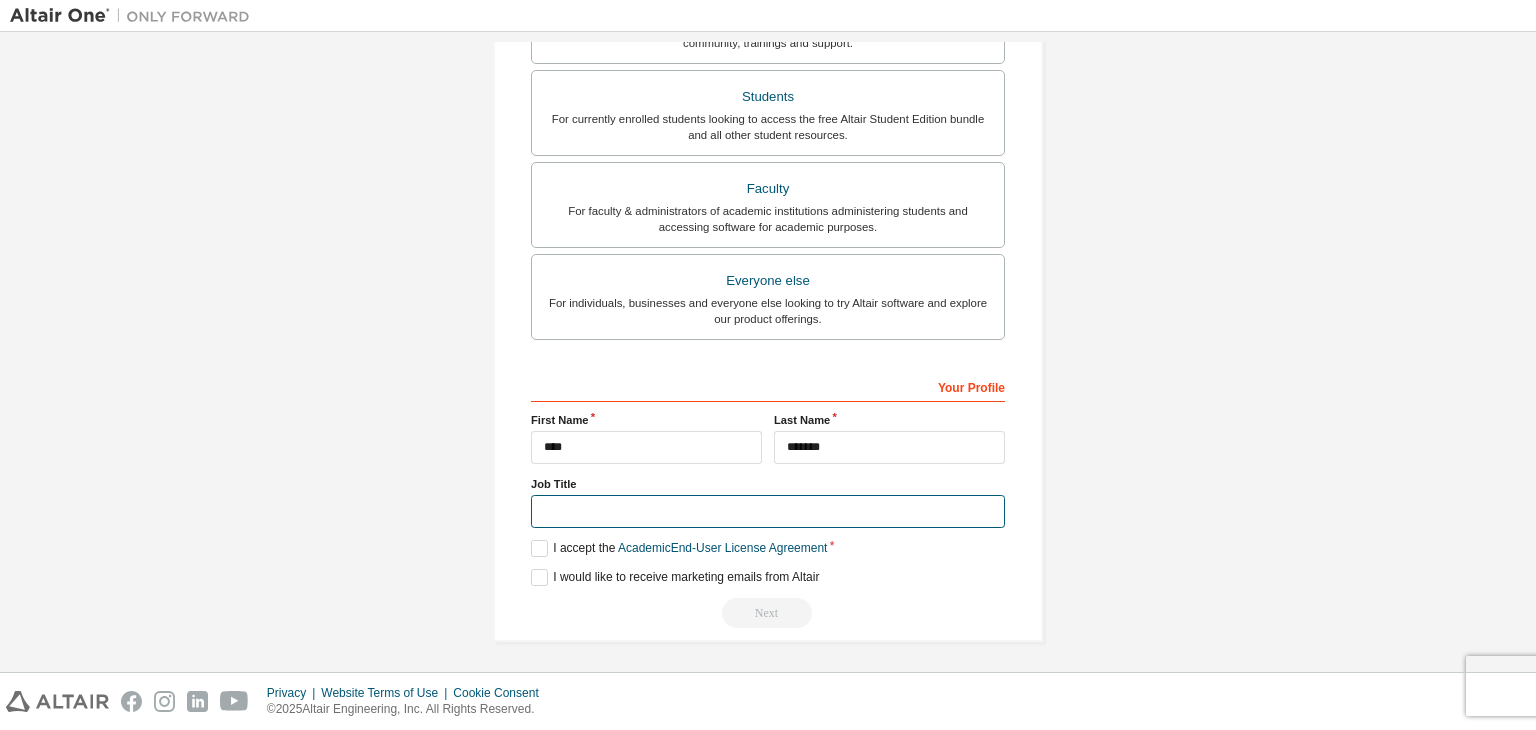 click at bounding box center (768, 511) 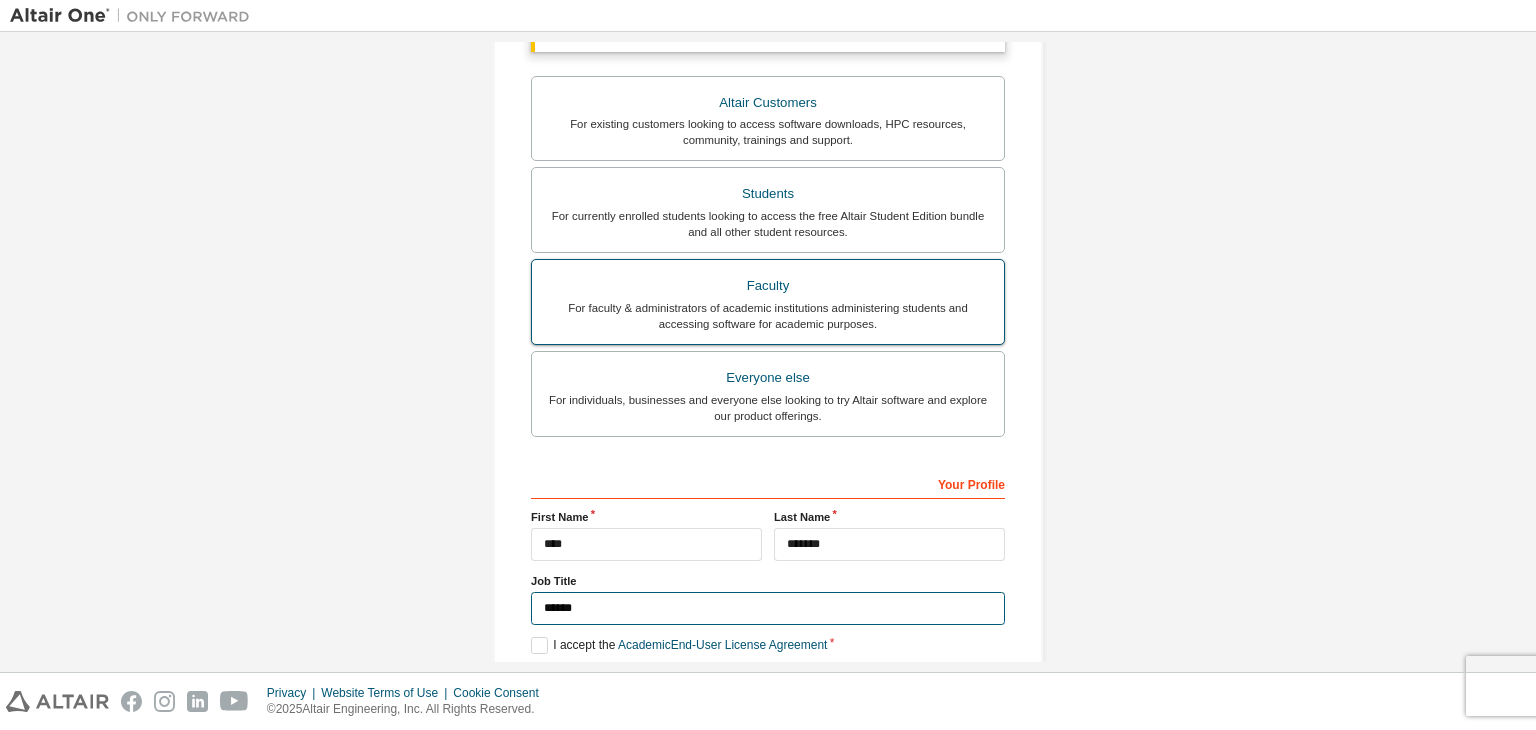 scroll, scrollTop: 387, scrollLeft: 0, axis: vertical 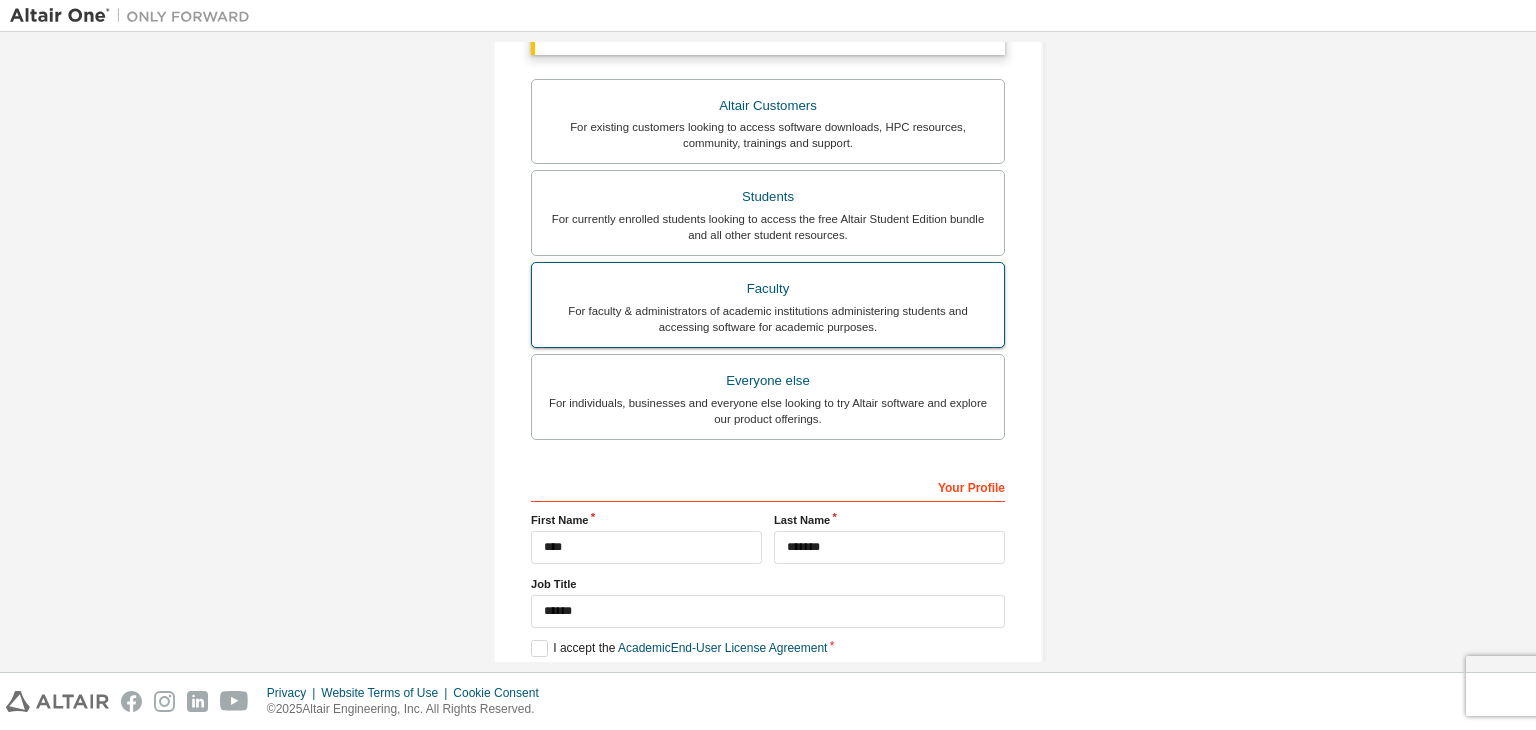 click on "Faculty" at bounding box center [768, 289] 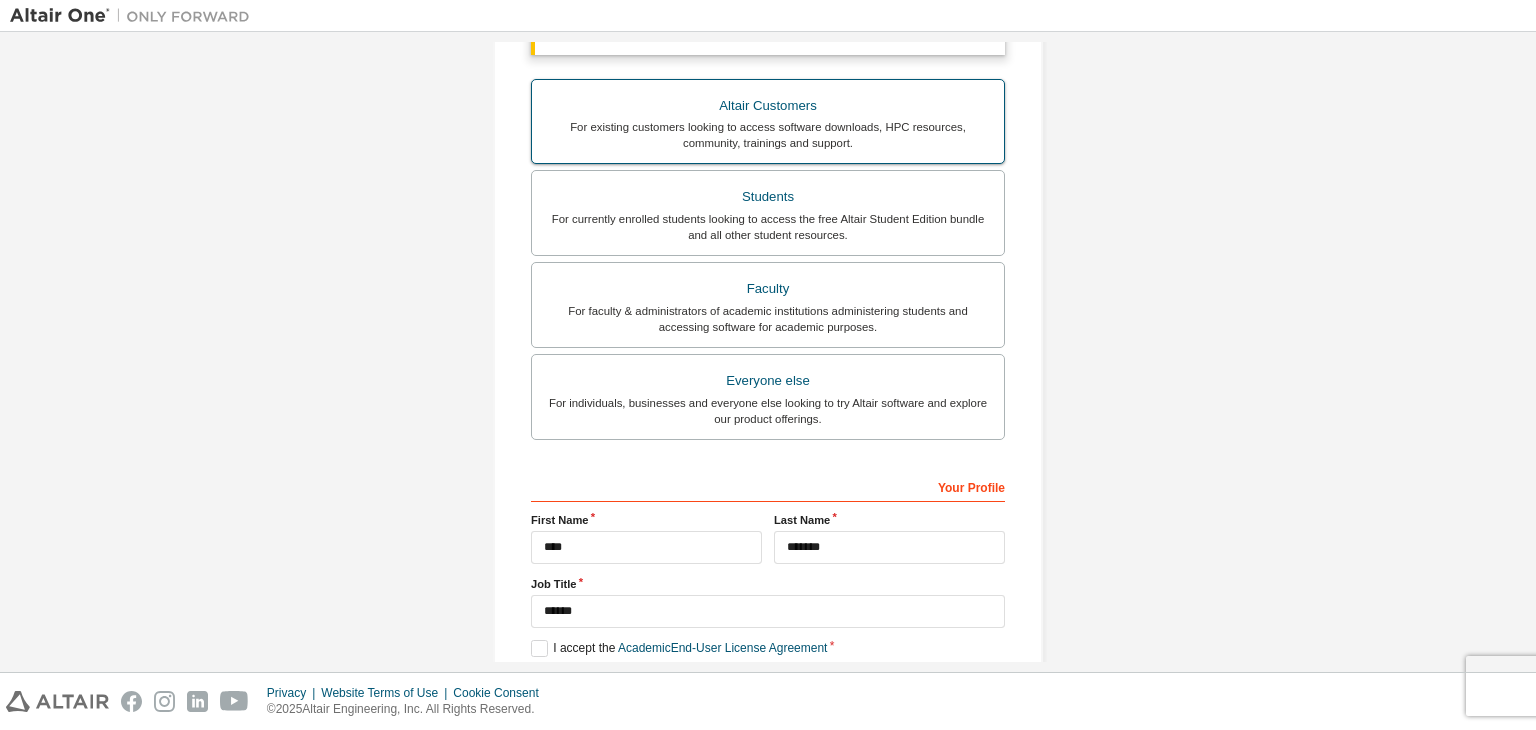 click on "Altair Customers" at bounding box center (768, 106) 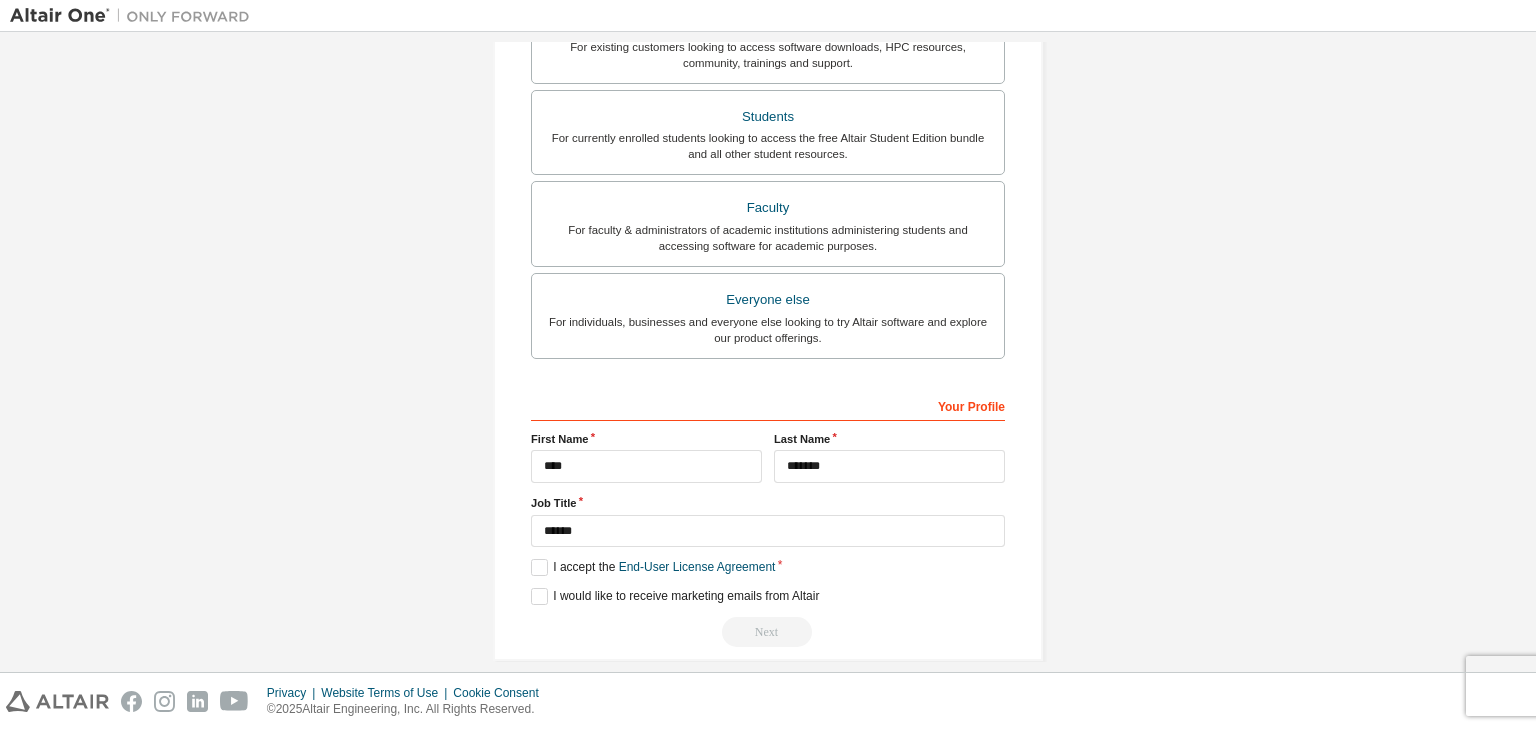 scroll, scrollTop: 487, scrollLeft: 0, axis: vertical 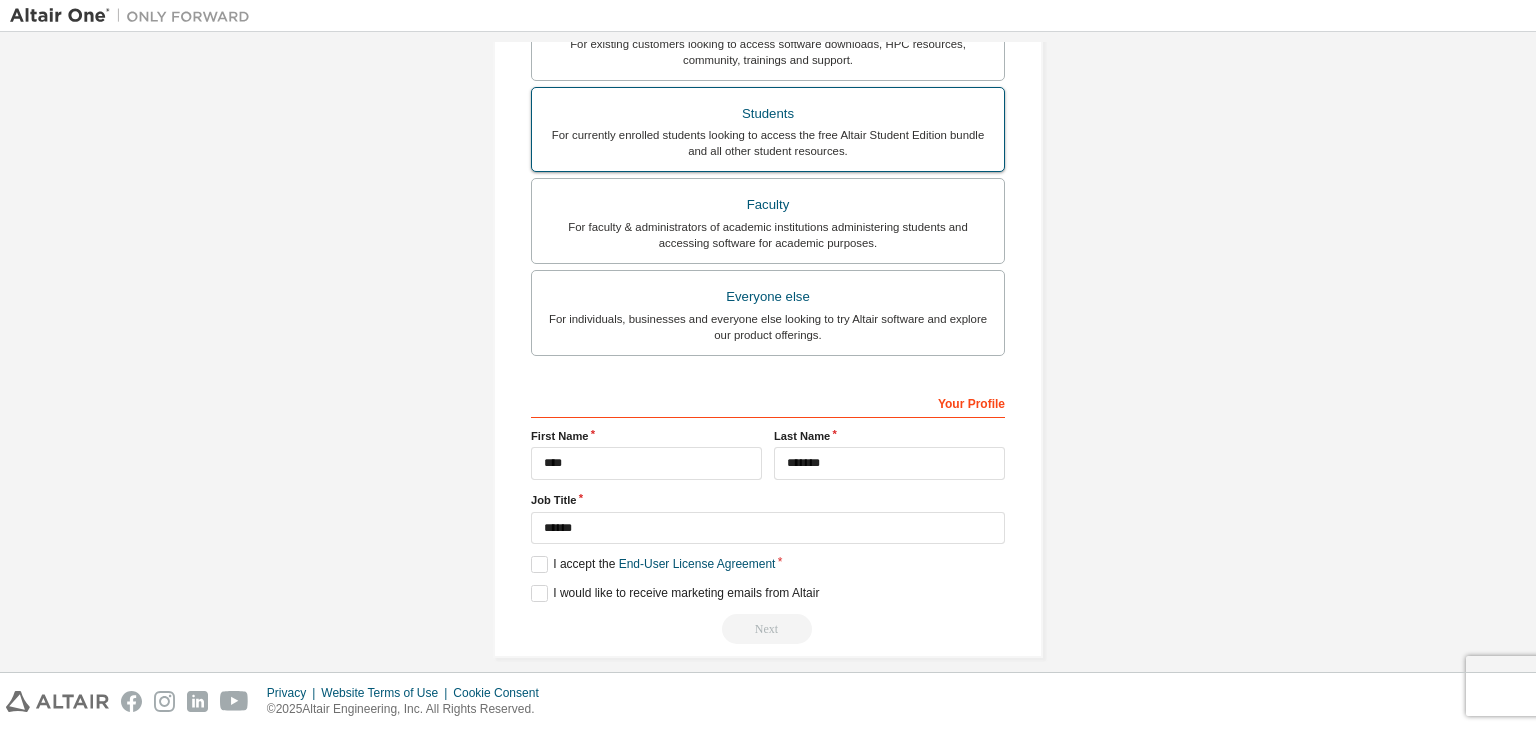 click on "For currently enrolled students looking to access the free Altair Student Edition bundle and all other student resources." at bounding box center [768, 143] 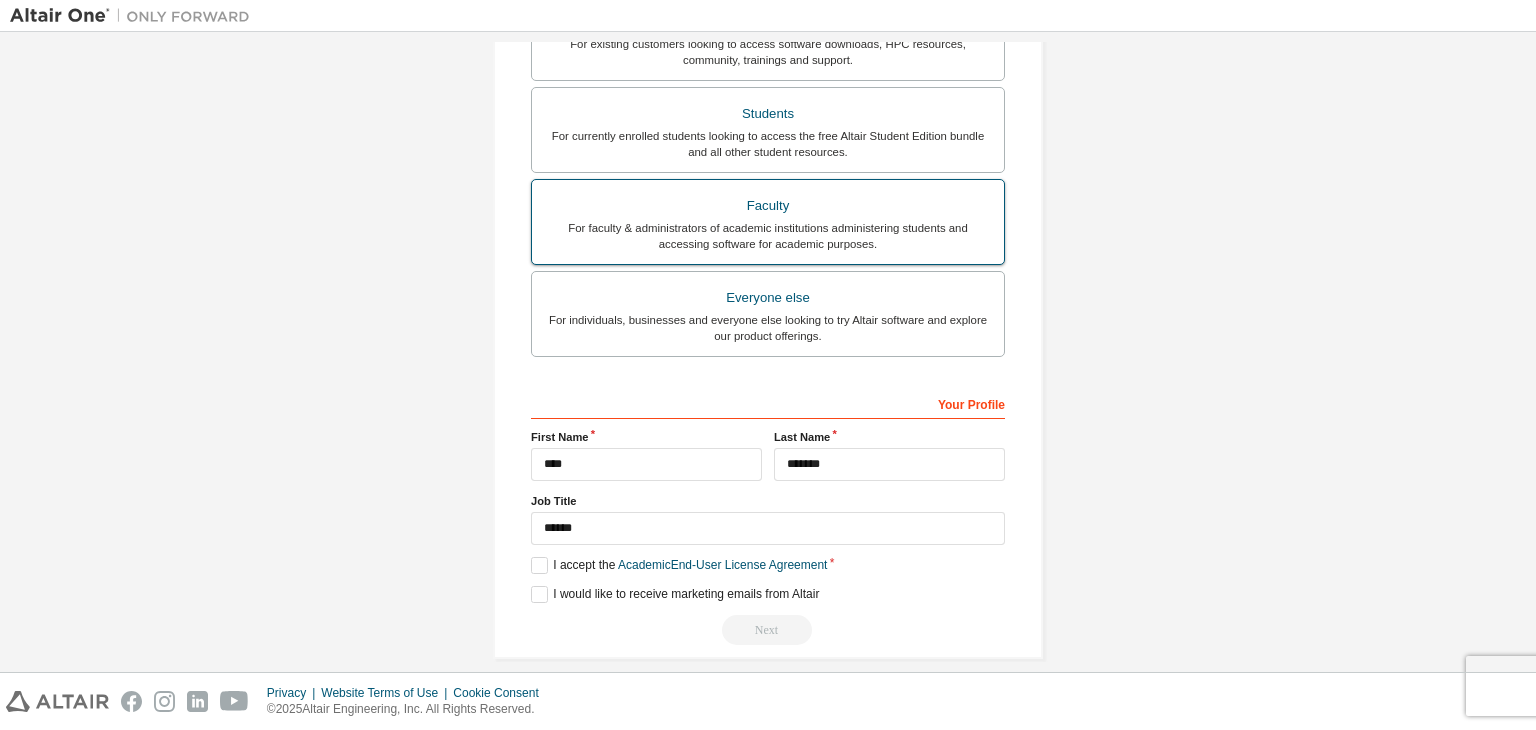click on "For faculty & administrators of academic institutions administering students and accessing software for academic purposes." at bounding box center (768, 236) 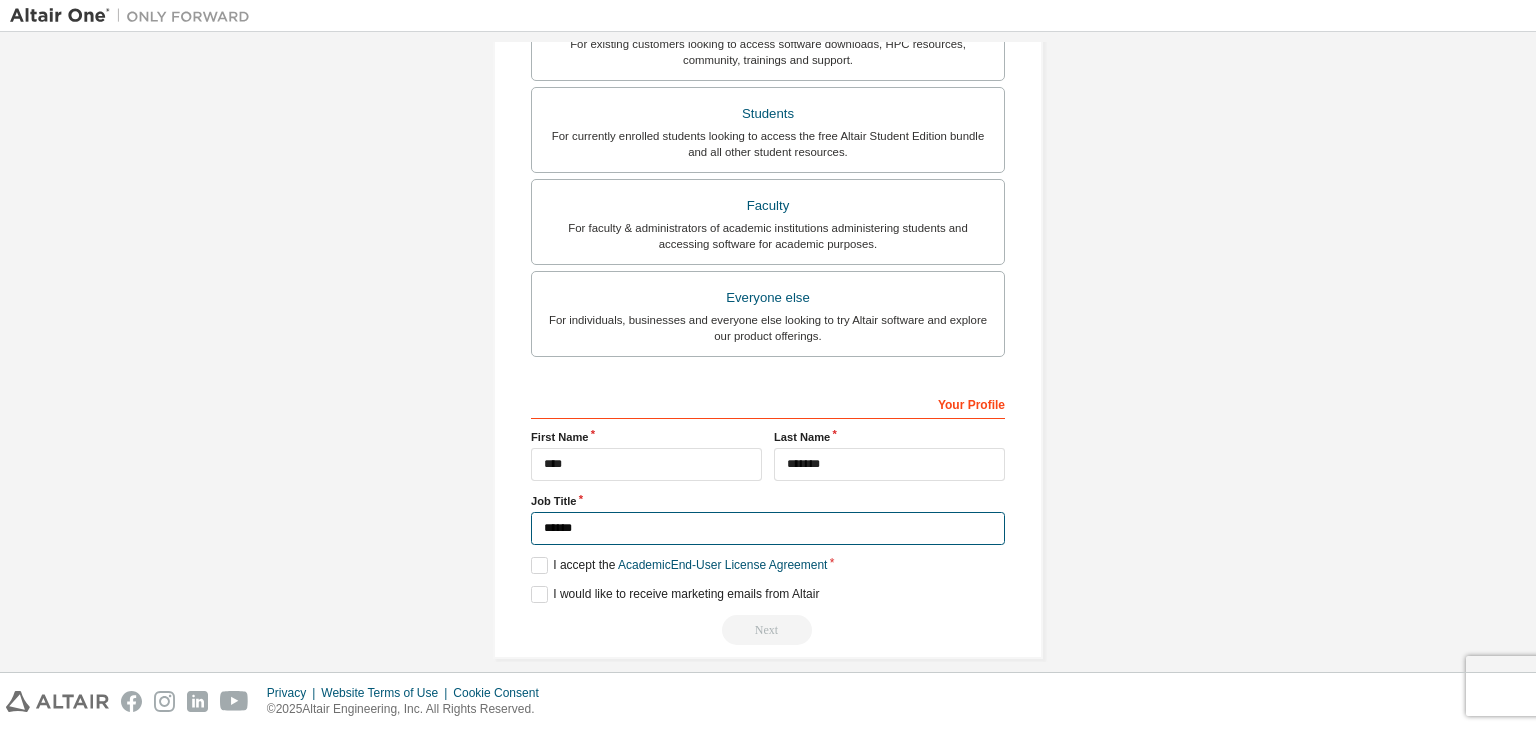click on "******" at bounding box center [768, 528] 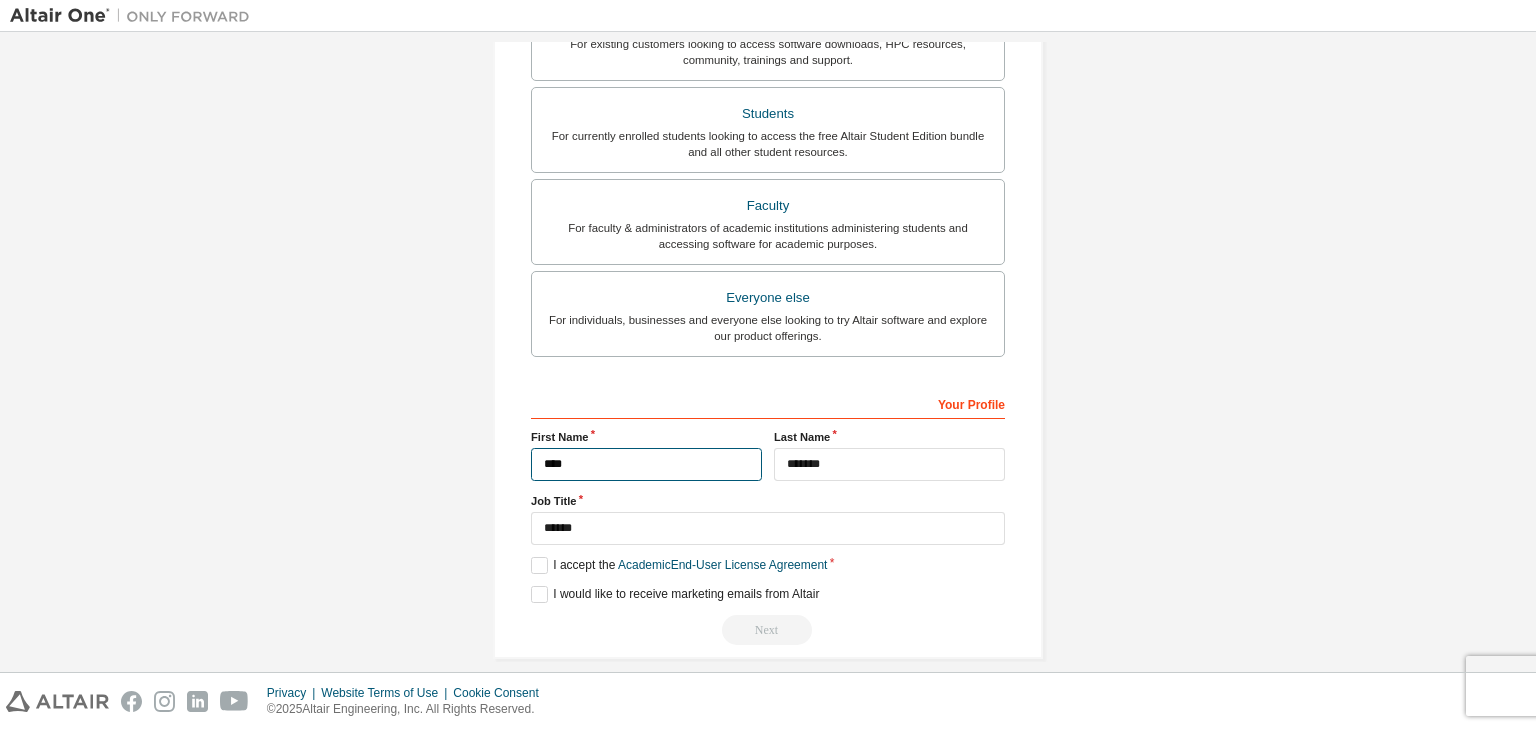 click on "****" at bounding box center [646, 464] 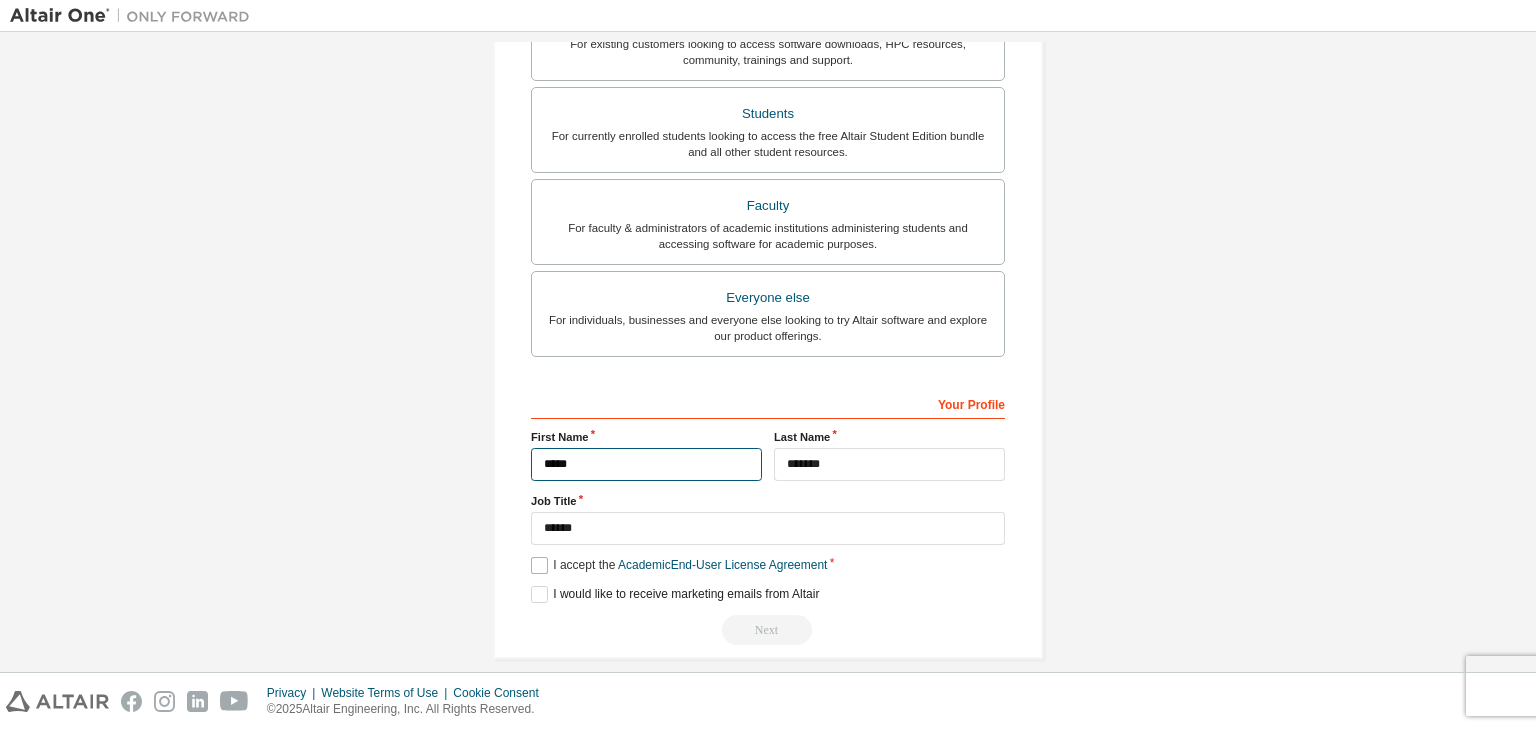 type on "*****" 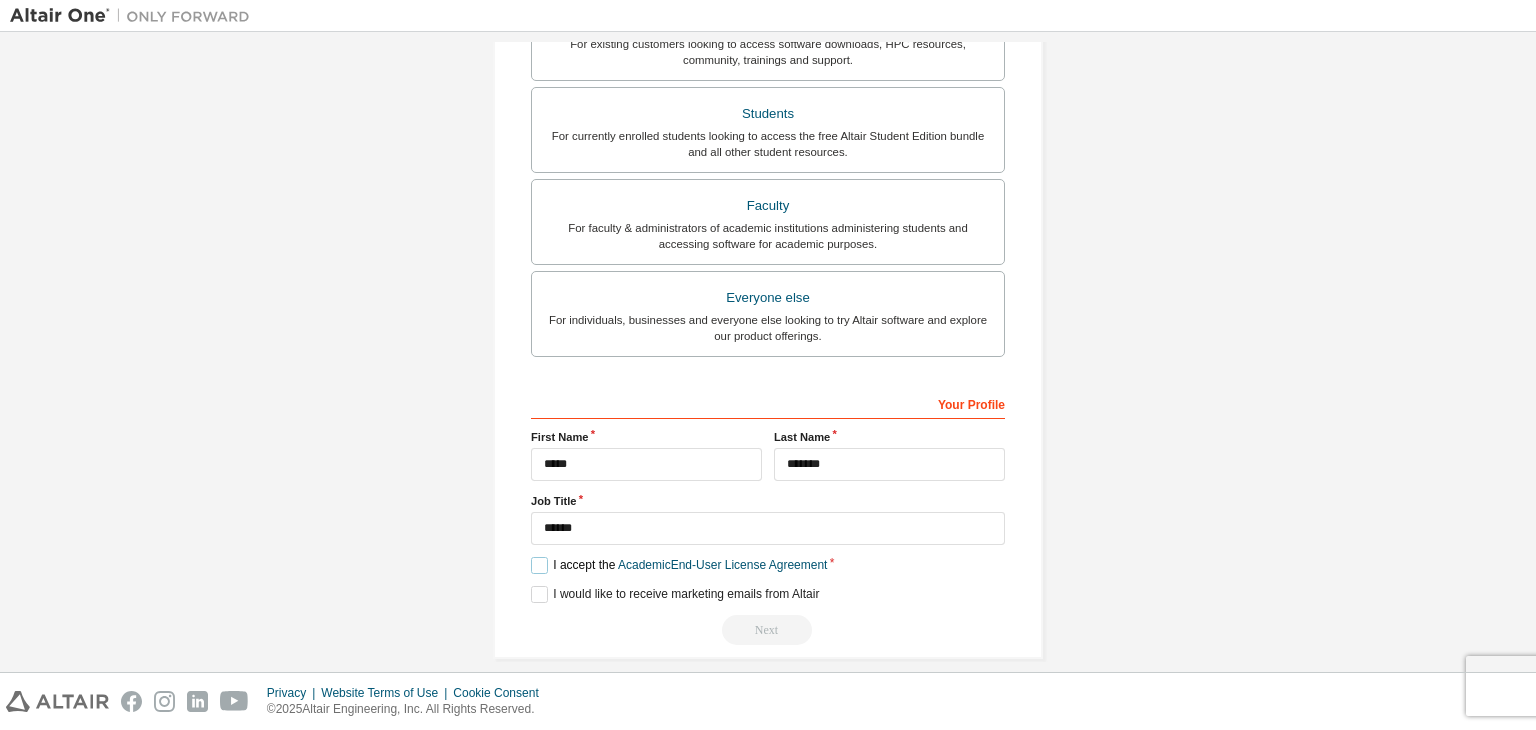click on "I accept the   Academic   End-User License Agreement" at bounding box center [679, 565] 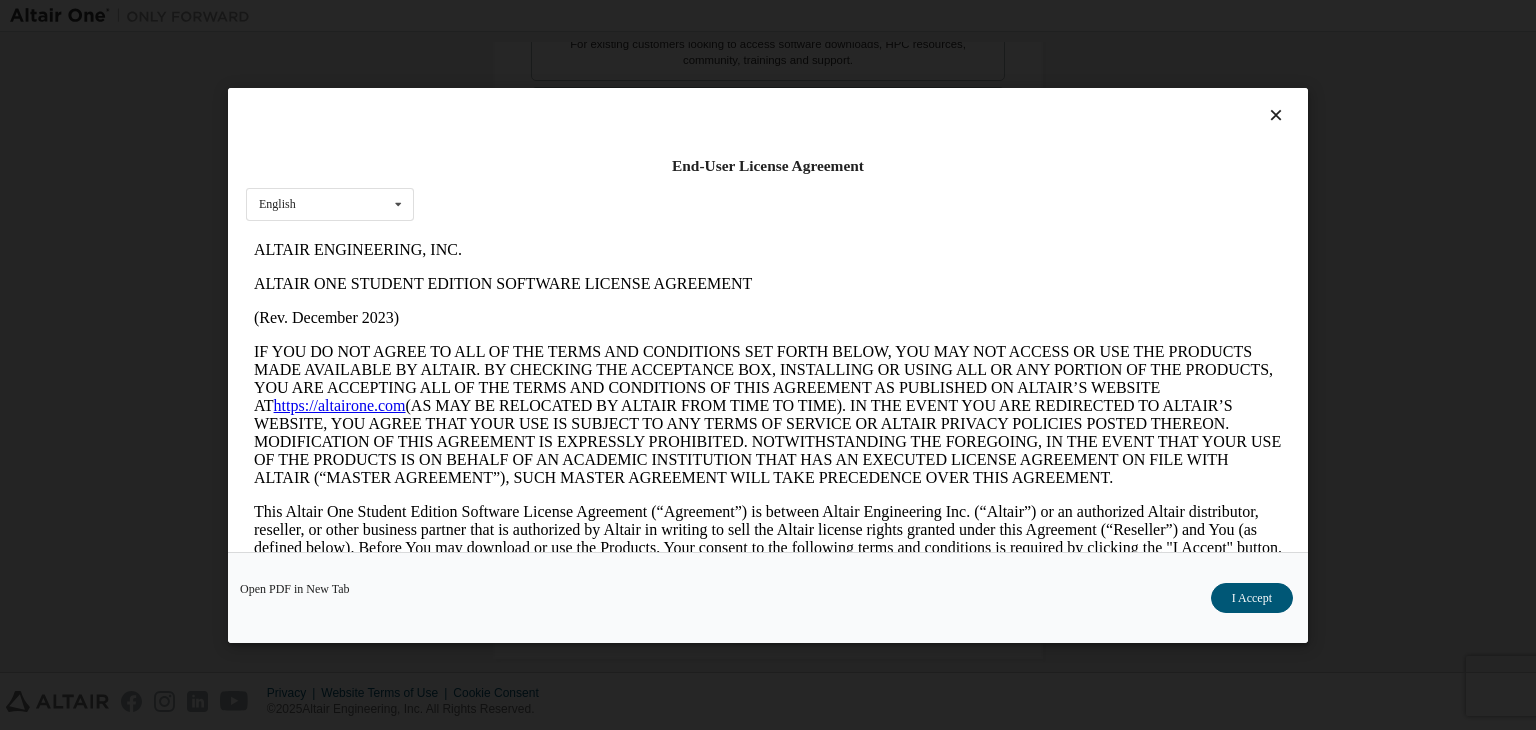 scroll, scrollTop: 0, scrollLeft: 0, axis: both 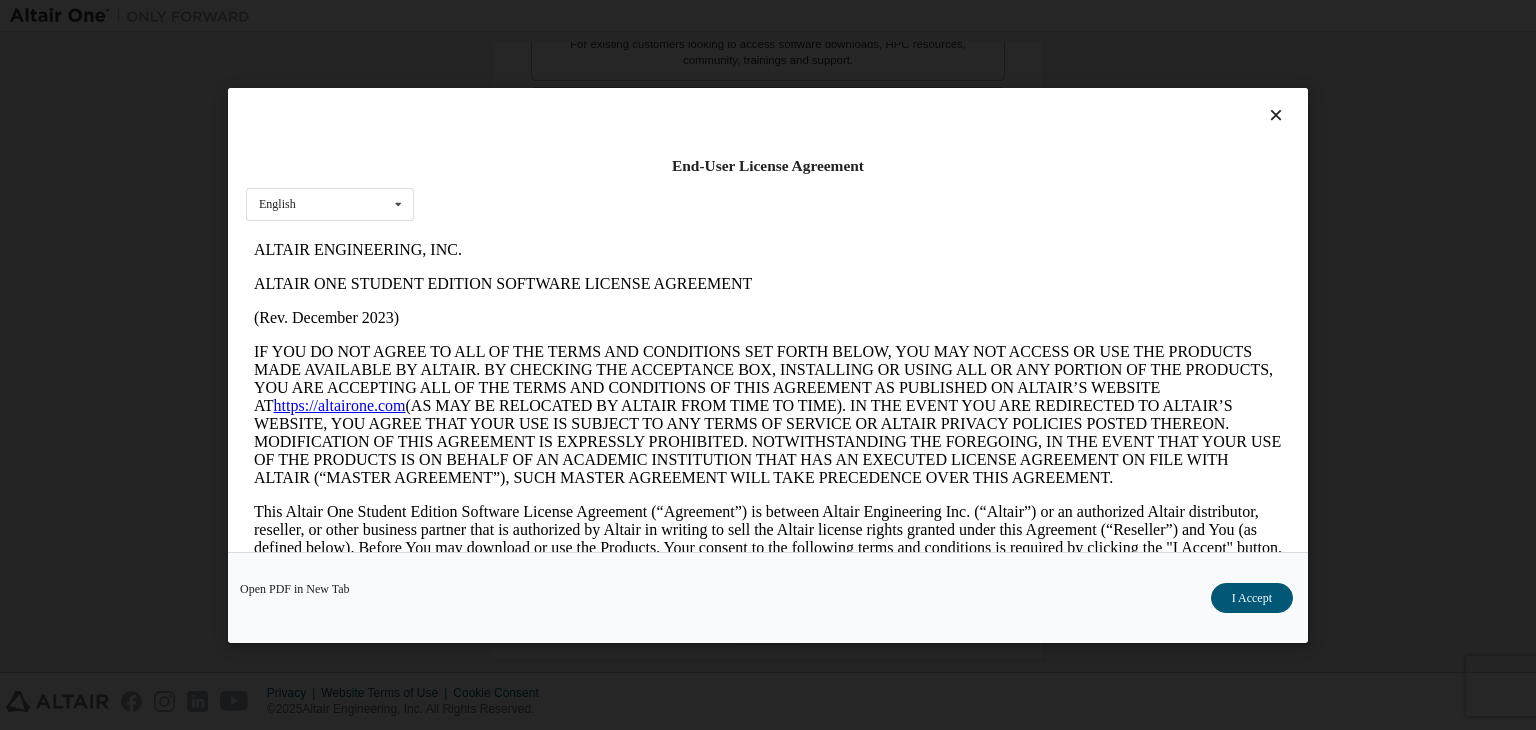 click on "I Accept" at bounding box center [1252, 598] 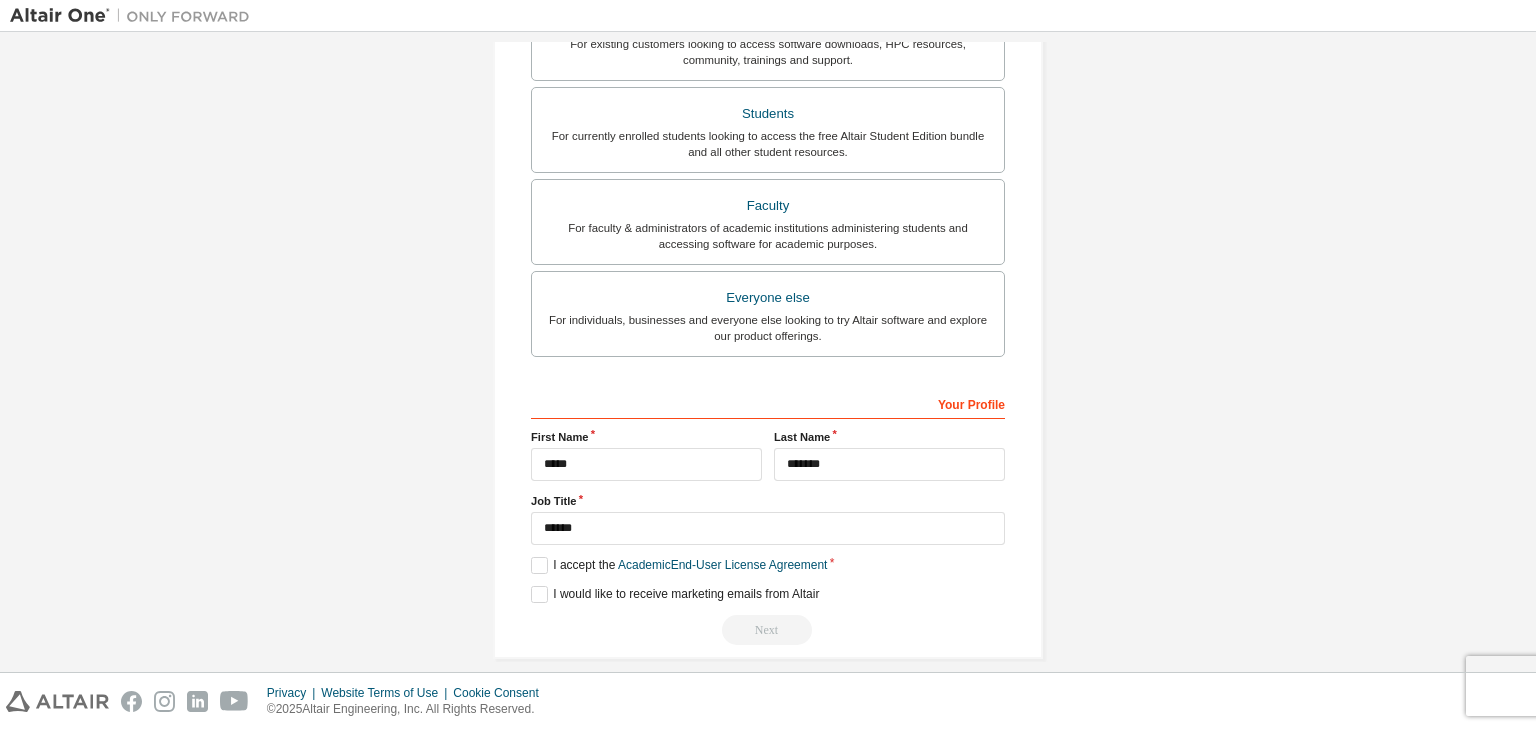 click on "Next" at bounding box center (768, 630) 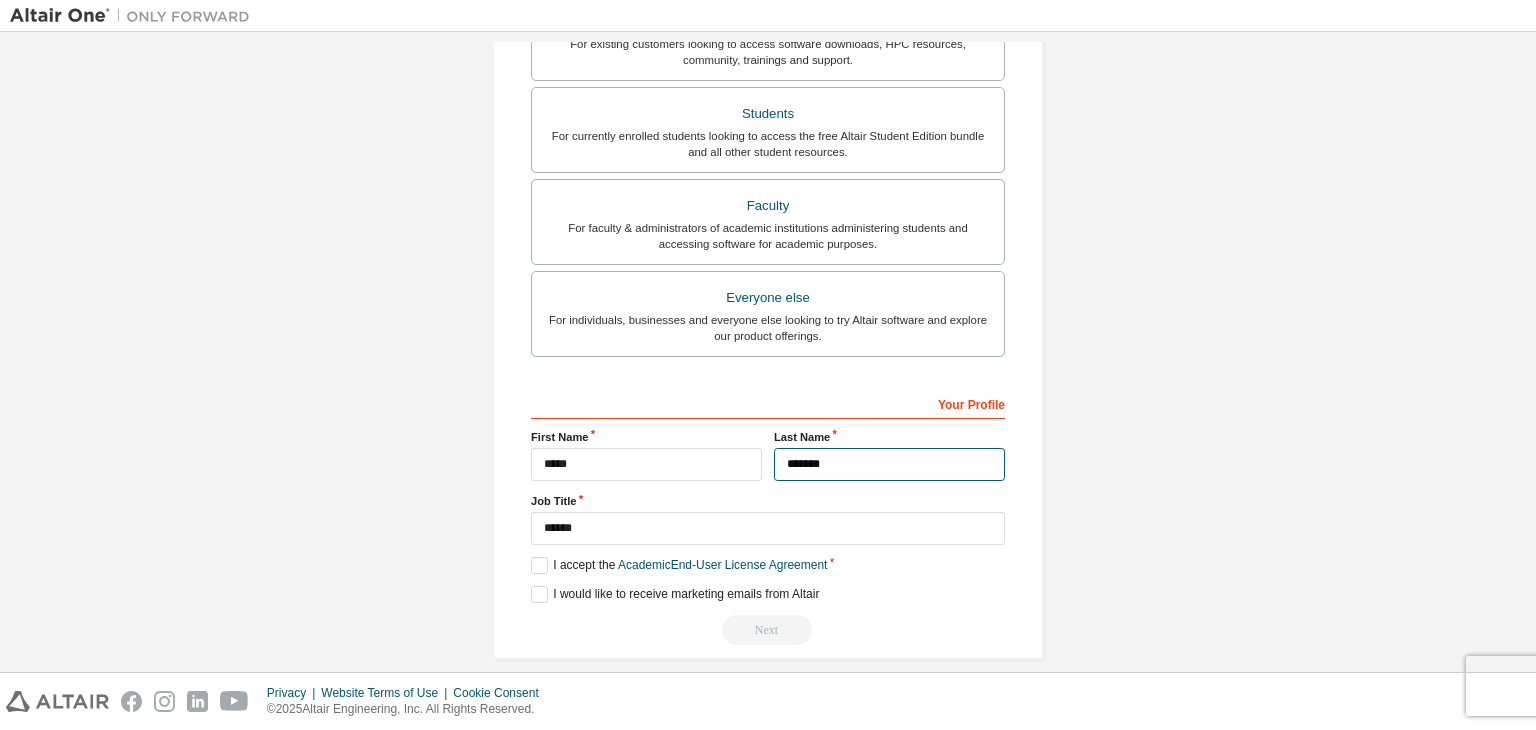 click on "*******" at bounding box center [889, 464] 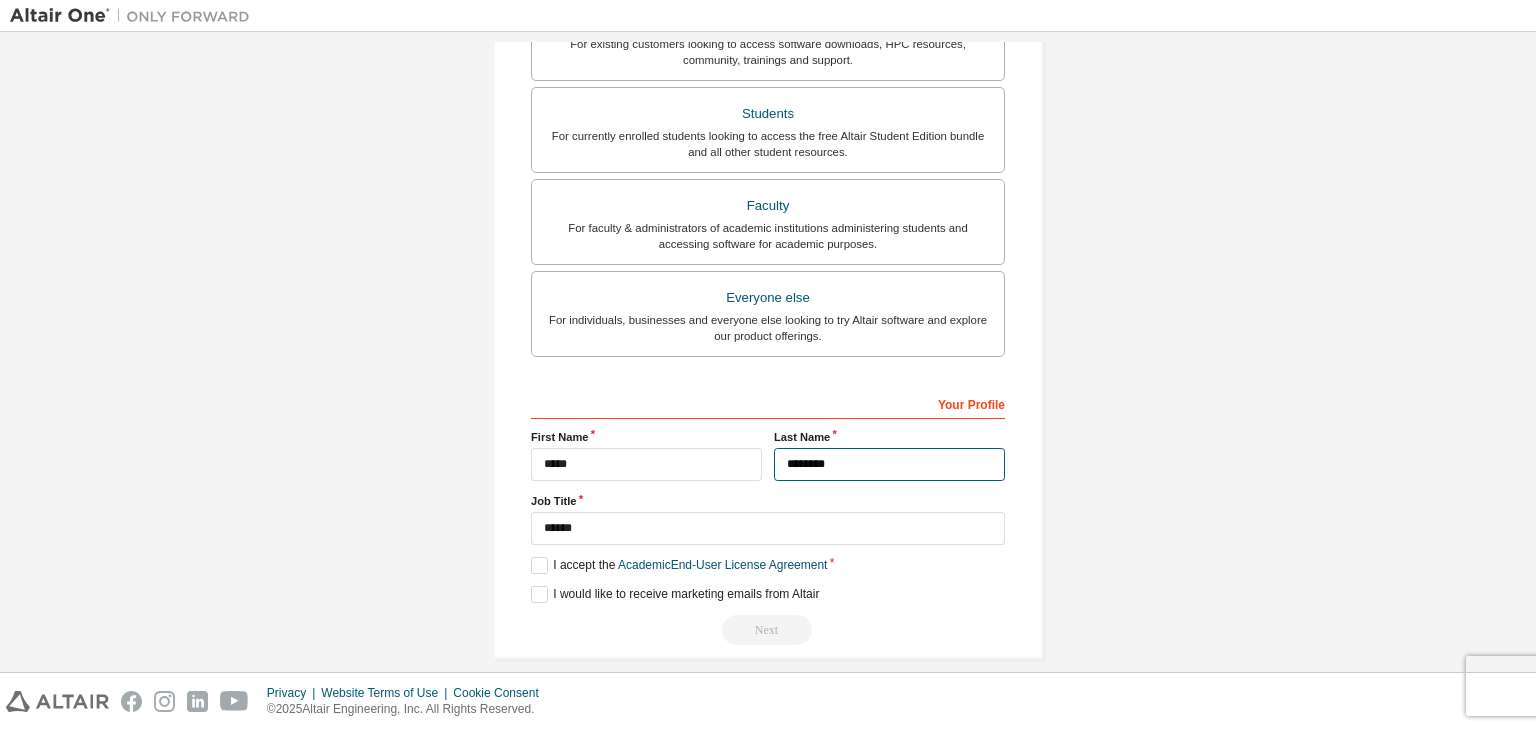 type on "********" 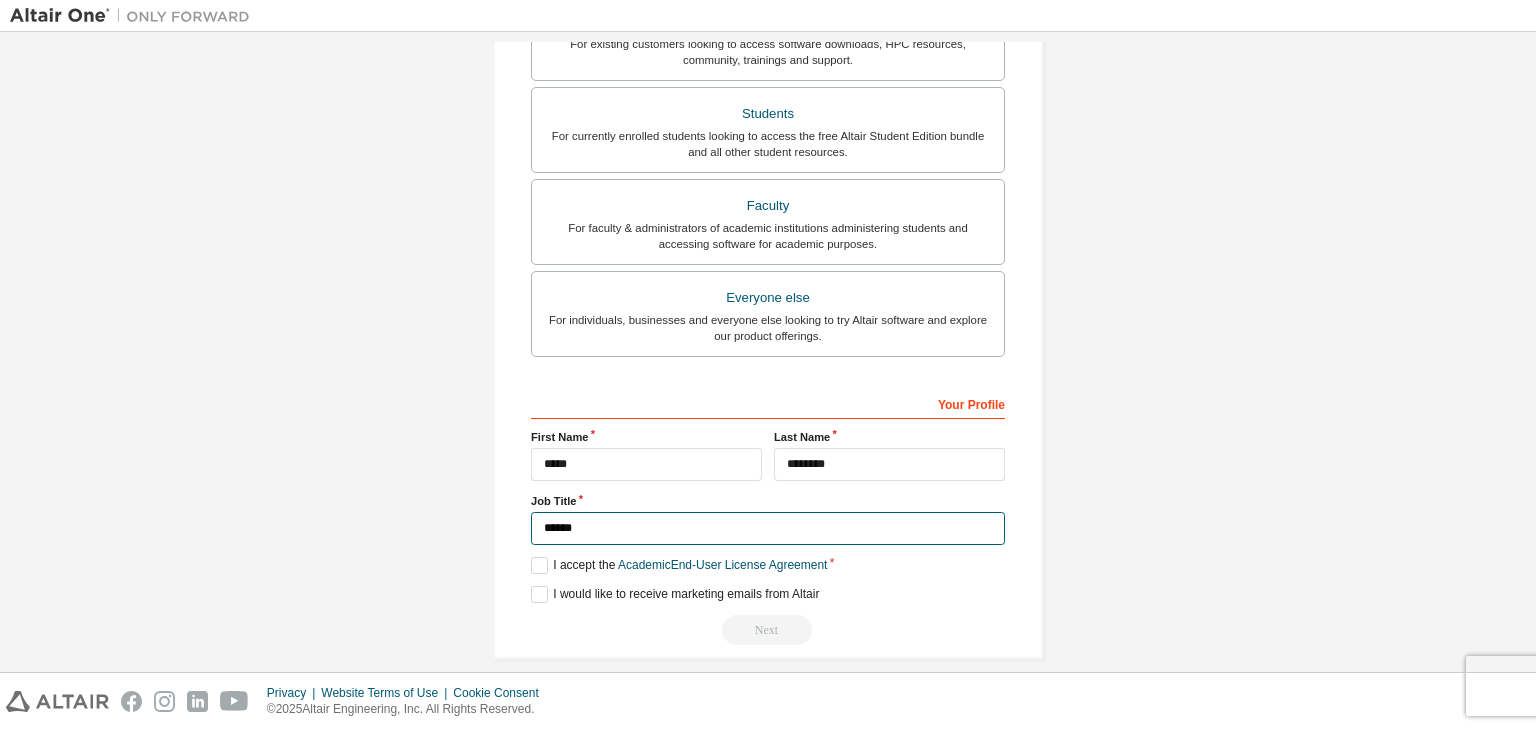 click on "******" at bounding box center [768, 528] 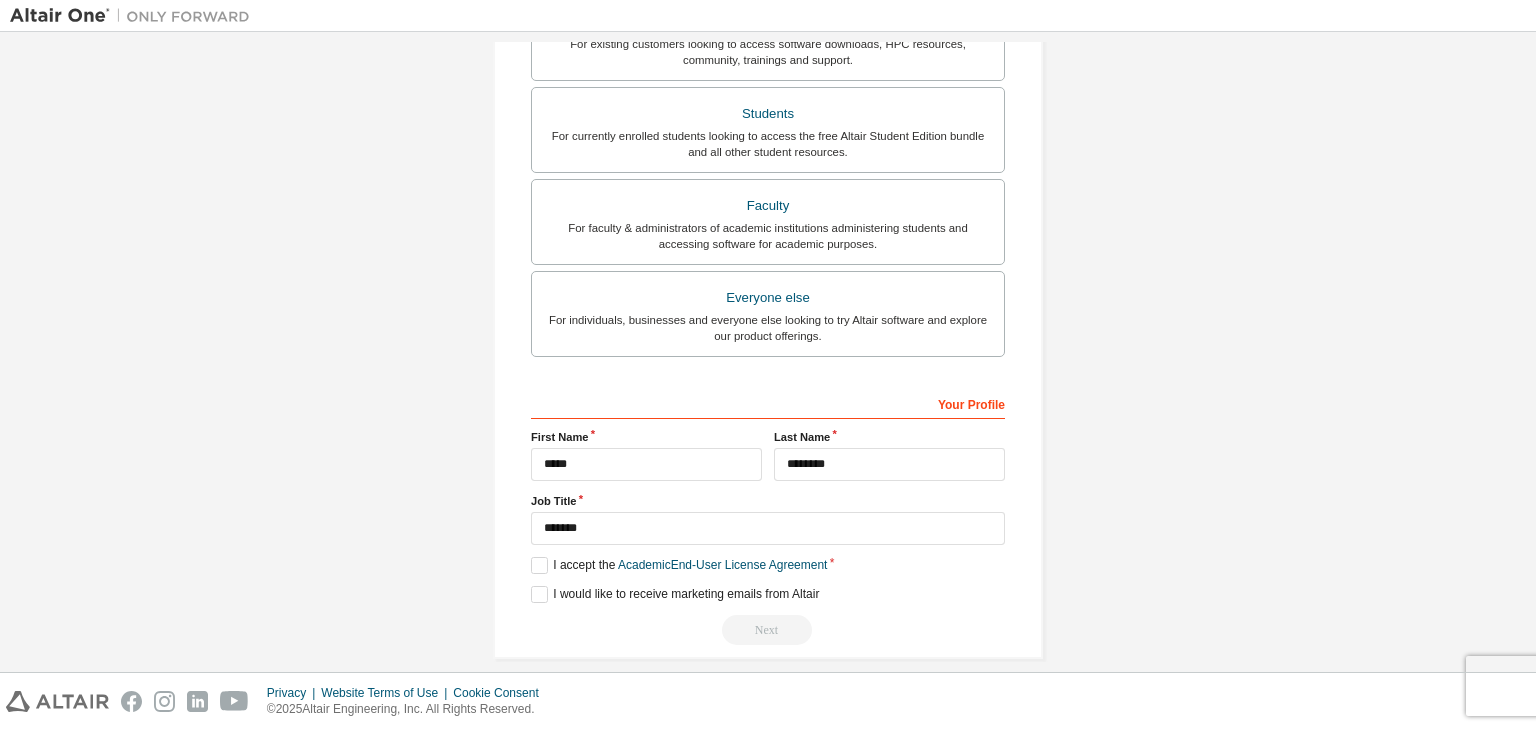 click on "**********" at bounding box center (768, 516) 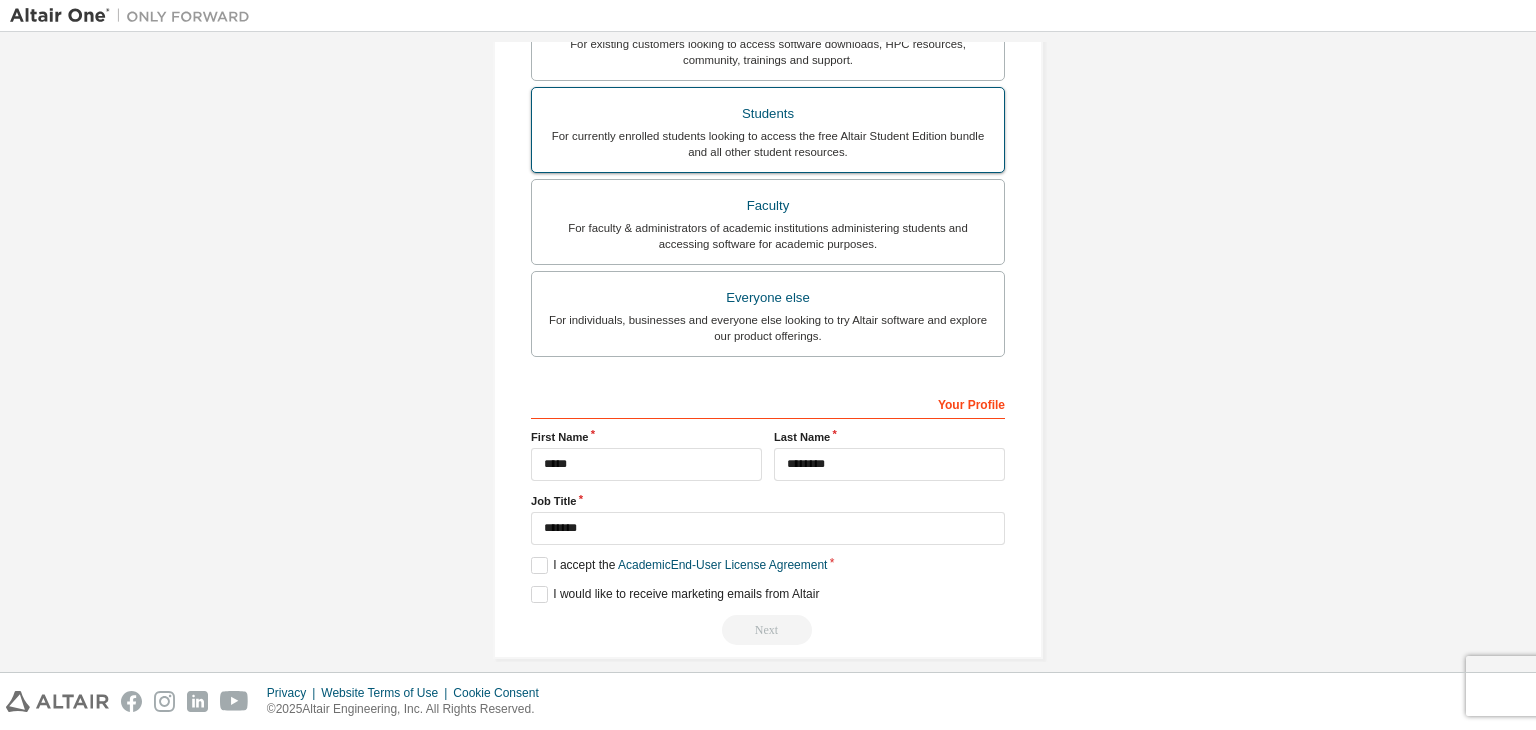 click on "For currently enrolled students looking to access the free Altair Student Edition bundle and all other student resources." at bounding box center (768, 144) 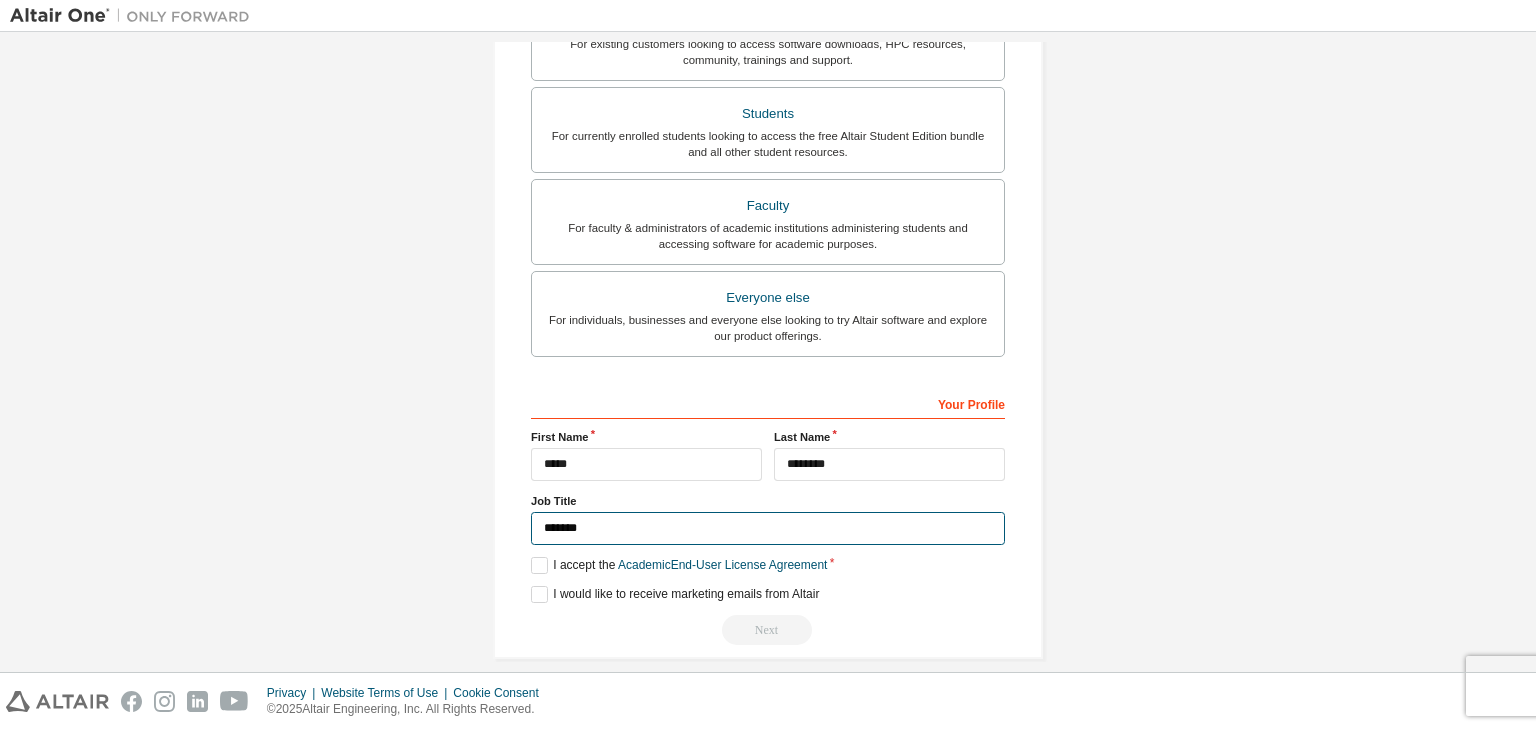 click on "*******" at bounding box center (768, 528) 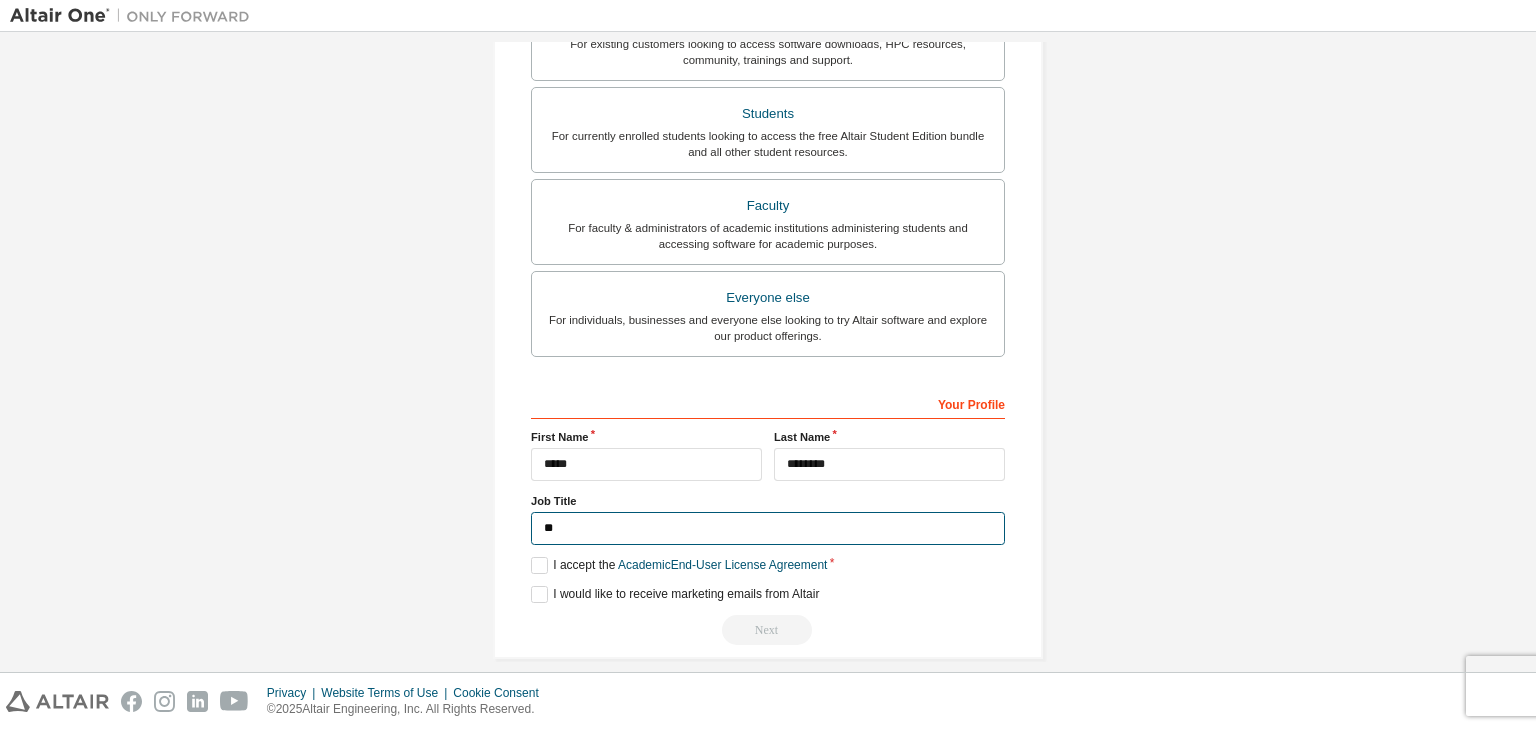 type on "*" 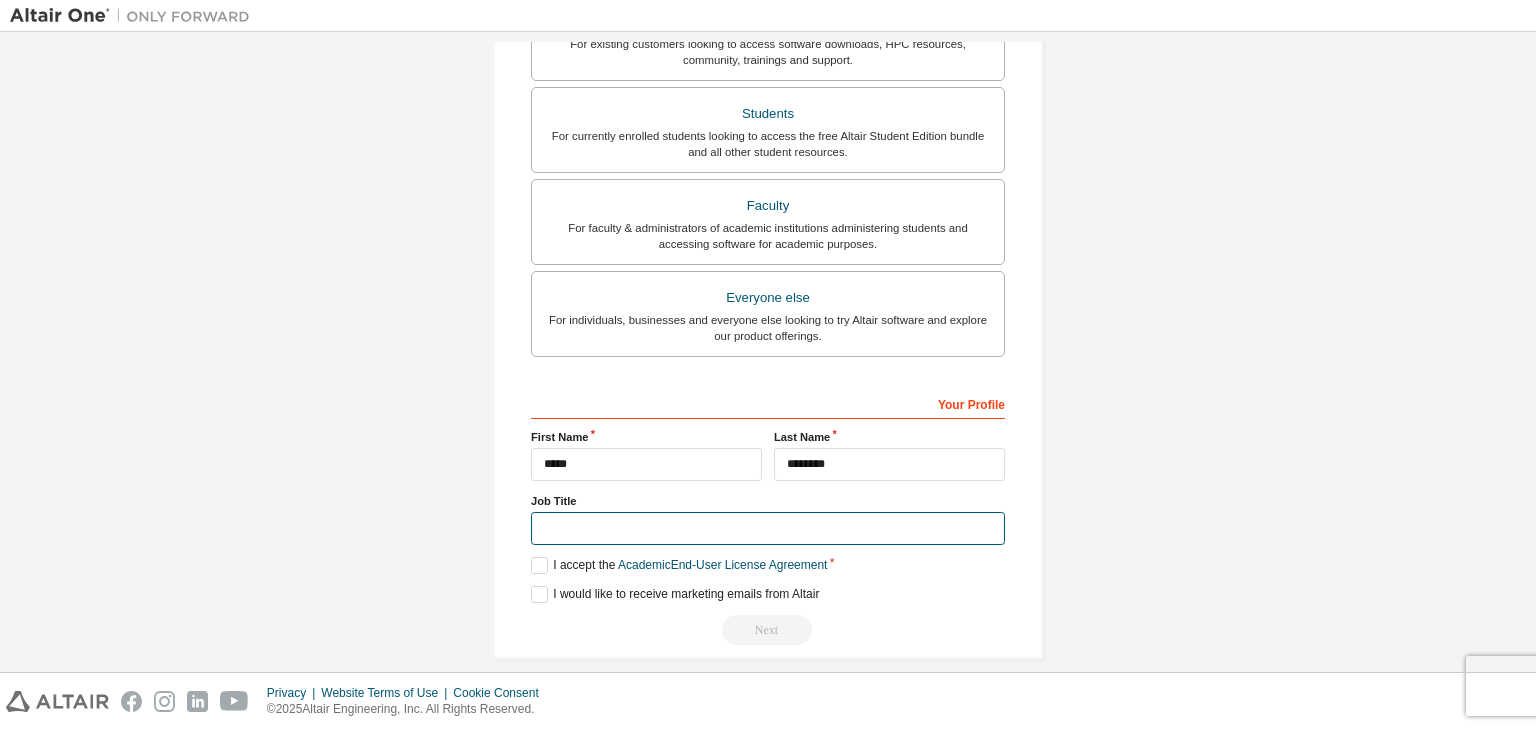 type 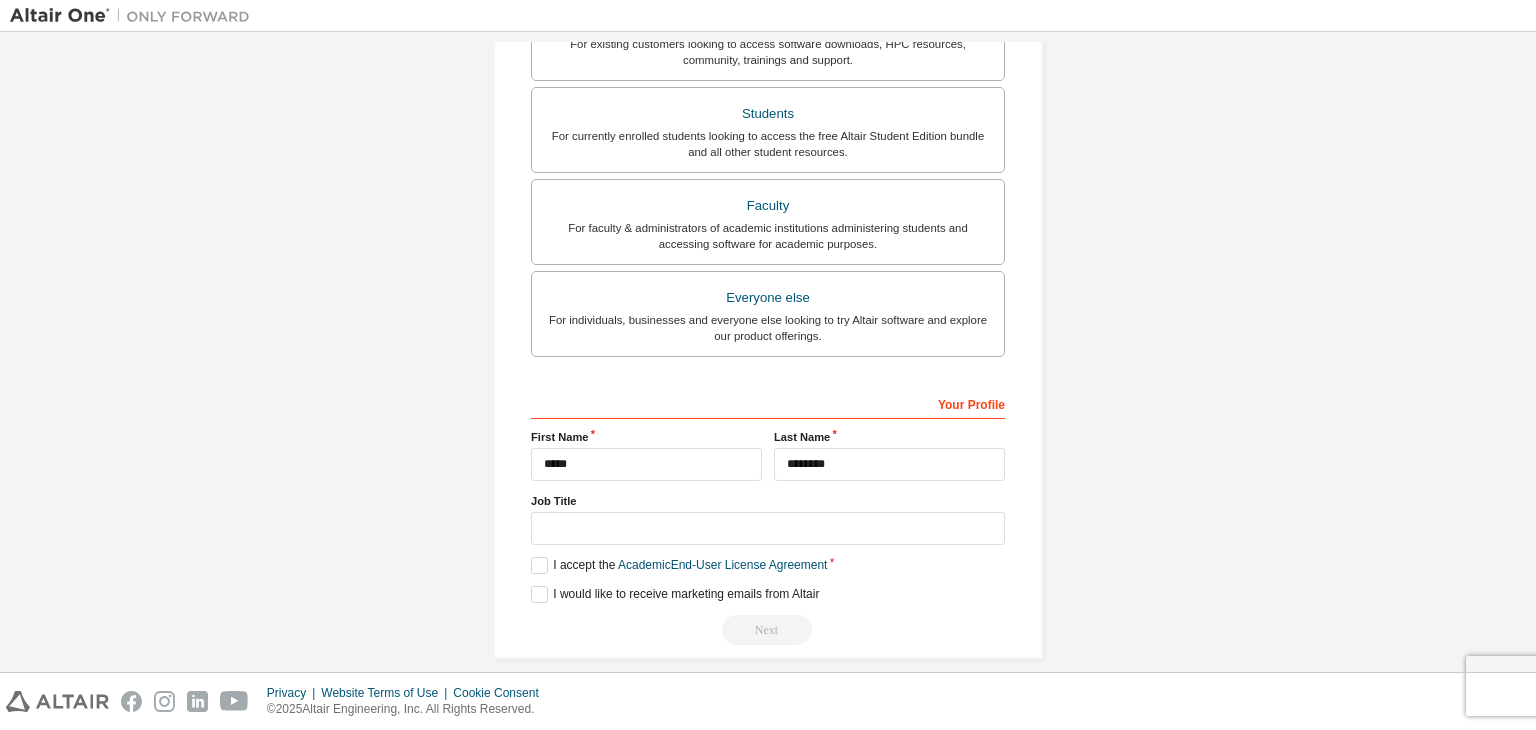 click on "Next" at bounding box center (768, 630) 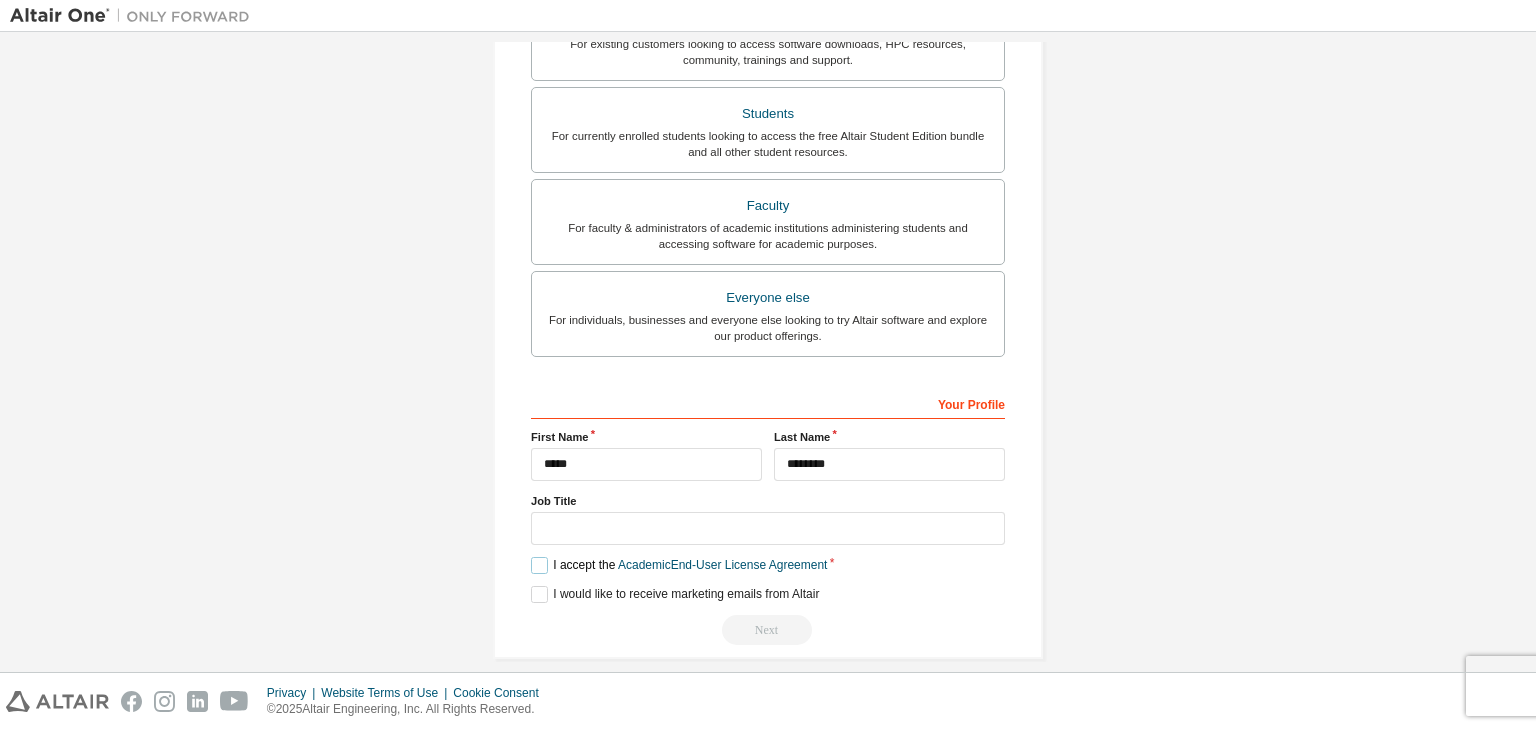 click on "I accept the   Academic   End-User License Agreement" at bounding box center [679, 565] 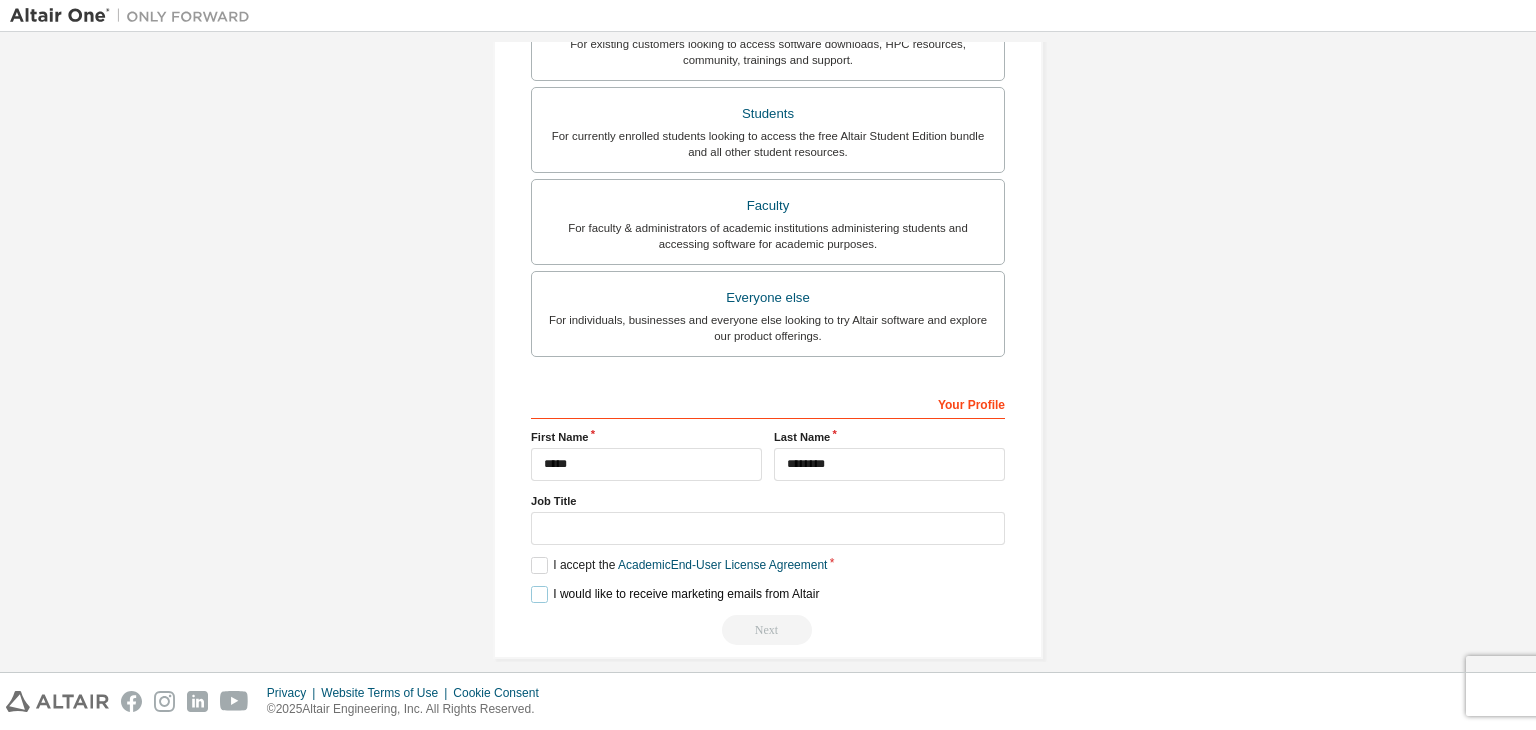 click on "I would like to receive marketing emails from Altair" at bounding box center (675, 594) 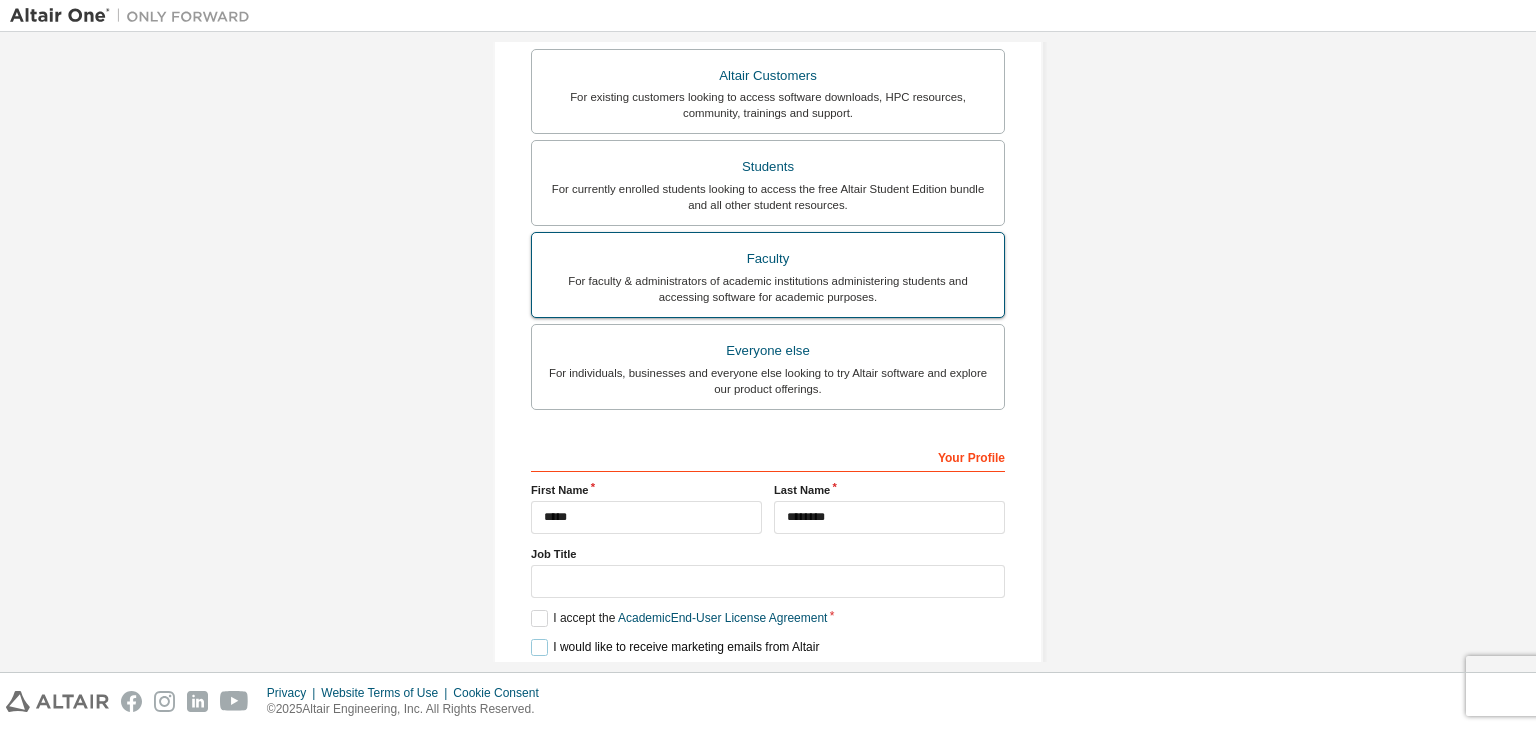 scroll, scrollTop: 170, scrollLeft: 0, axis: vertical 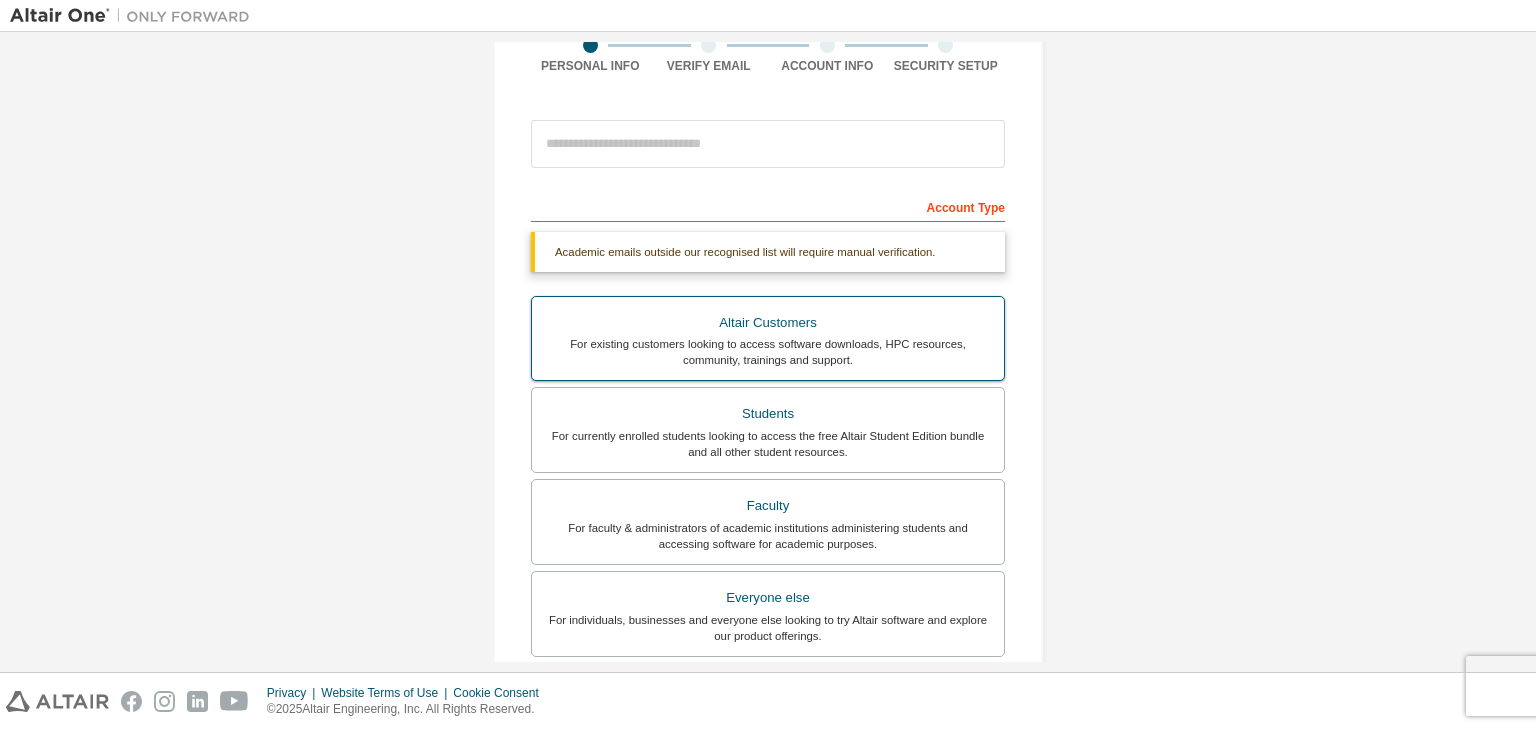 click on "For existing customers looking to access software downloads, HPC resources, community, trainings and support." at bounding box center (768, 352) 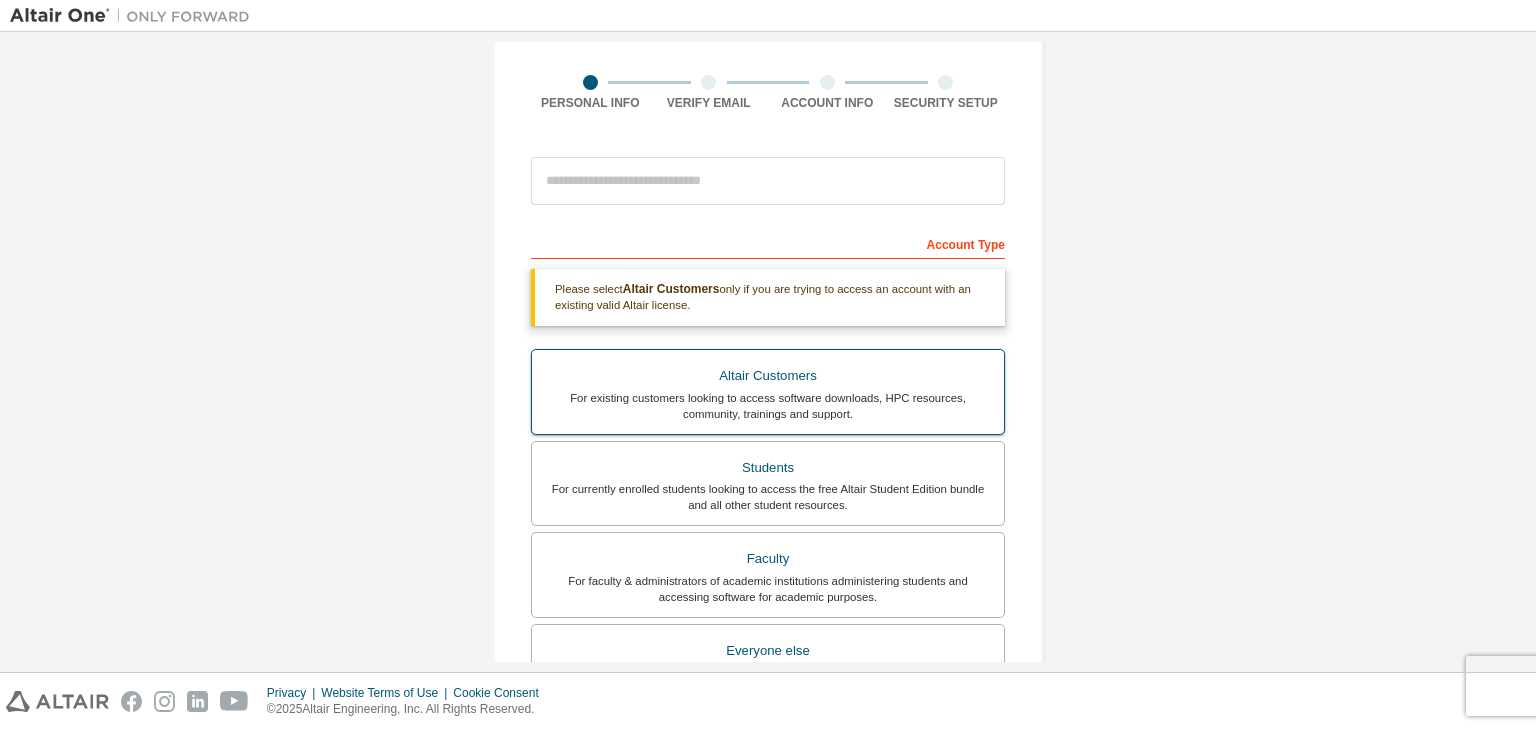 scroll, scrollTop: 0, scrollLeft: 0, axis: both 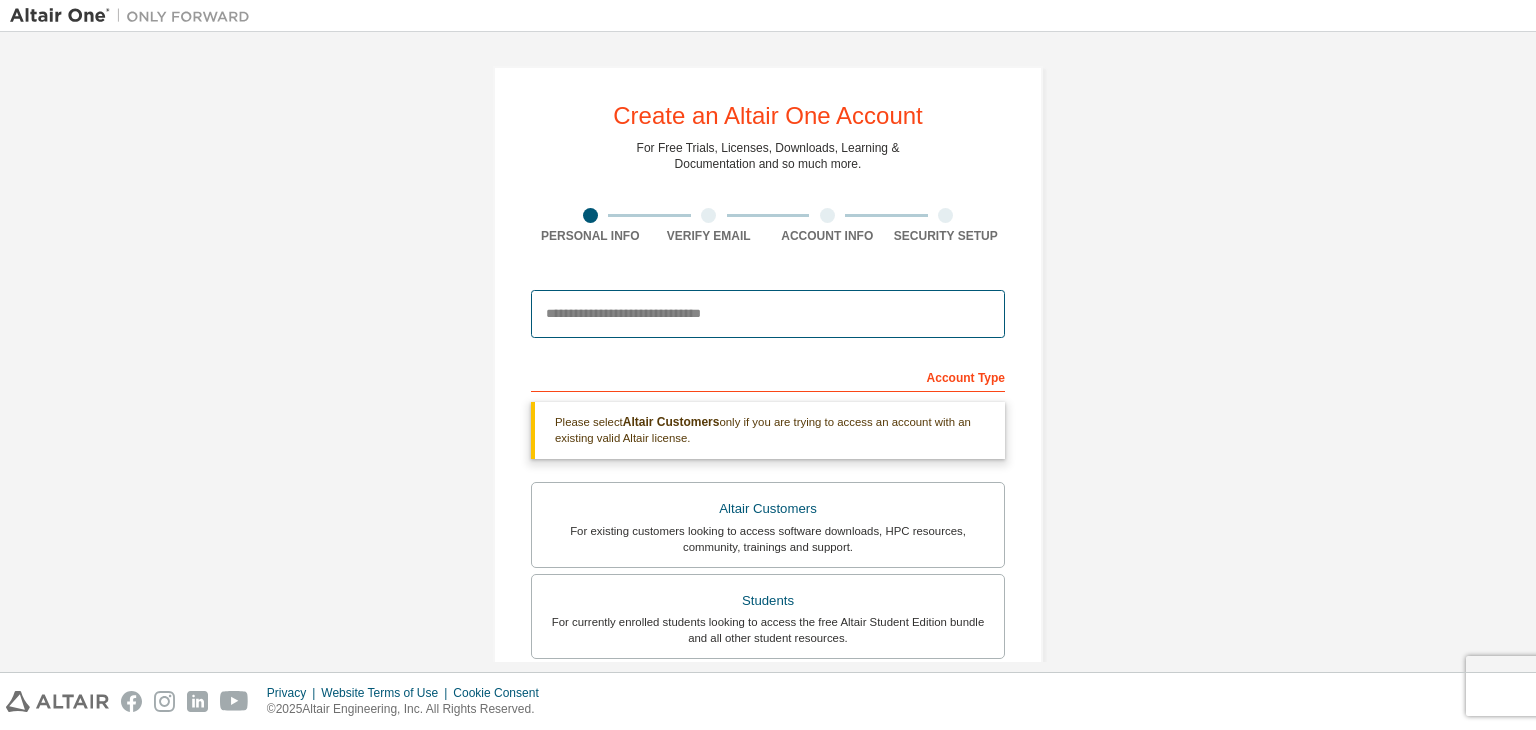 click at bounding box center (768, 314) 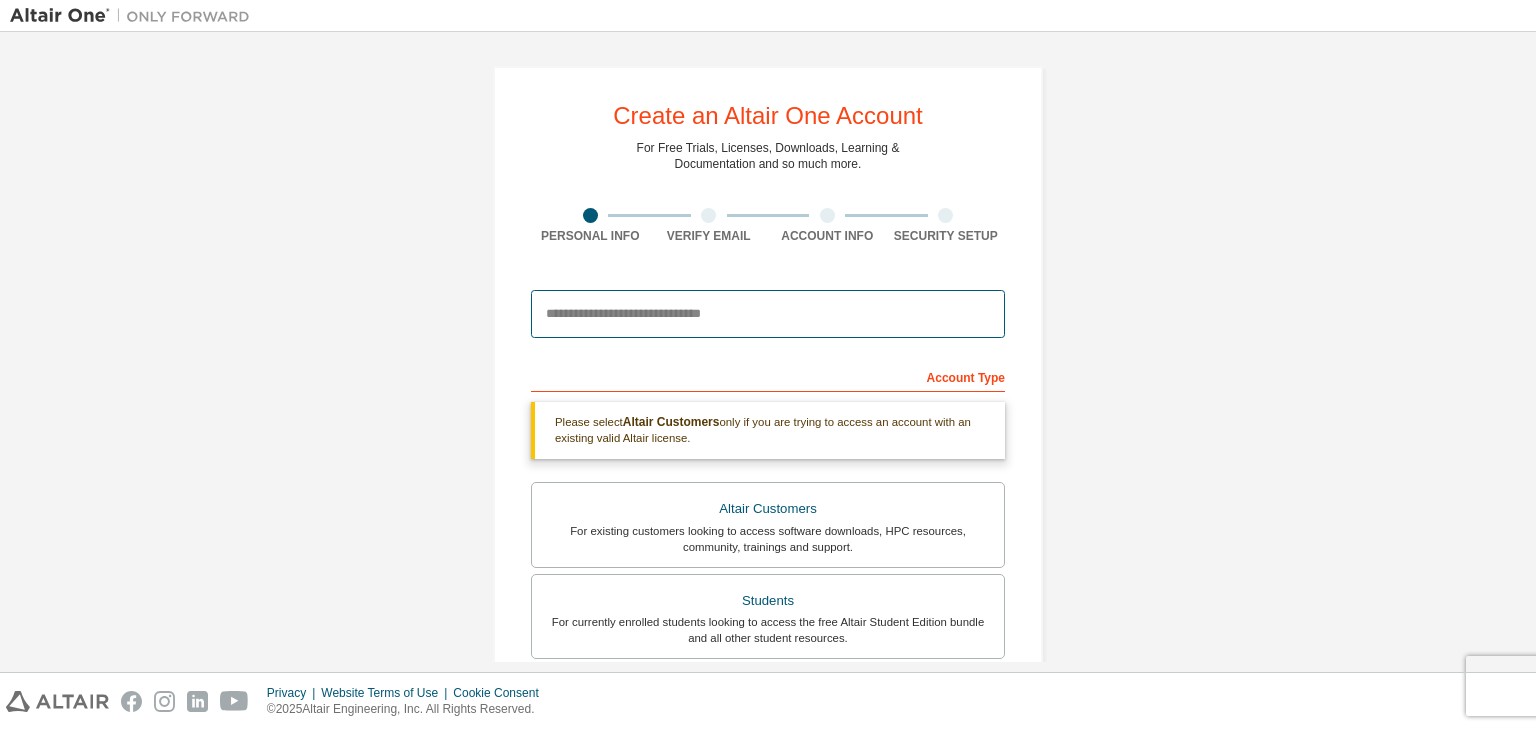 type on "**********" 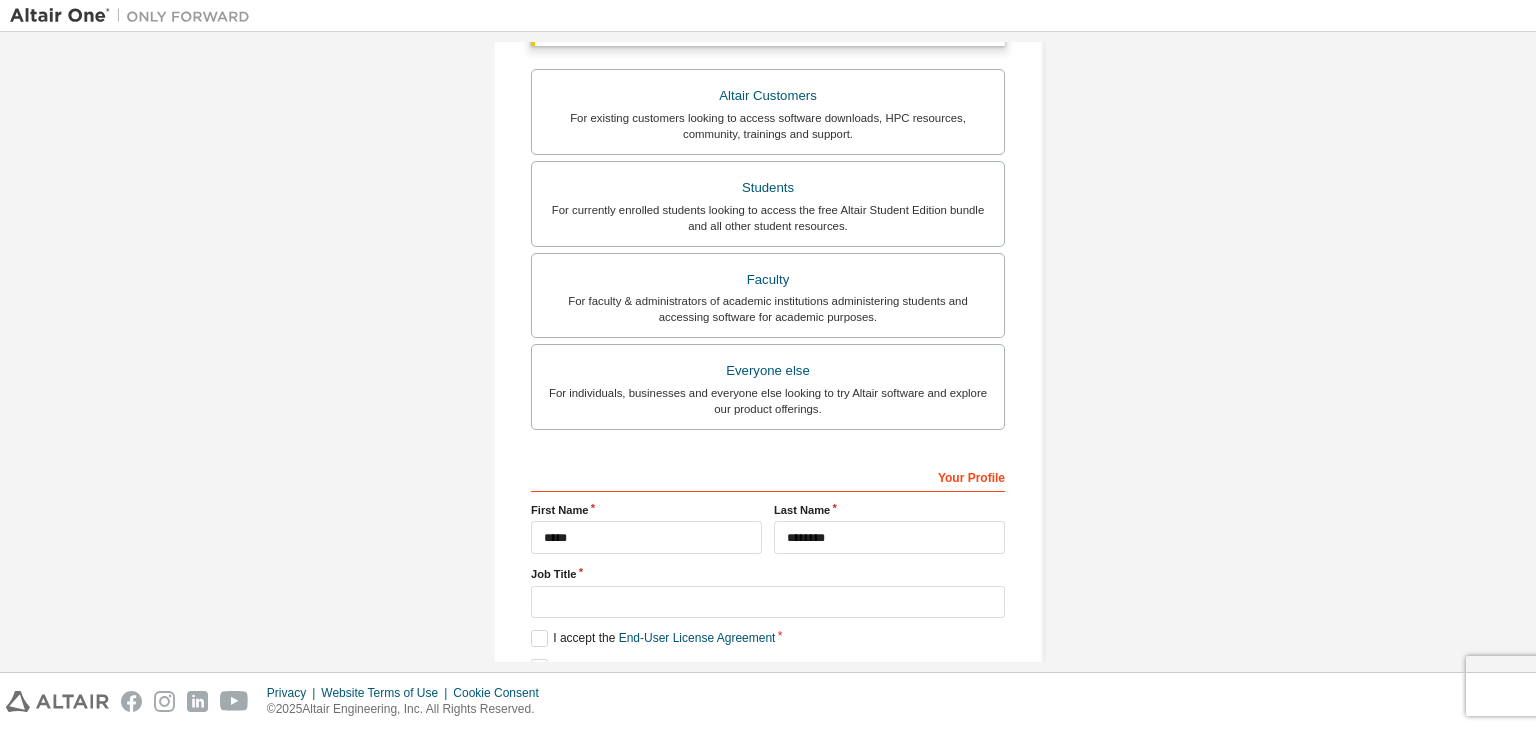 scroll, scrollTop: 567, scrollLeft: 0, axis: vertical 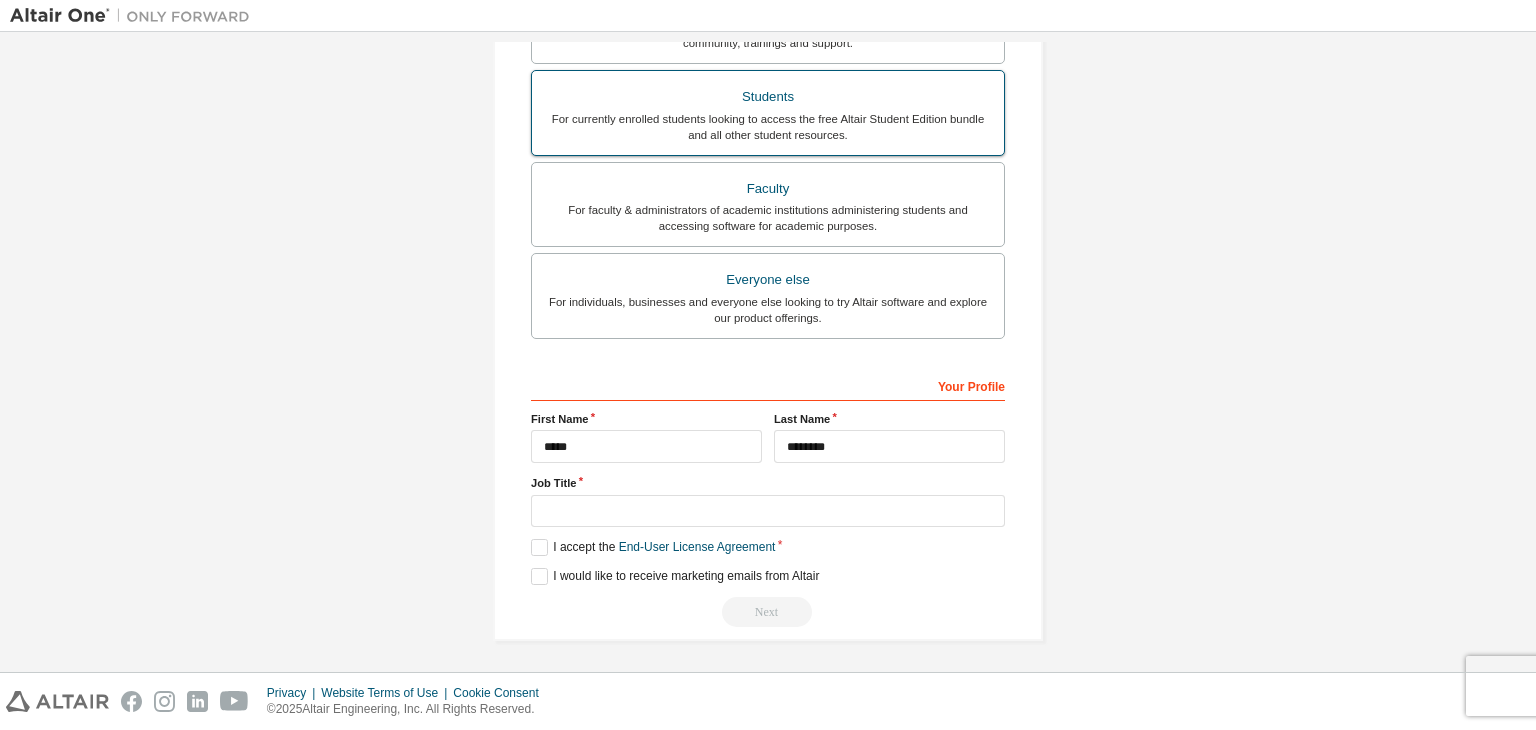 click on "Students For currently enrolled students looking to access the free Altair Student Edition bundle and all other student resources." at bounding box center [768, 113] 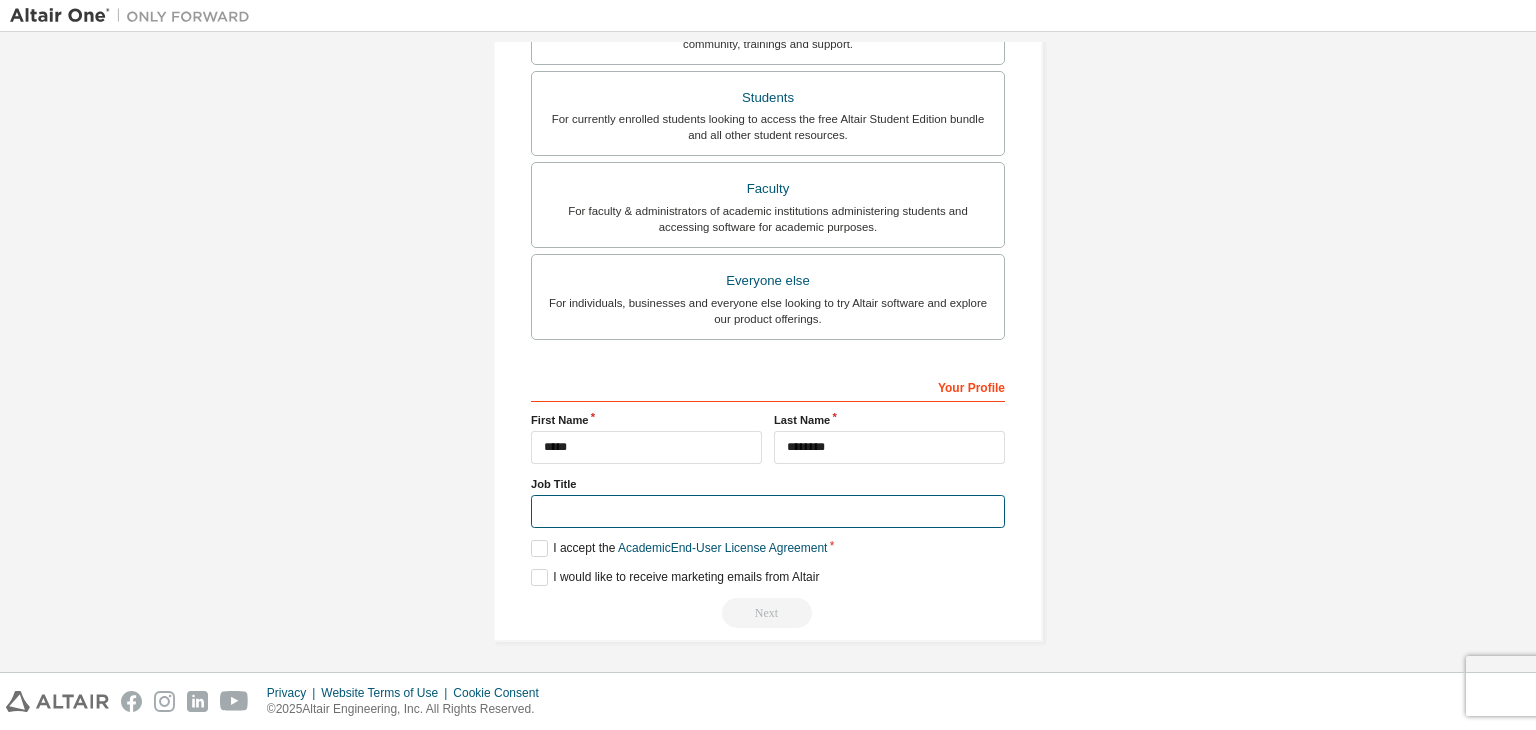 click at bounding box center (768, 511) 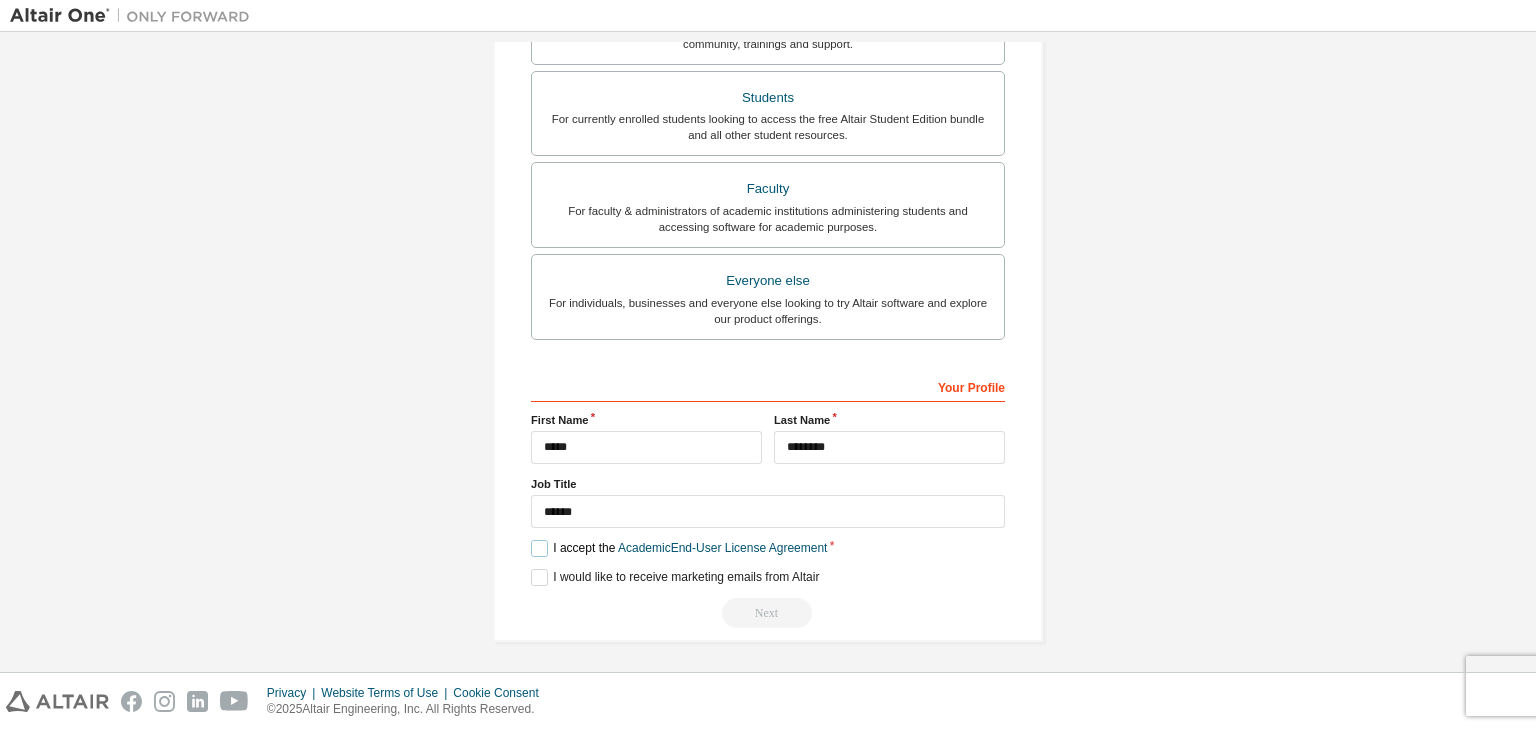 click on "I accept the   Academic   End-User License Agreement" at bounding box center [679, 548] 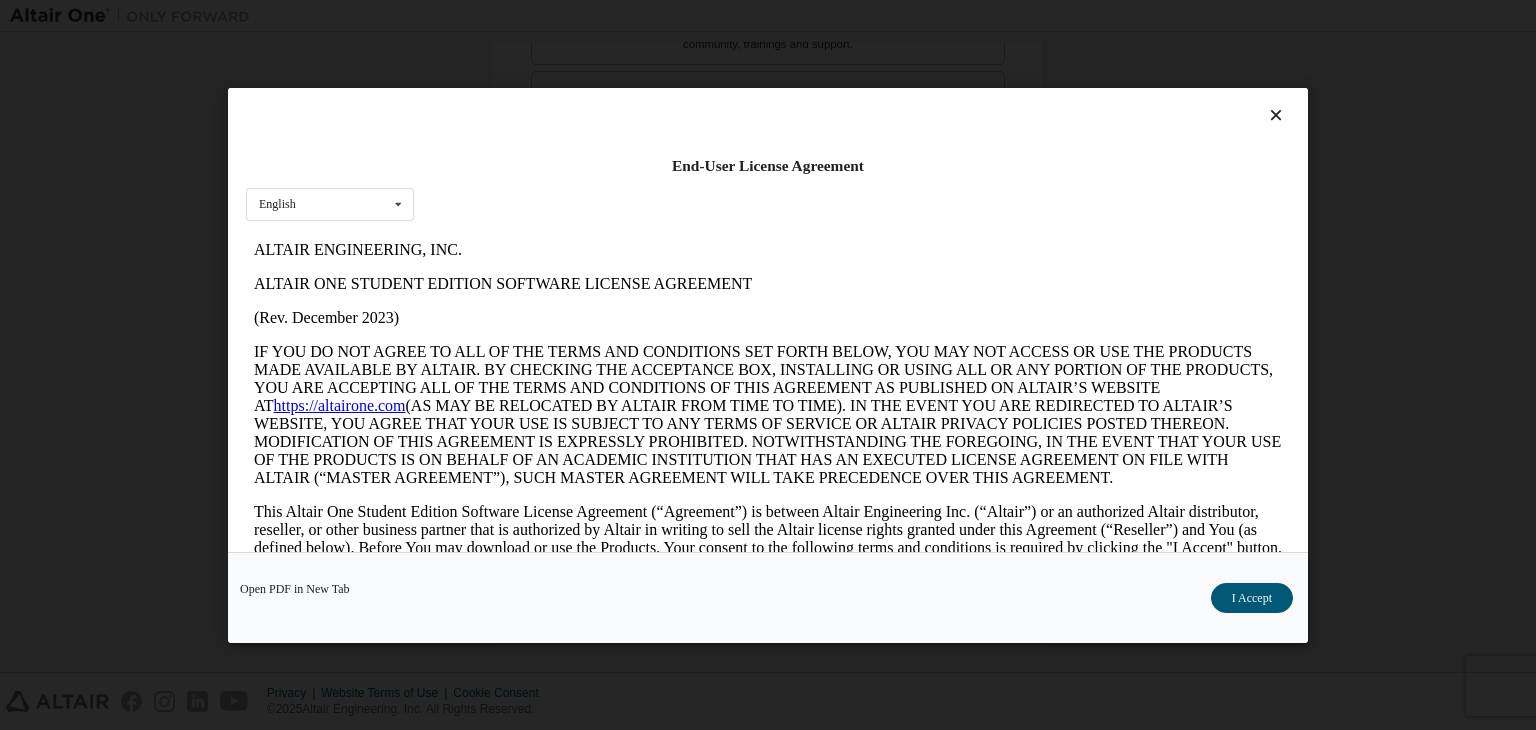 scroll, scrollTop: 0, scrollLeft: 0, axis: both 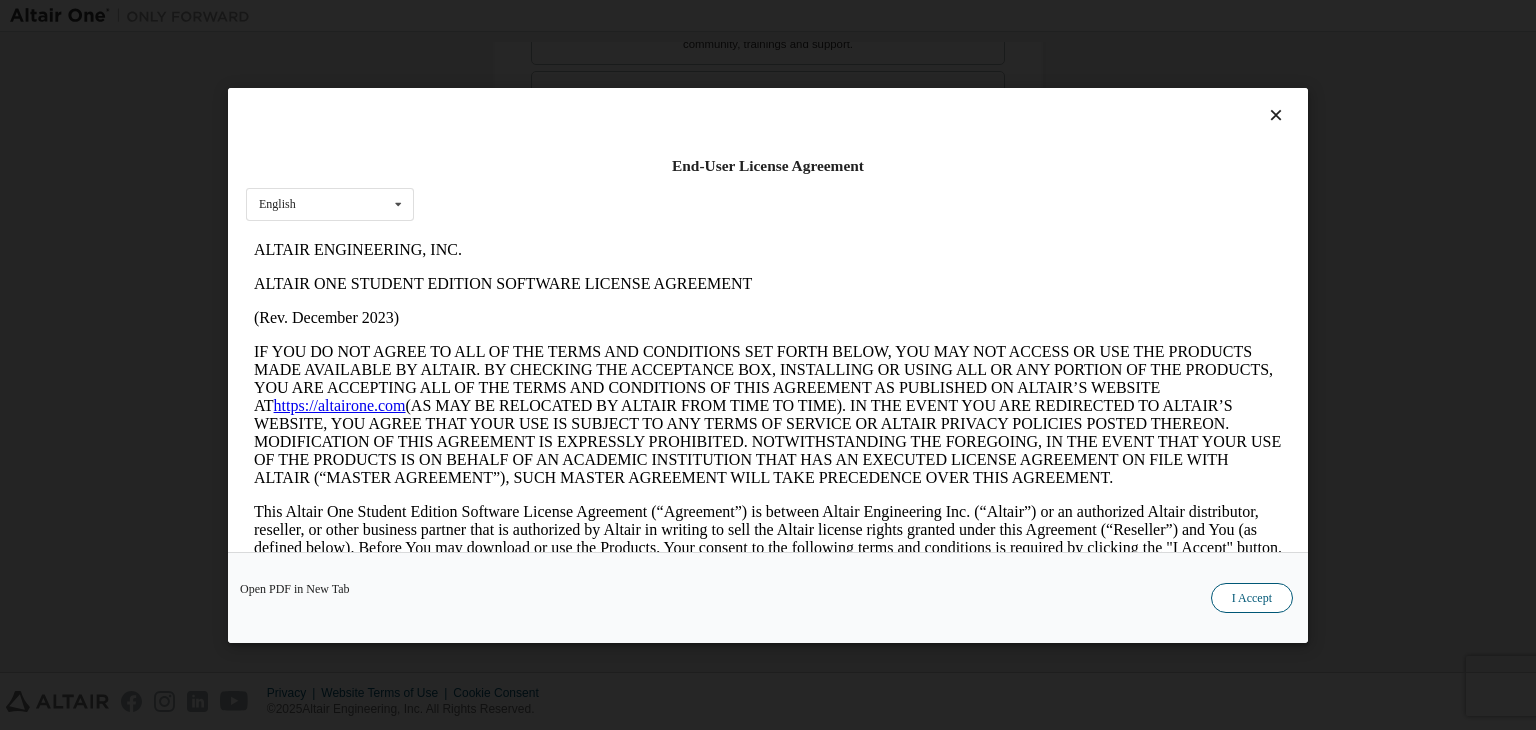 click on "I Accept" at bounding box center (1252, 598) 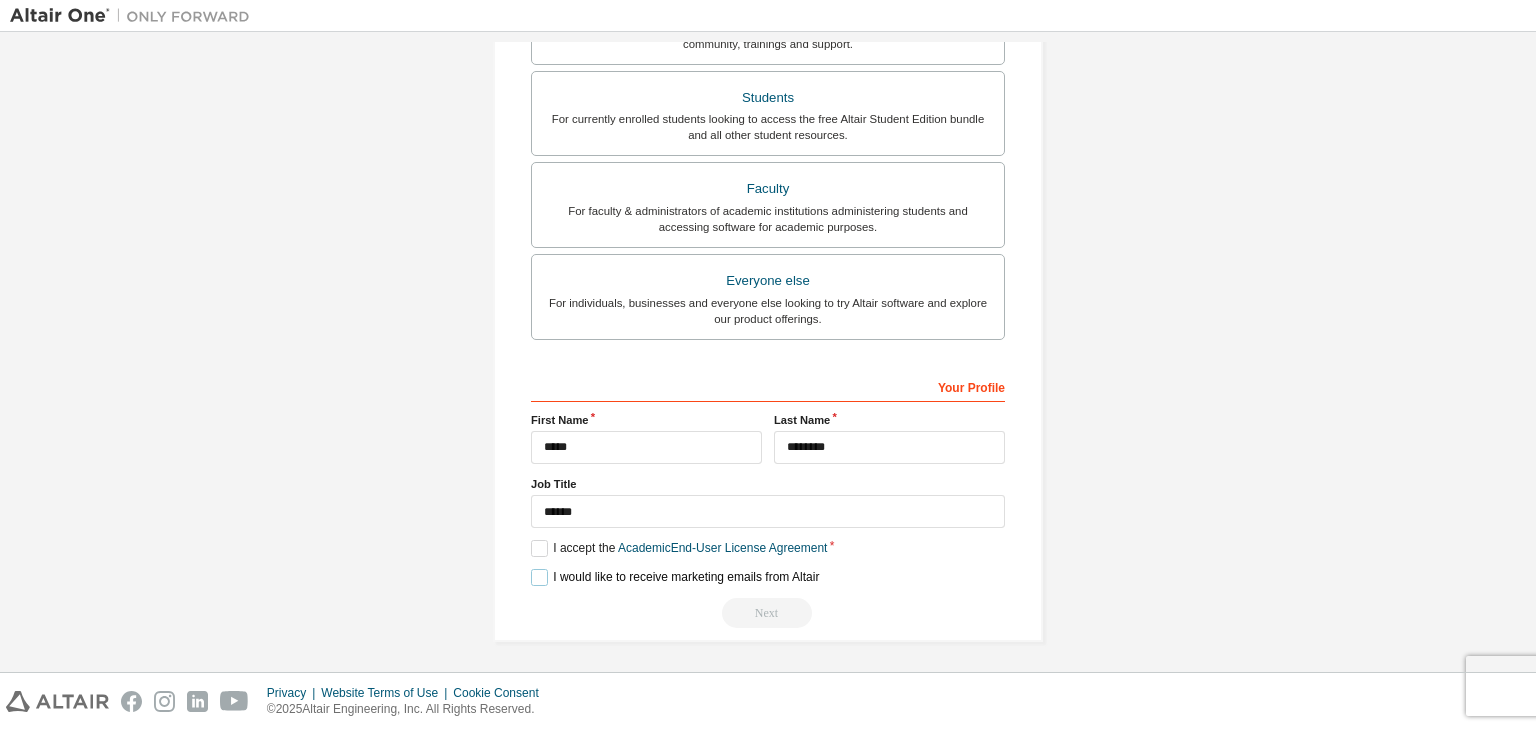 click on "I would like to receive marketing emails from Altair" at bounding box center [675, 577] 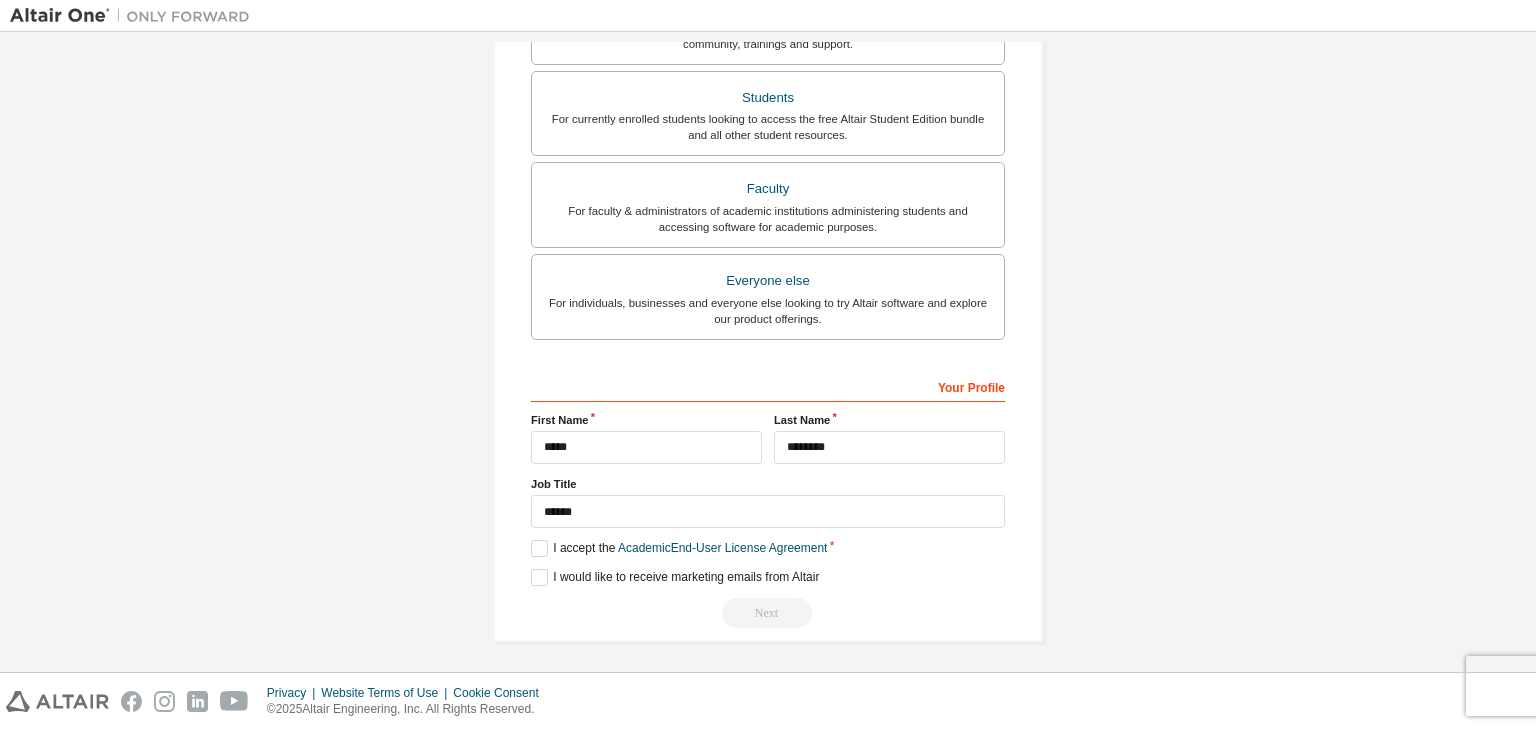 click on "Job Title ******" at bounding box center [768, 502] 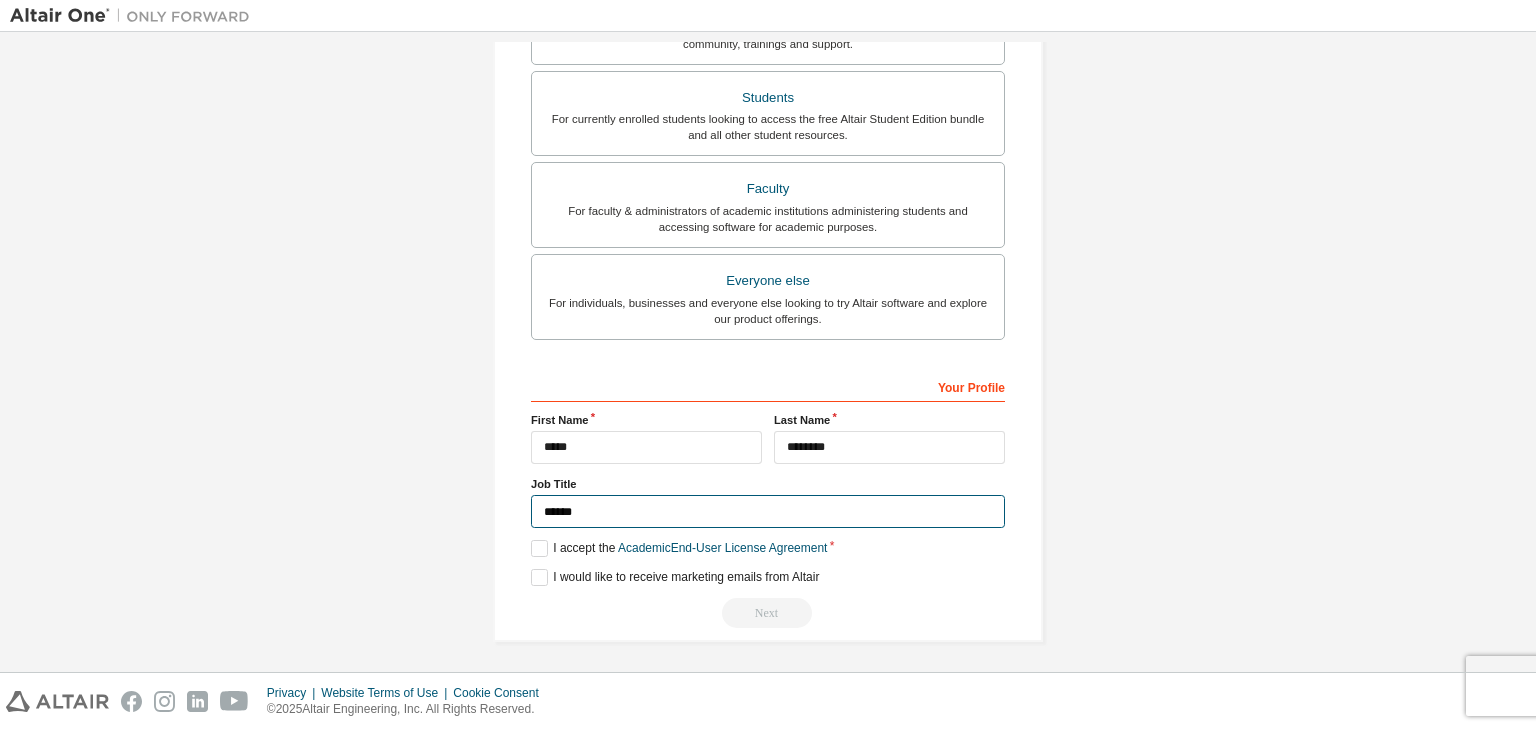 click on "******" at bounding box center (768, 511) 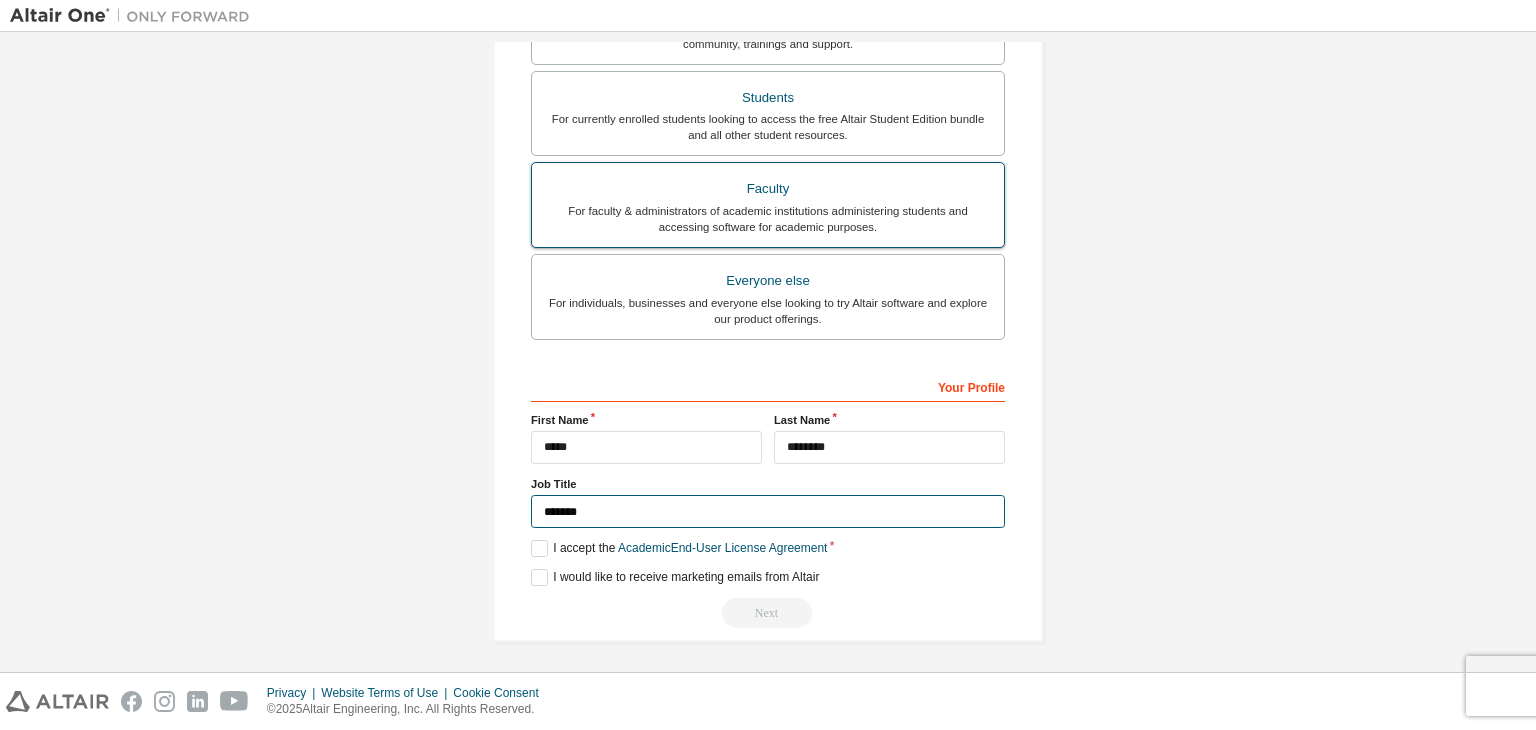 type on "*******" 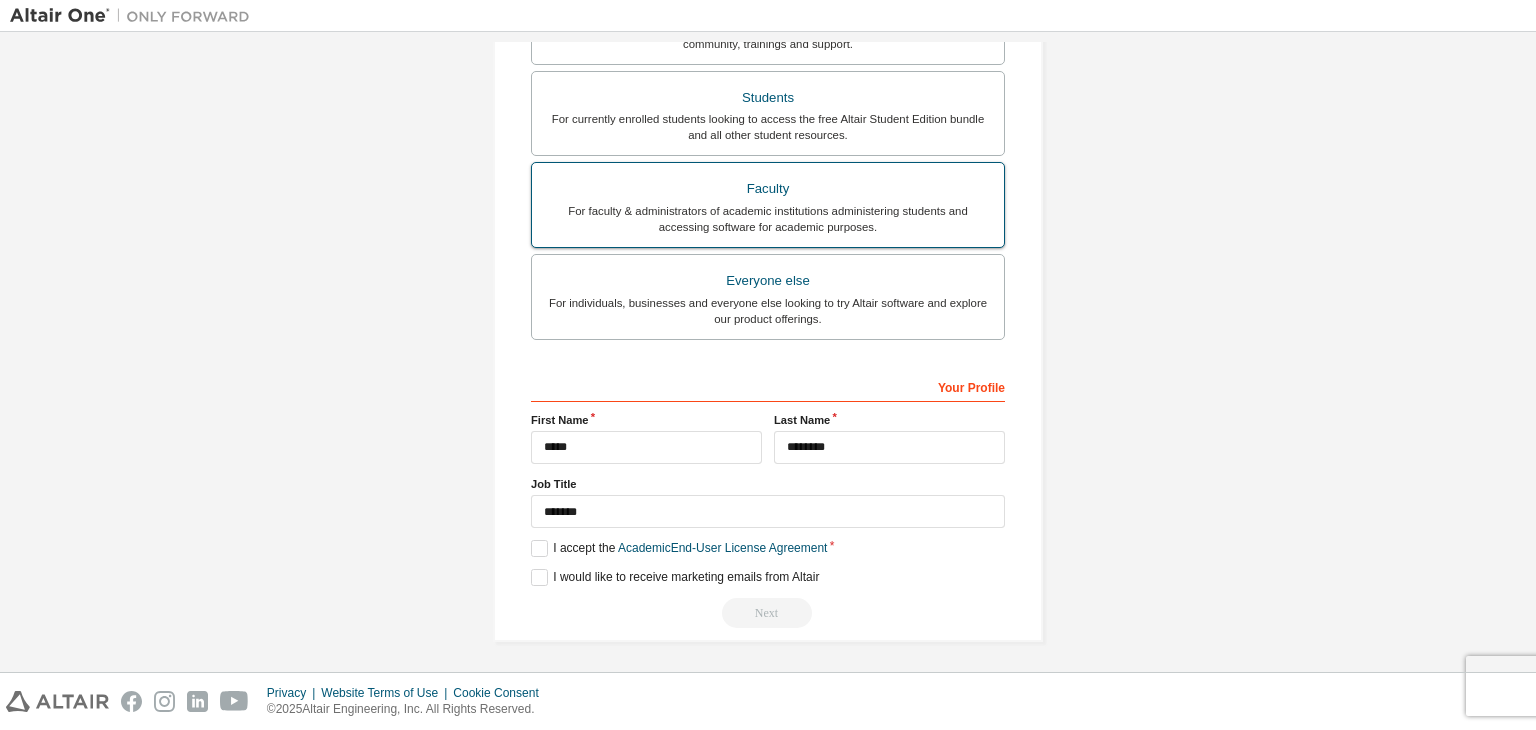 click on "For faculty & administrators of academic institutions administering students and accessing software for academic purposes." at bounding box center (768, 219) 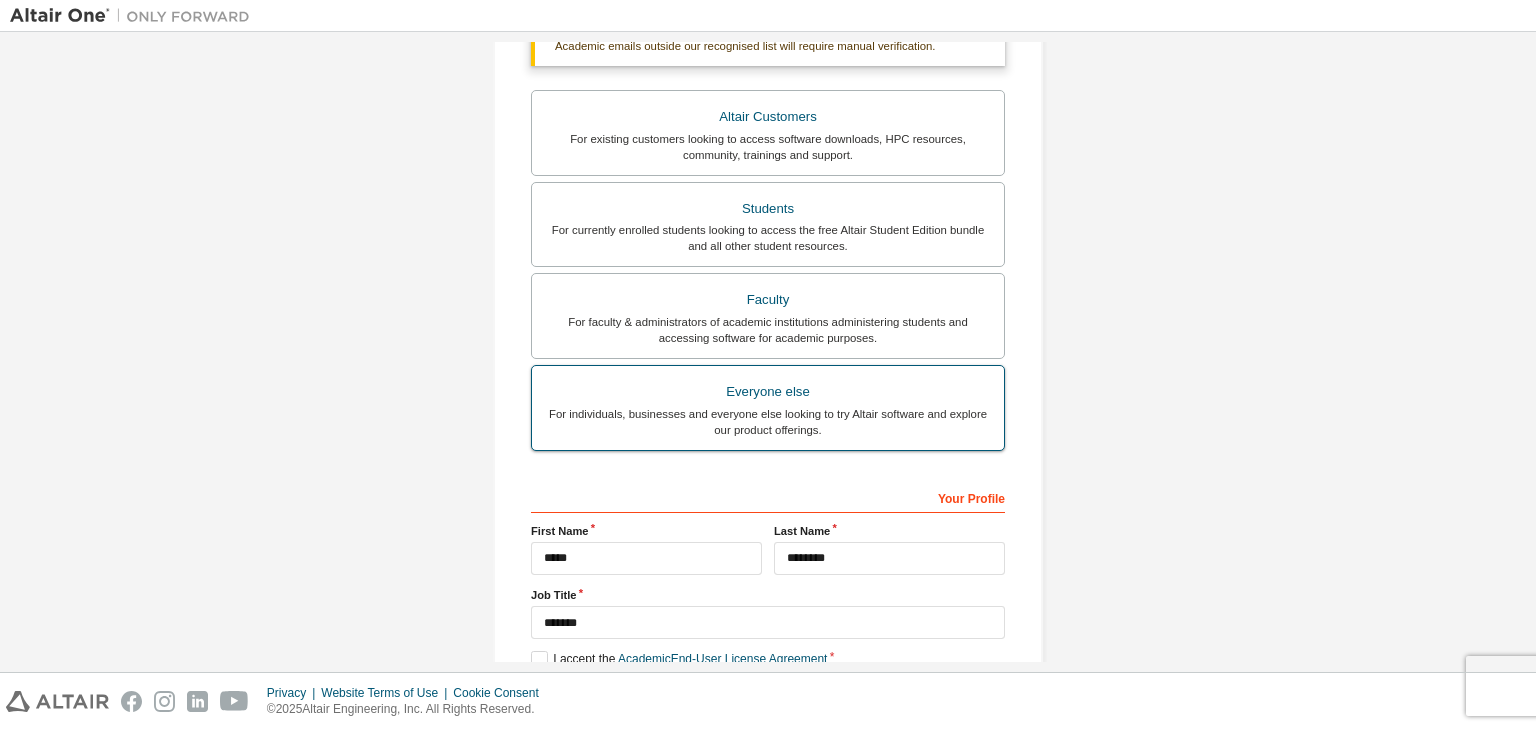 scroll, scrollTop: 150, scrollLeft: 0, axis: vertical 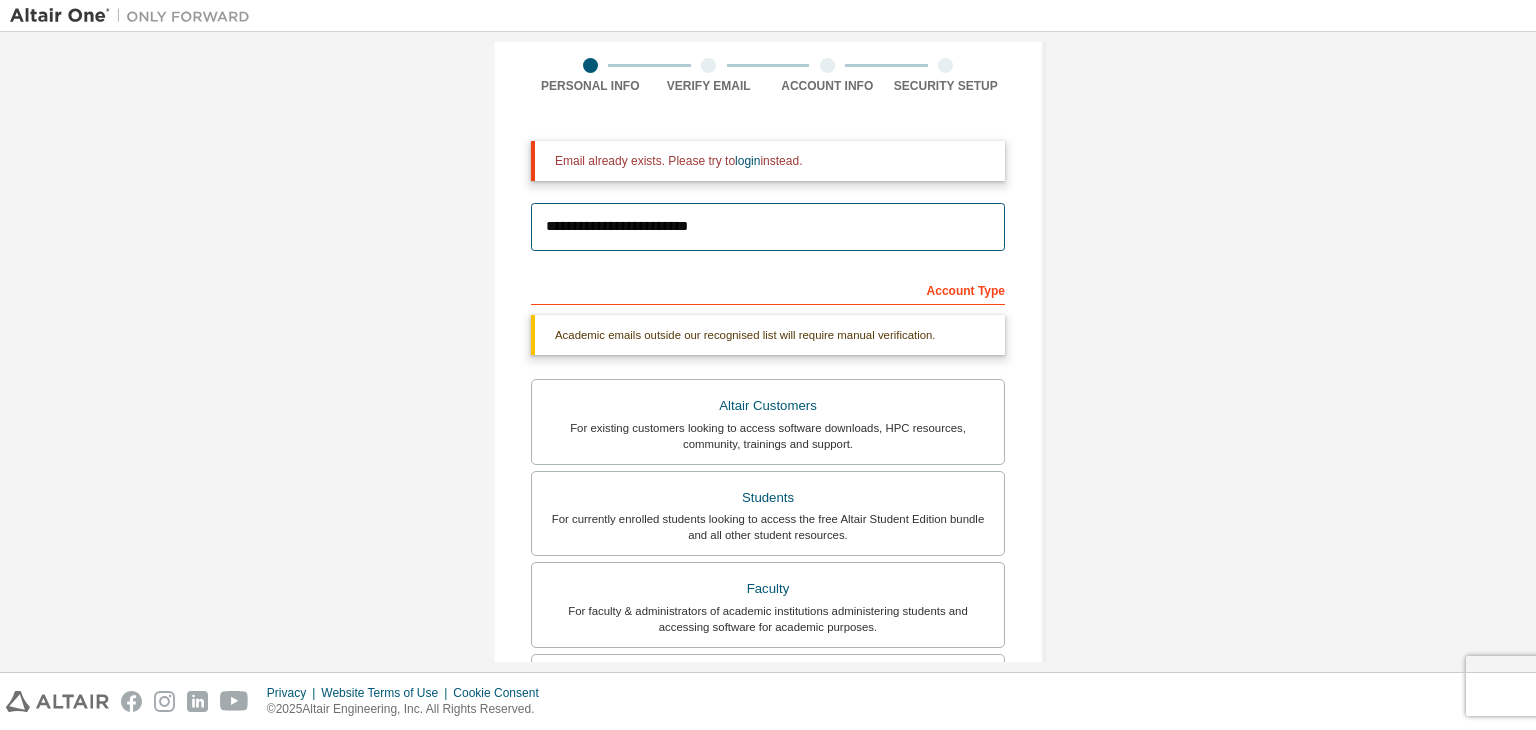 click on "**********" at bounding box center (768, 227) 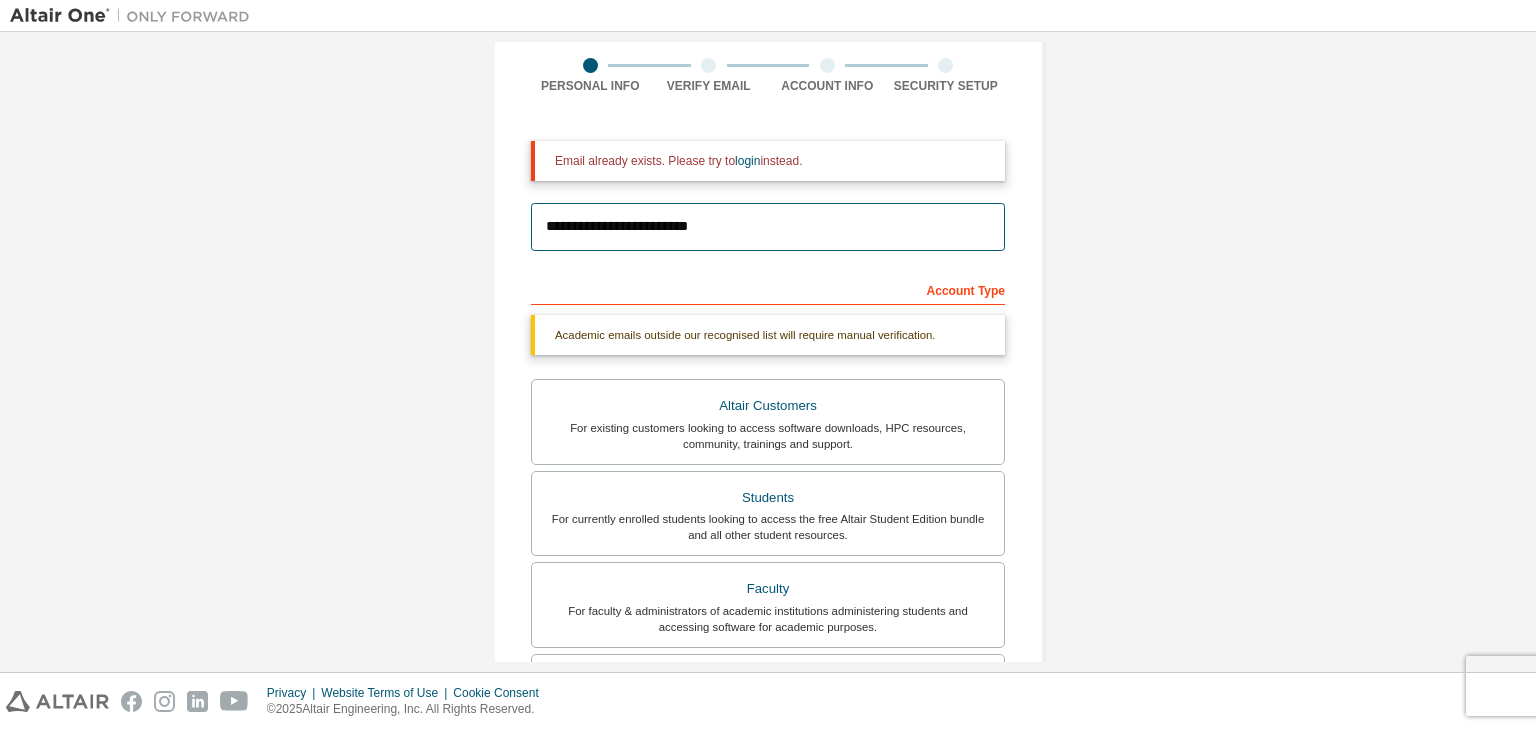 click on "**********" at bounding box center (768, 227) 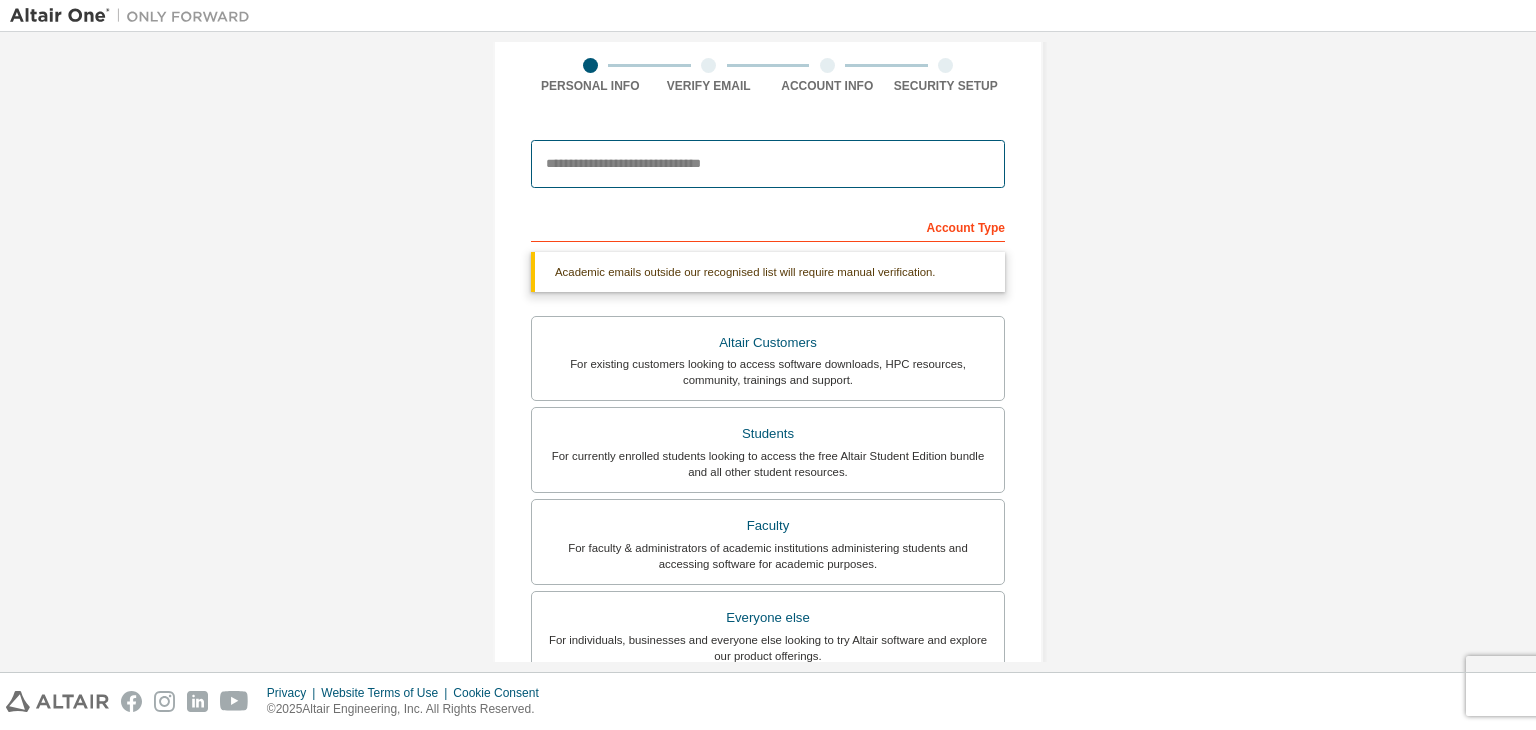 click at bounding box center (768, 164) 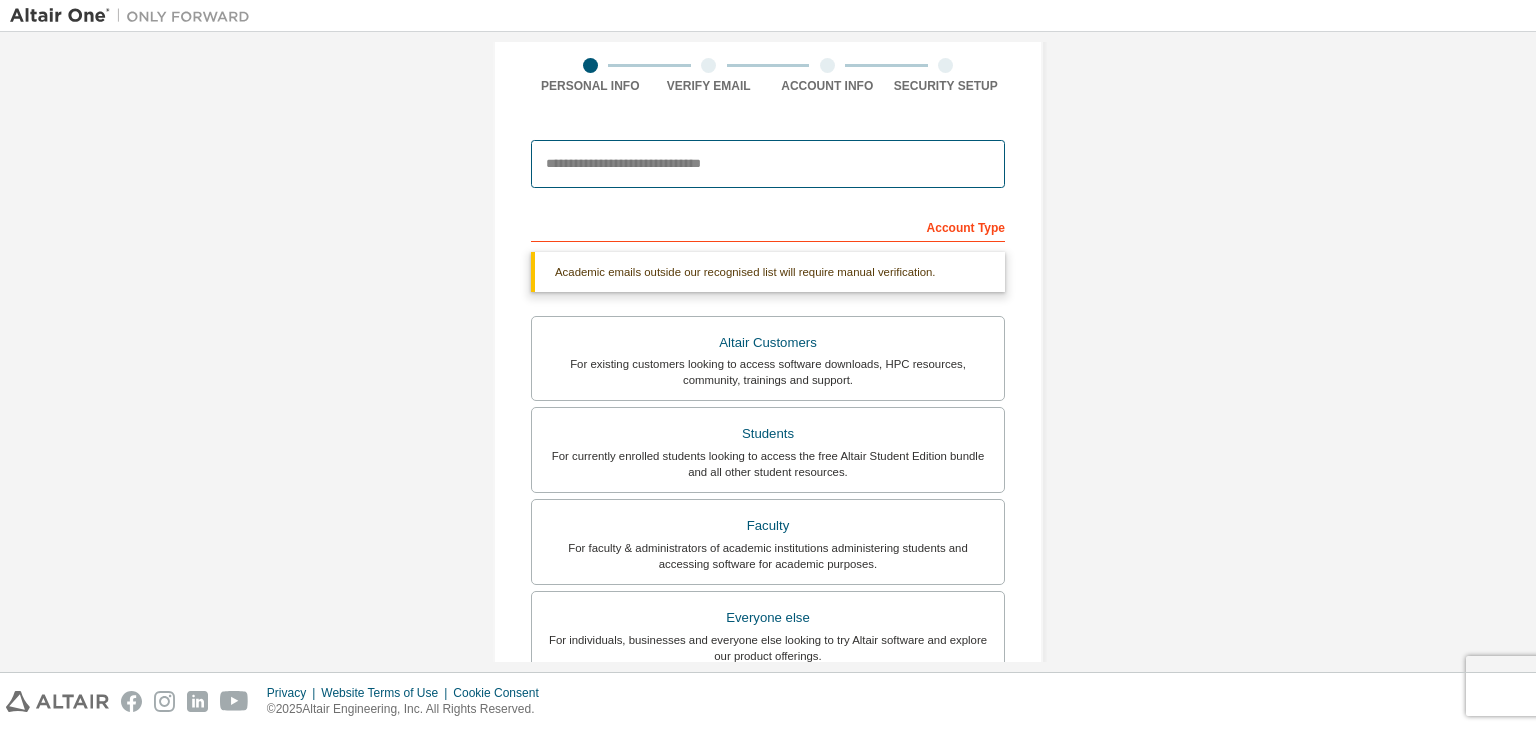 click at bounding box center [768, 164] 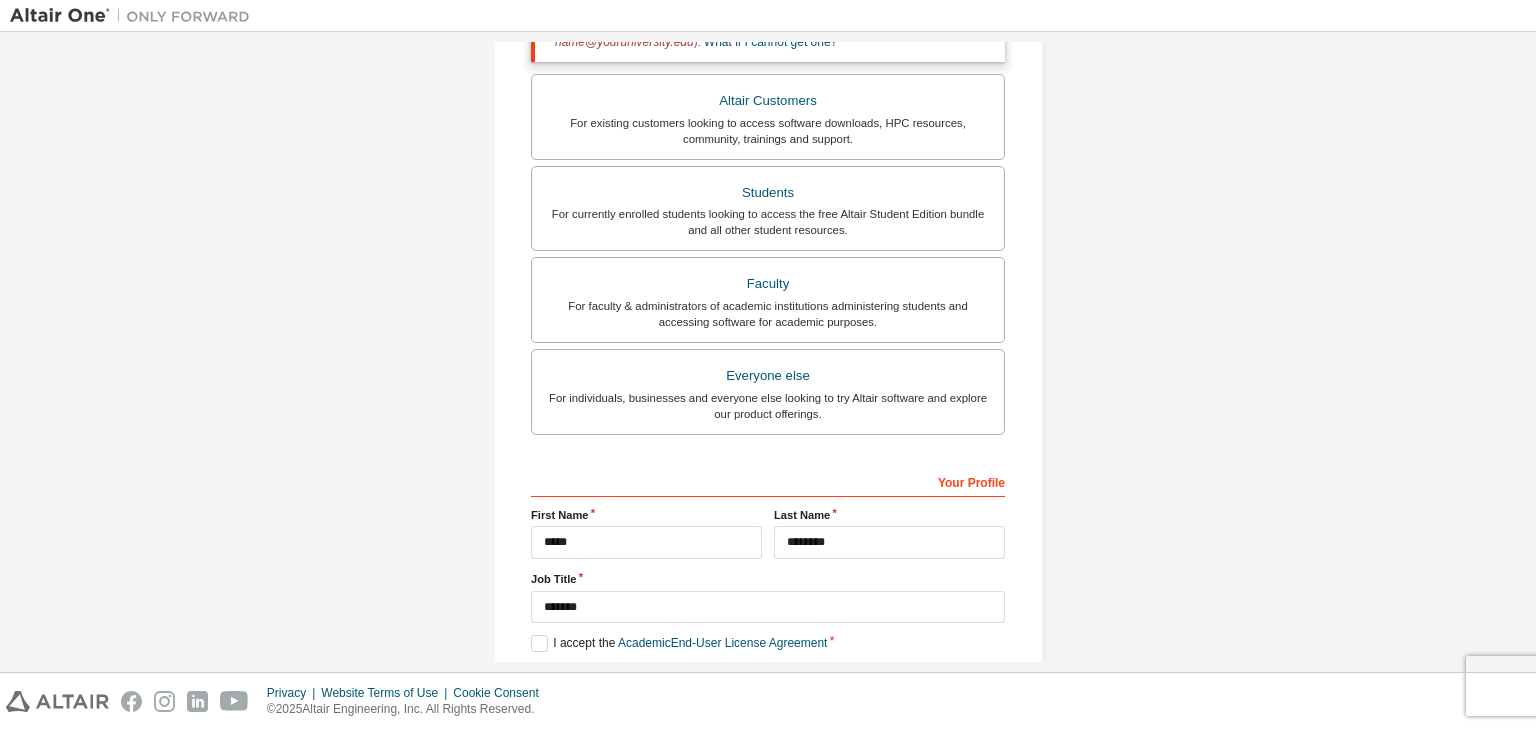 scroll, scrollTop: 404, scrollLeft: 0, axis: vertical 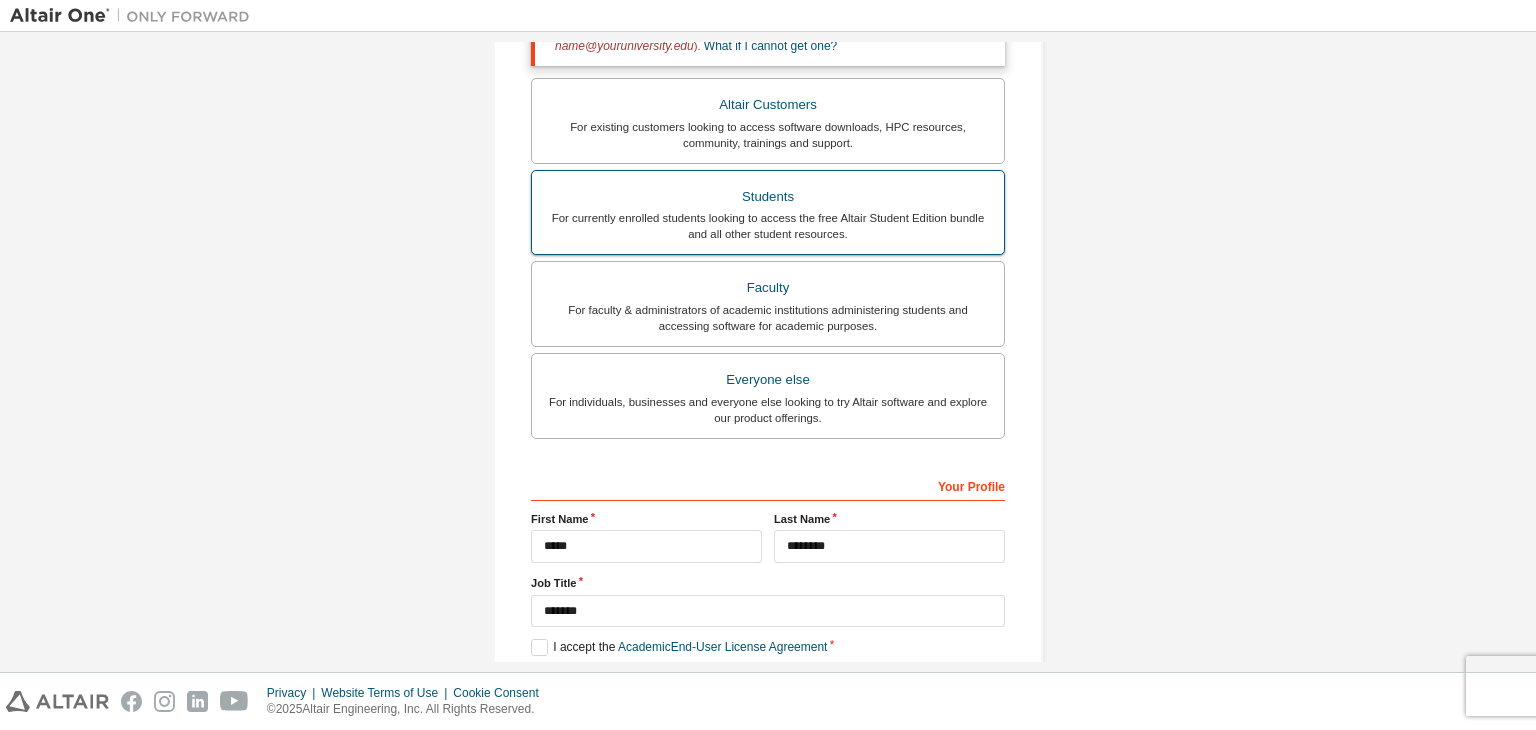 type on "**********" 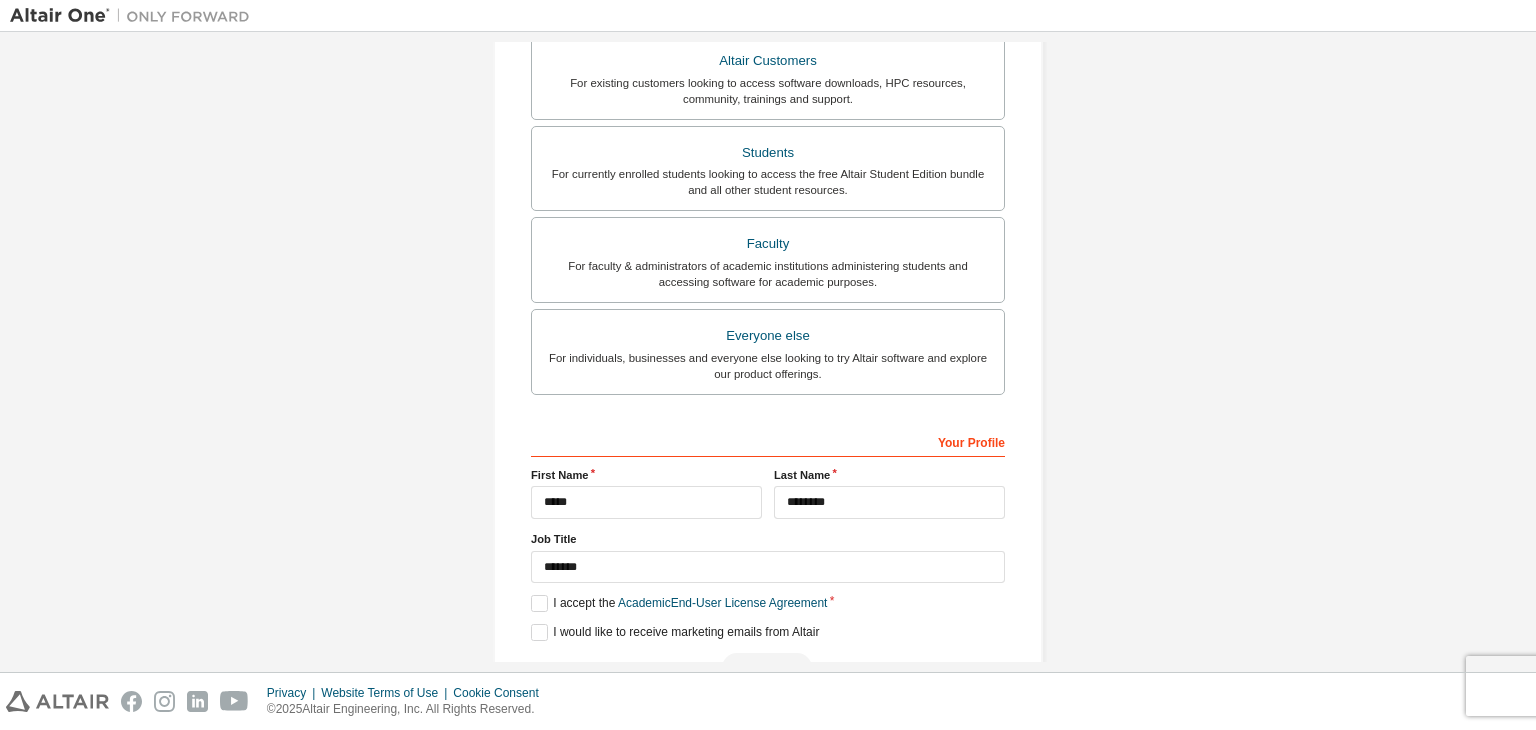 scroll, scrollTop: 504, scrollLeft: 0, axis: vertical 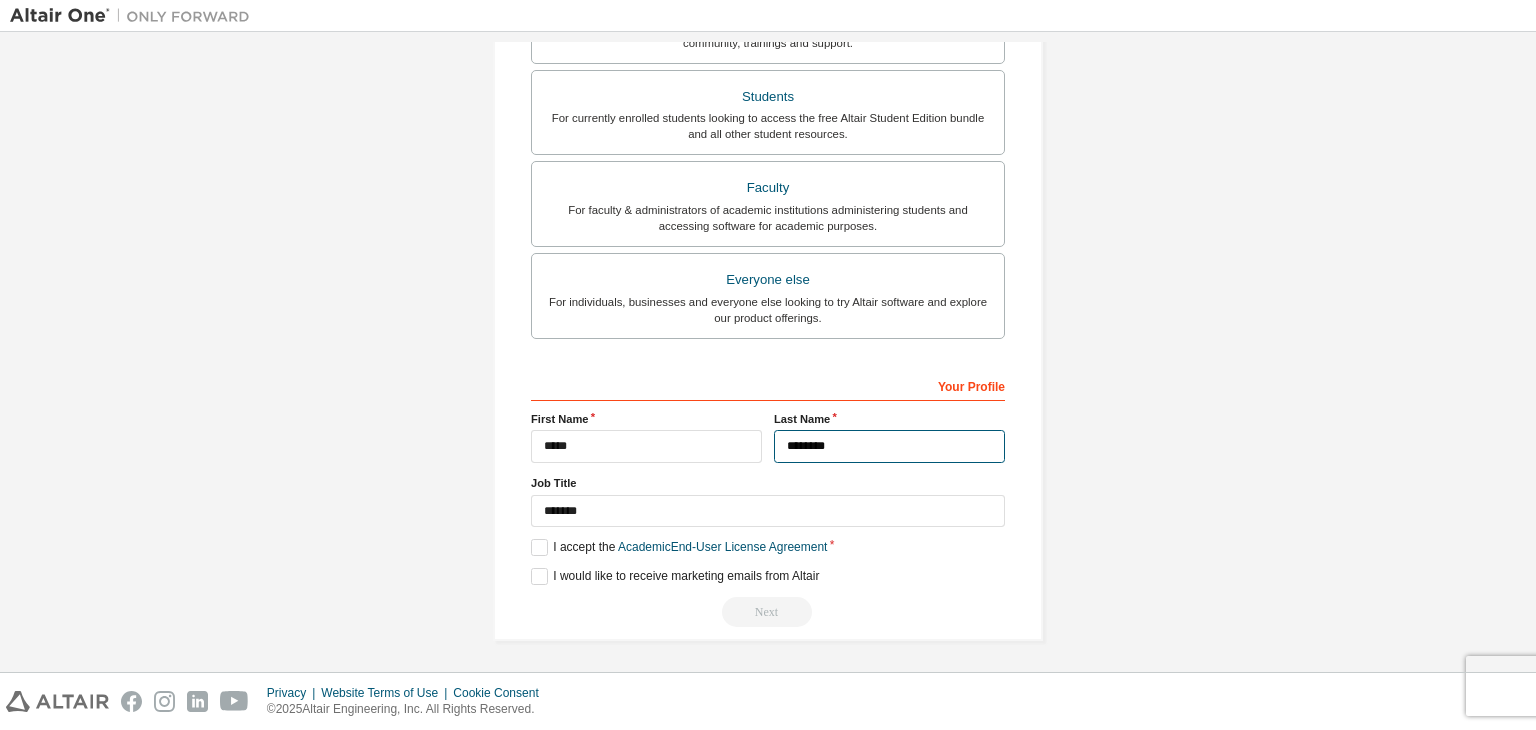 click on "********" at bounding box center [889, 446] 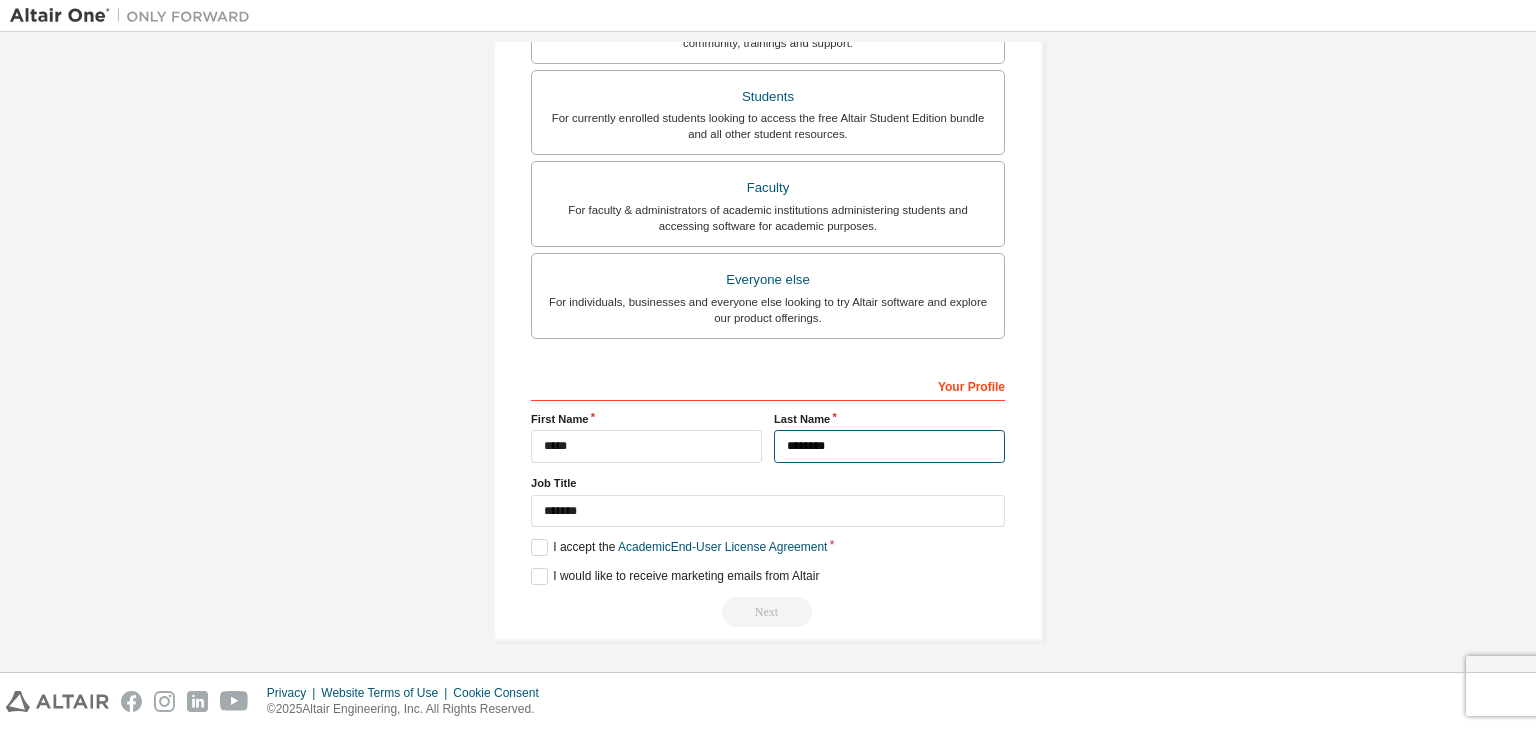 click on "********" at bounding box center (889, 446) 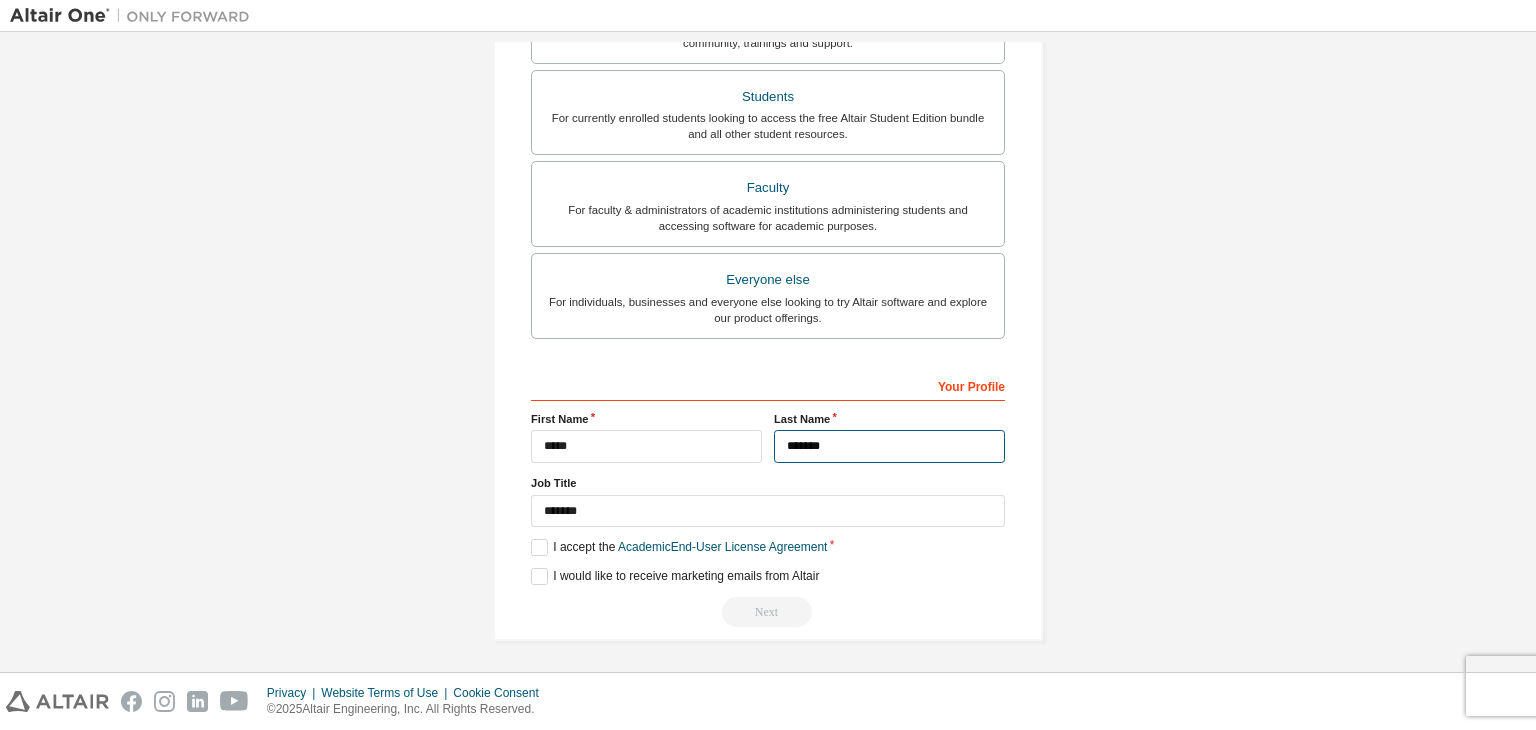 type on "*******" 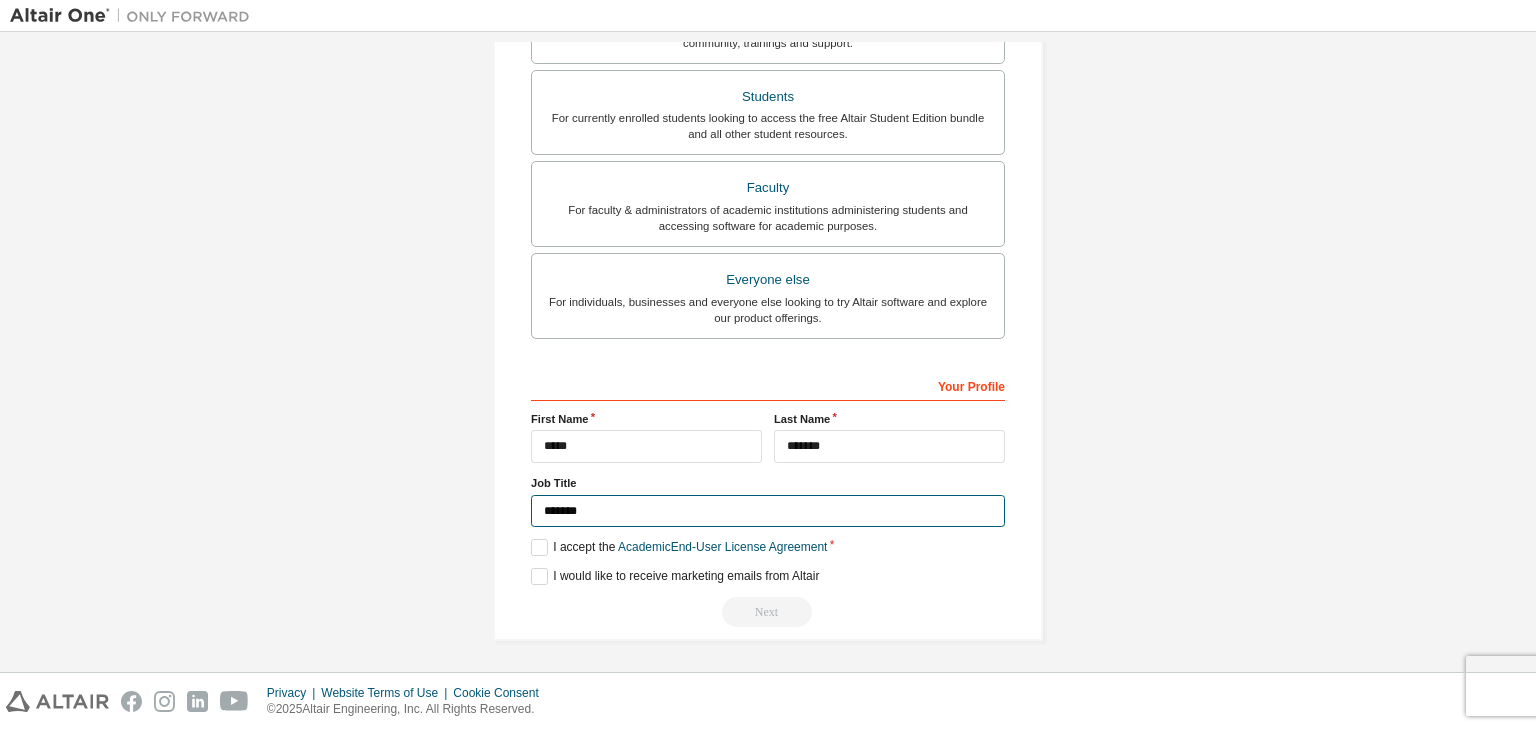 click on "*******" at bounding box center [768, 511] 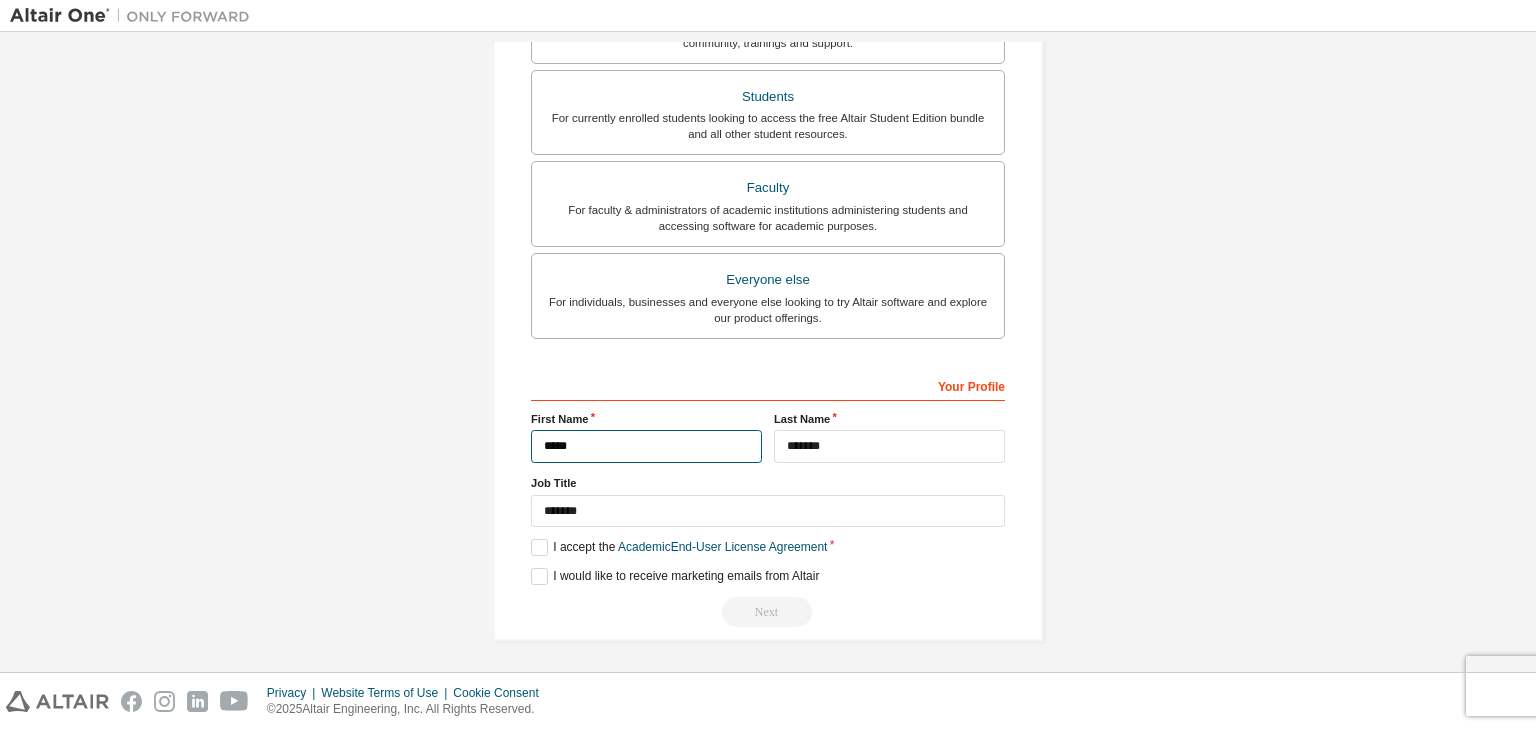 click on "*****" at bounding box center (646, 446) 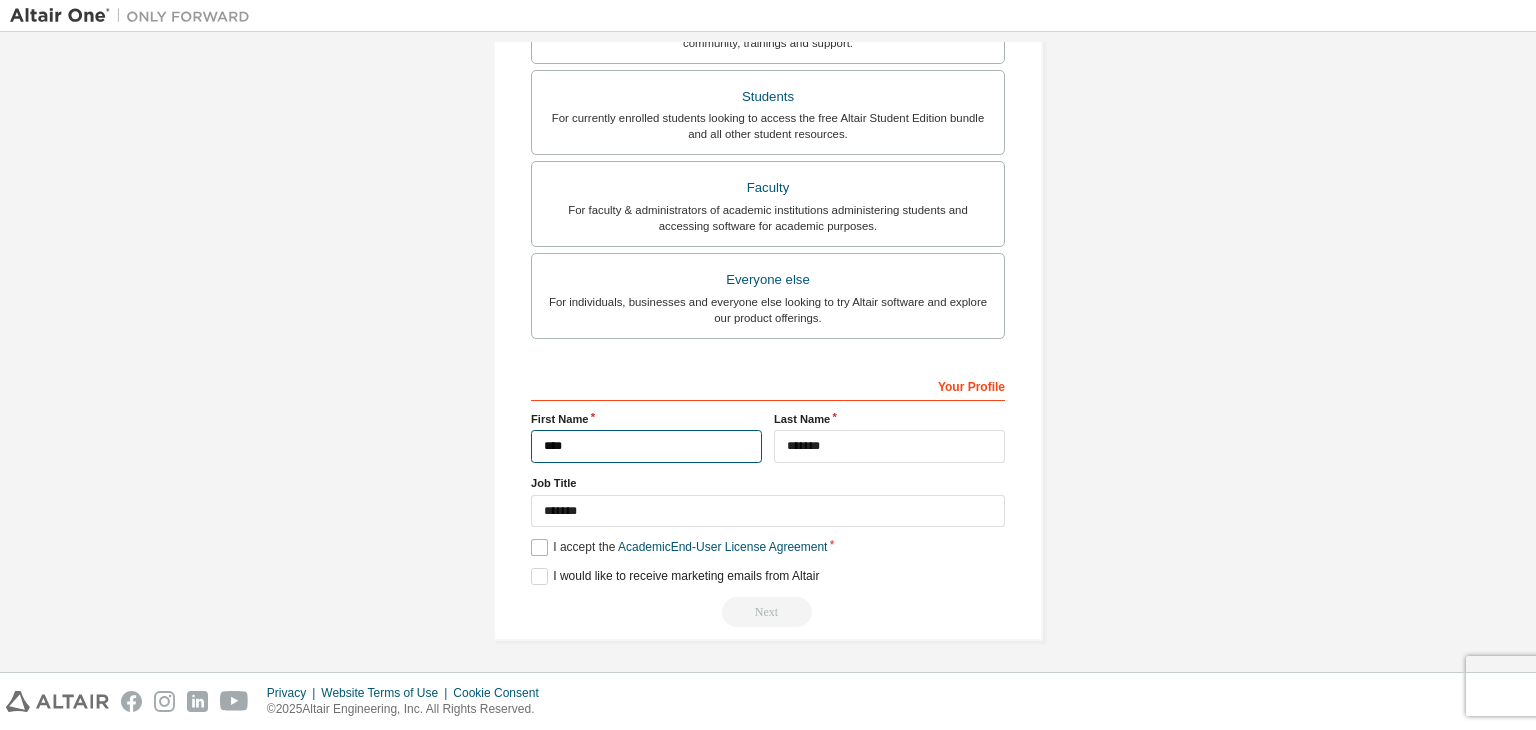 type on "****" 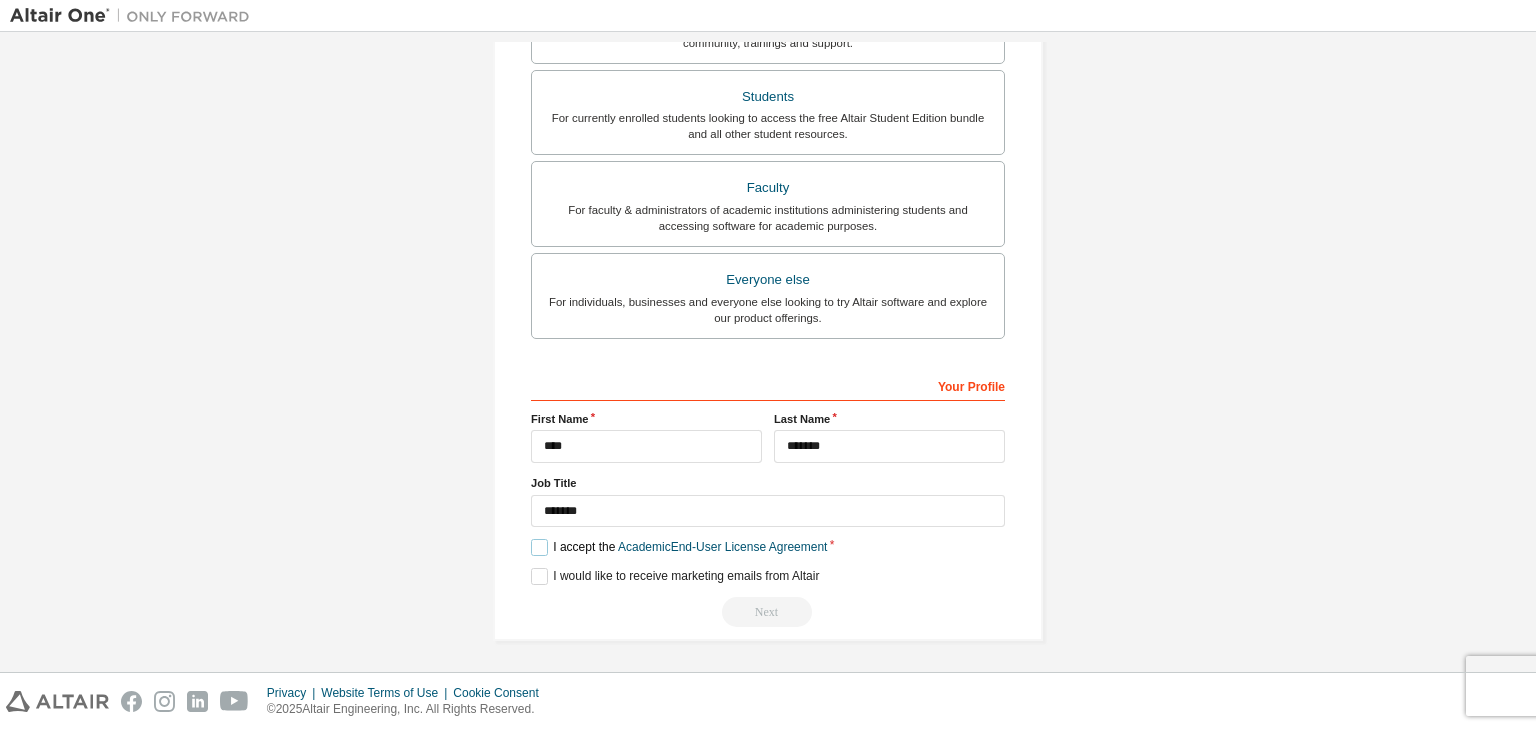 click on "I accept the   Academic   End-User License Agreement" at bounding box center (679, 547) 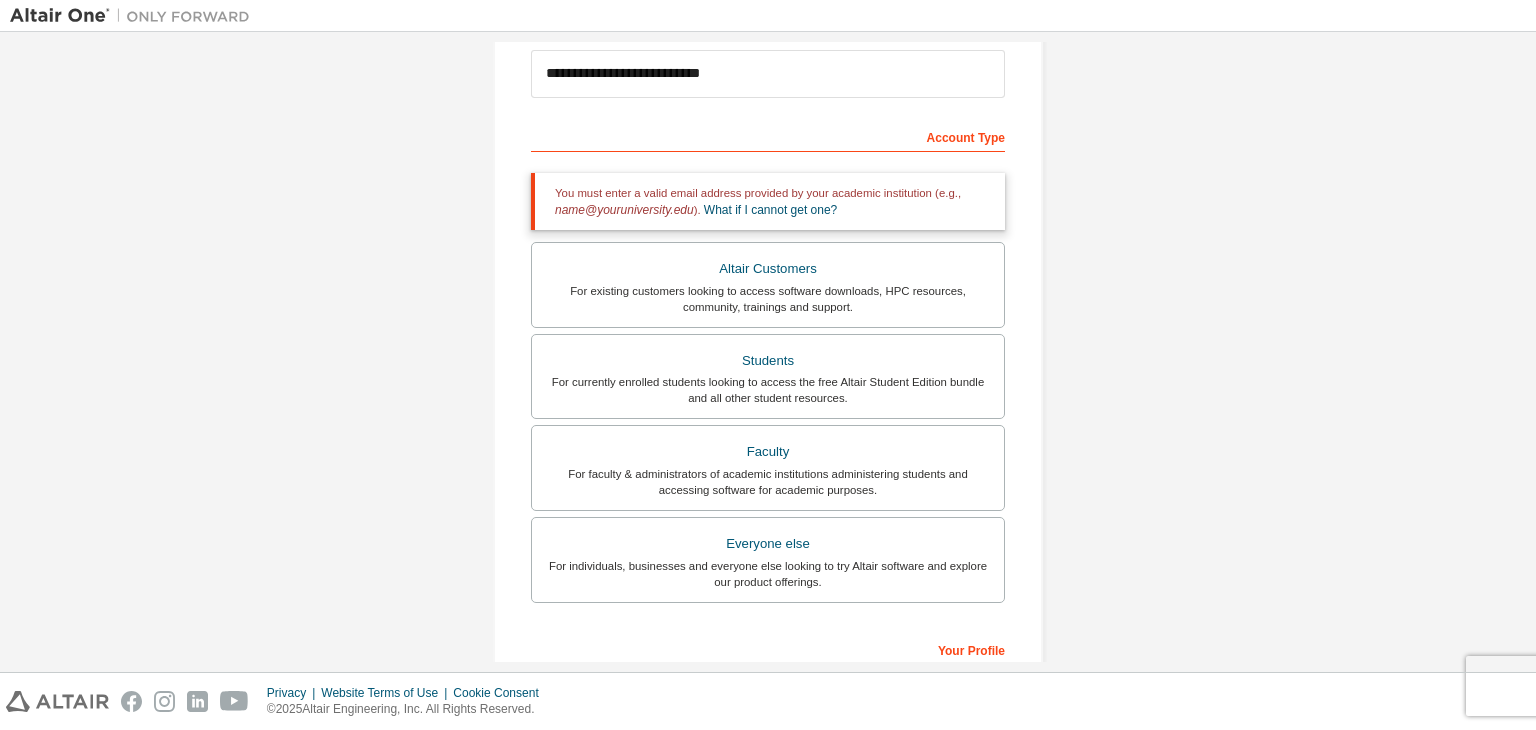 scroll, scrollTop: 304, scrollLeft: 0, axis: vertical 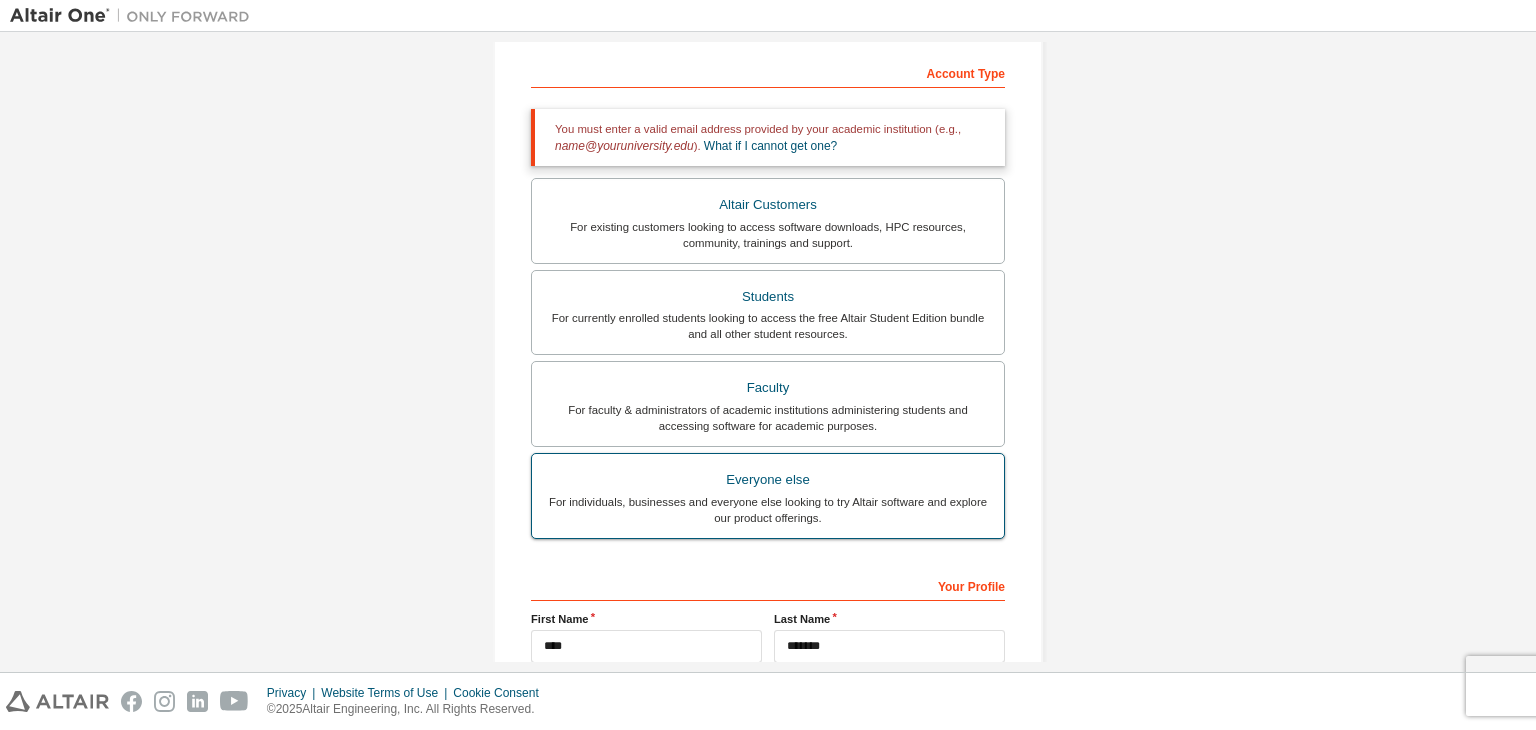 click on "Everyone else For individuals, businesses and everyone else looking to try Altair software and explore our product offerings." at bounding box center [768, 496] 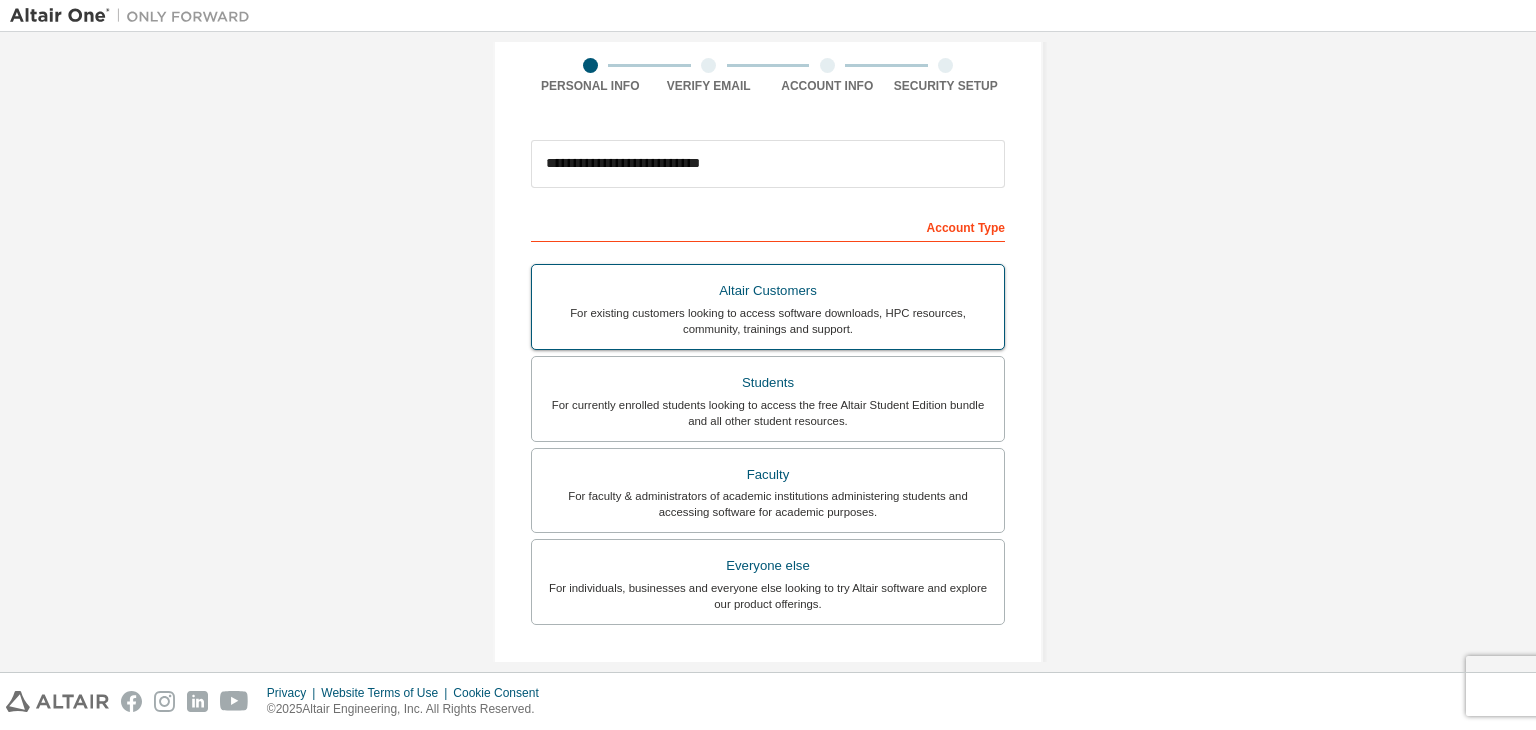 scroll, scrollTop: 136, scrollLeft: 0, axis: vertical 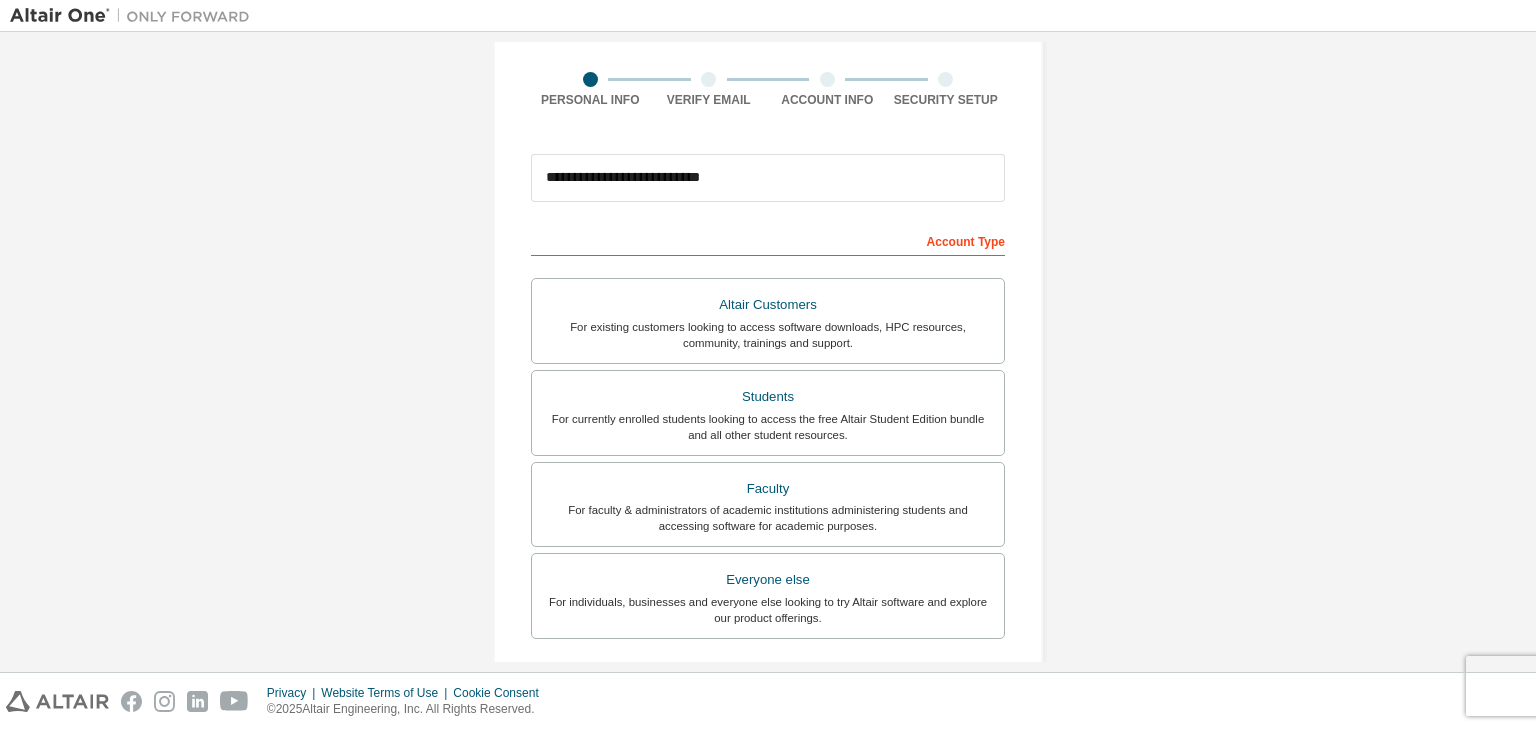 click on "Account Type" at bounding box center [768, 240] 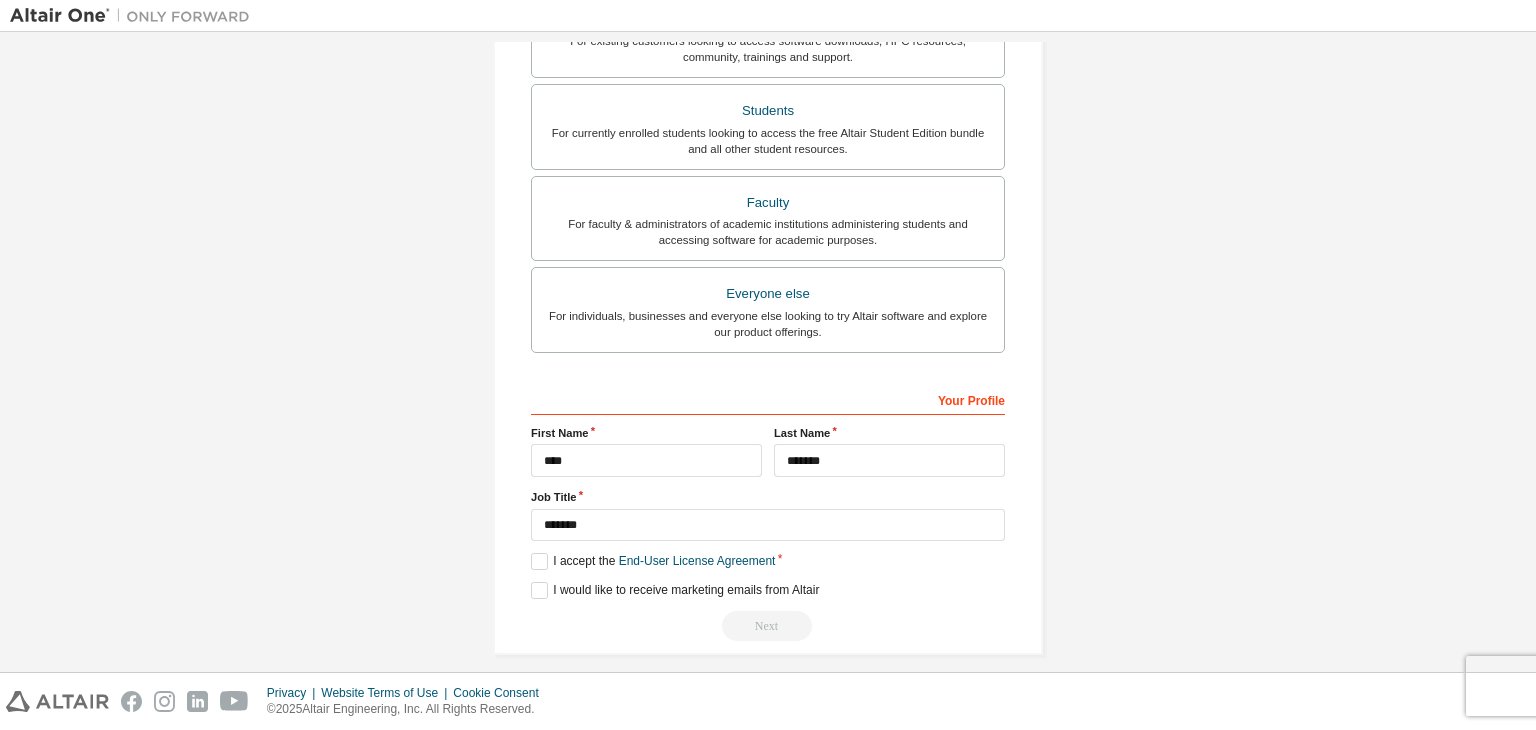 scroll, scrollTop: 435, scrollLeft: 0, axis: vertical 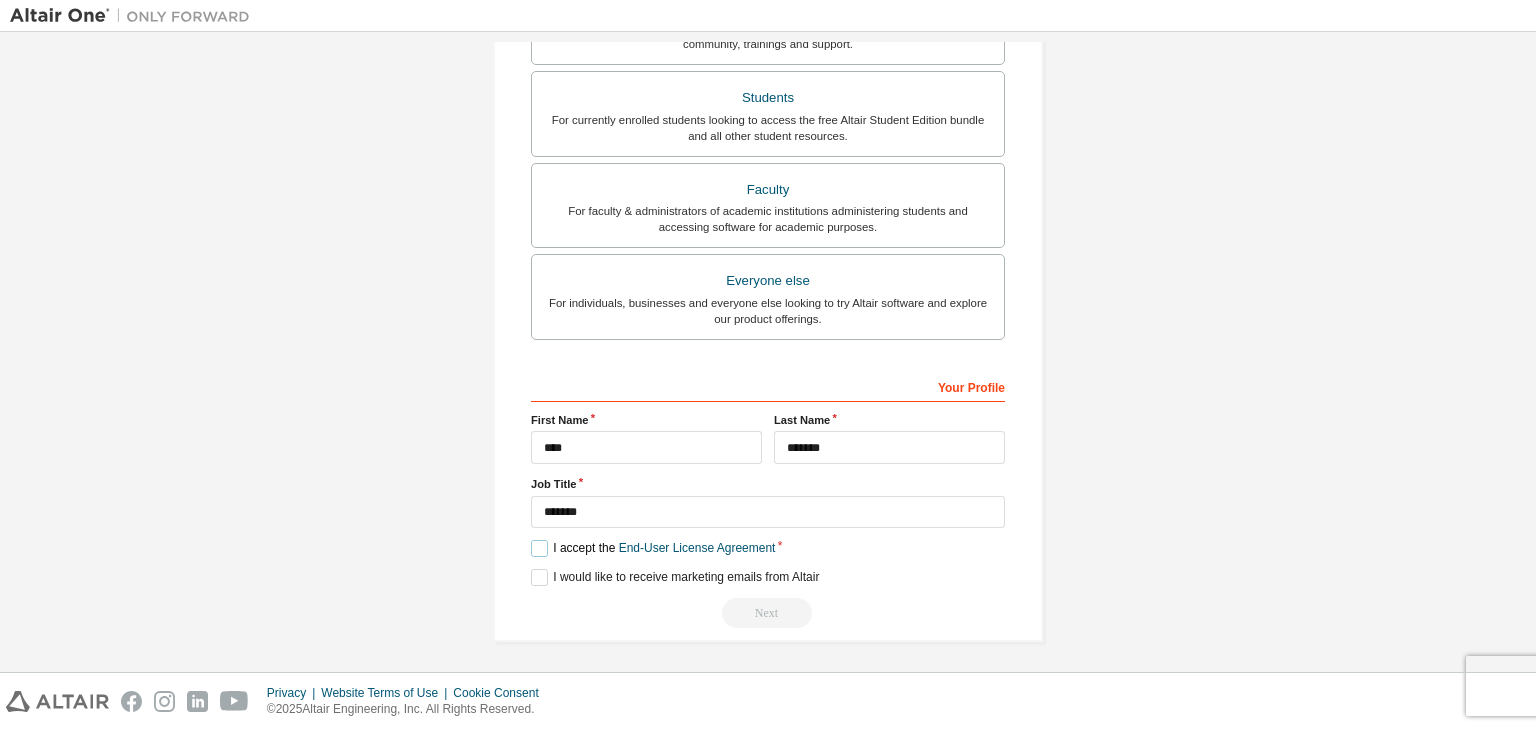 click on "I accept the    End-User License Agreement" at bounding box center (653, 548) 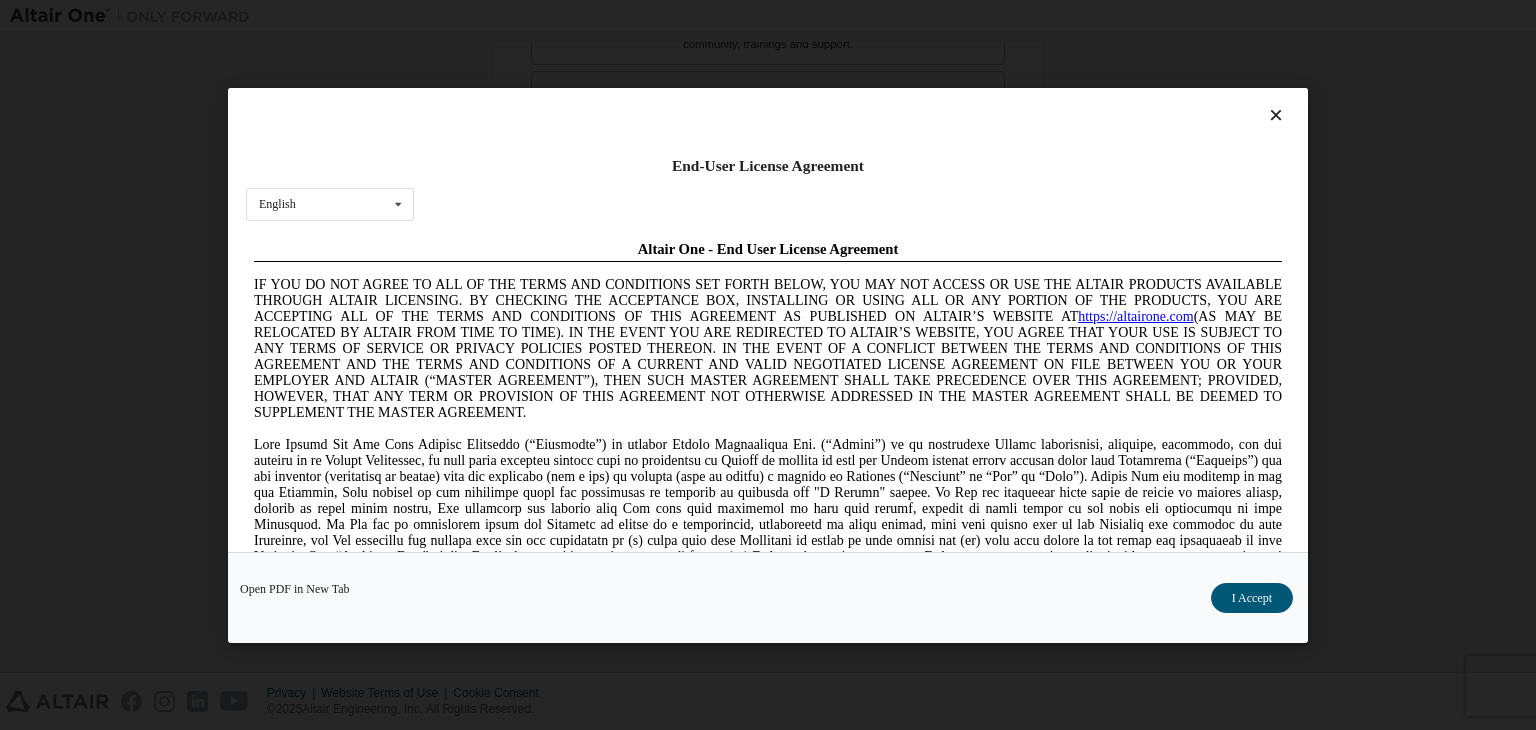 scroll, scrollTop: 0, scrollLeft: 0, axis: both 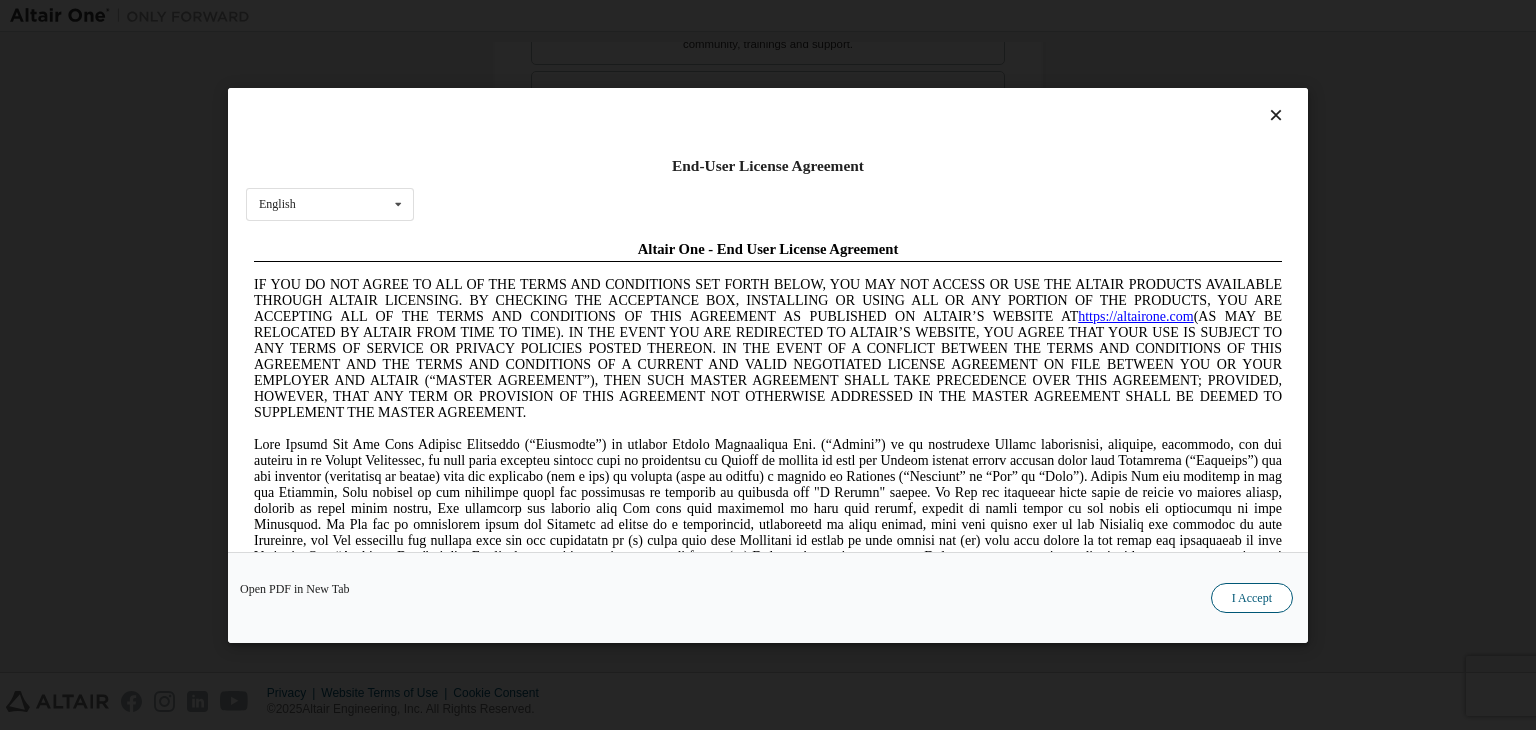 click on "I Accept" at bounding box center [1252, 598] 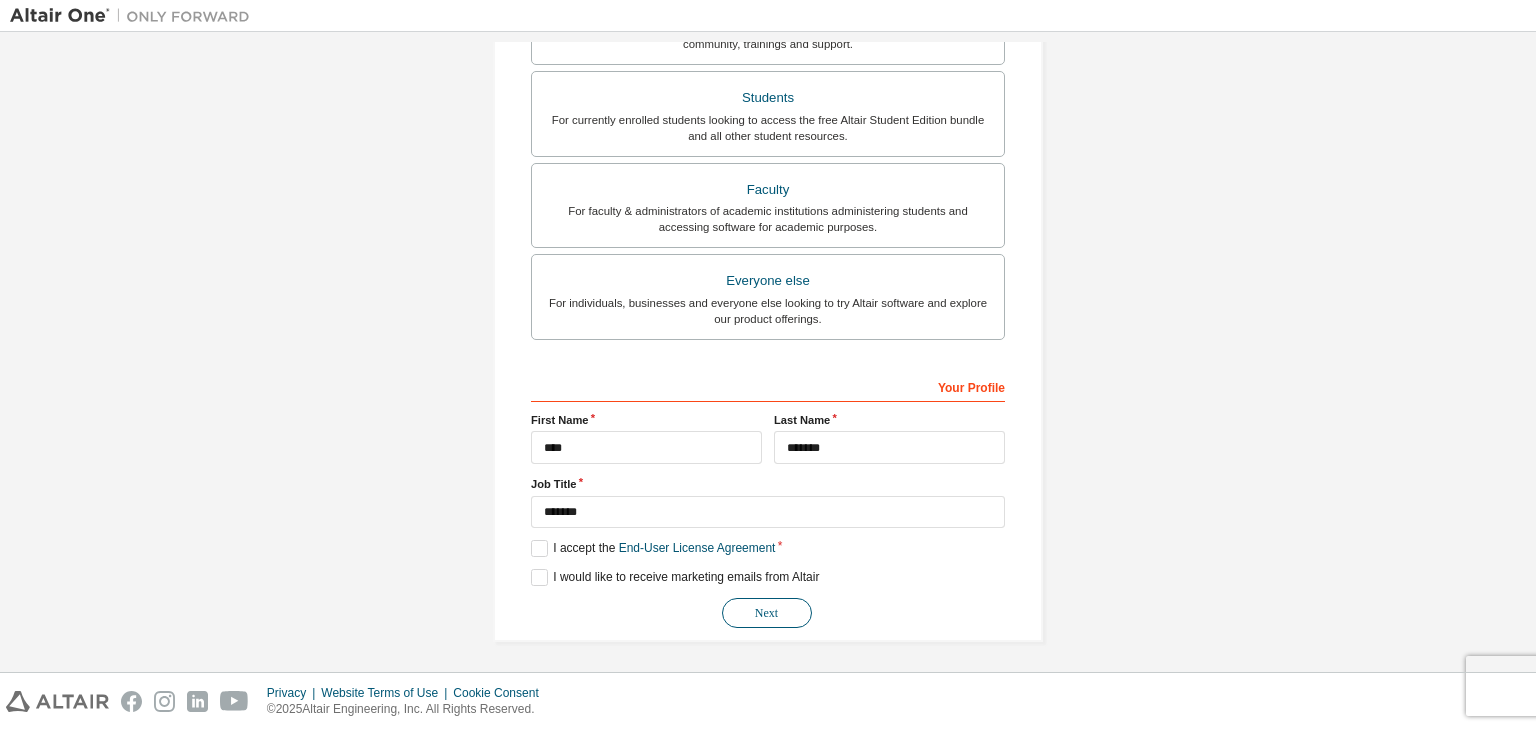 click on "Next" at bounding box center (767, 613) 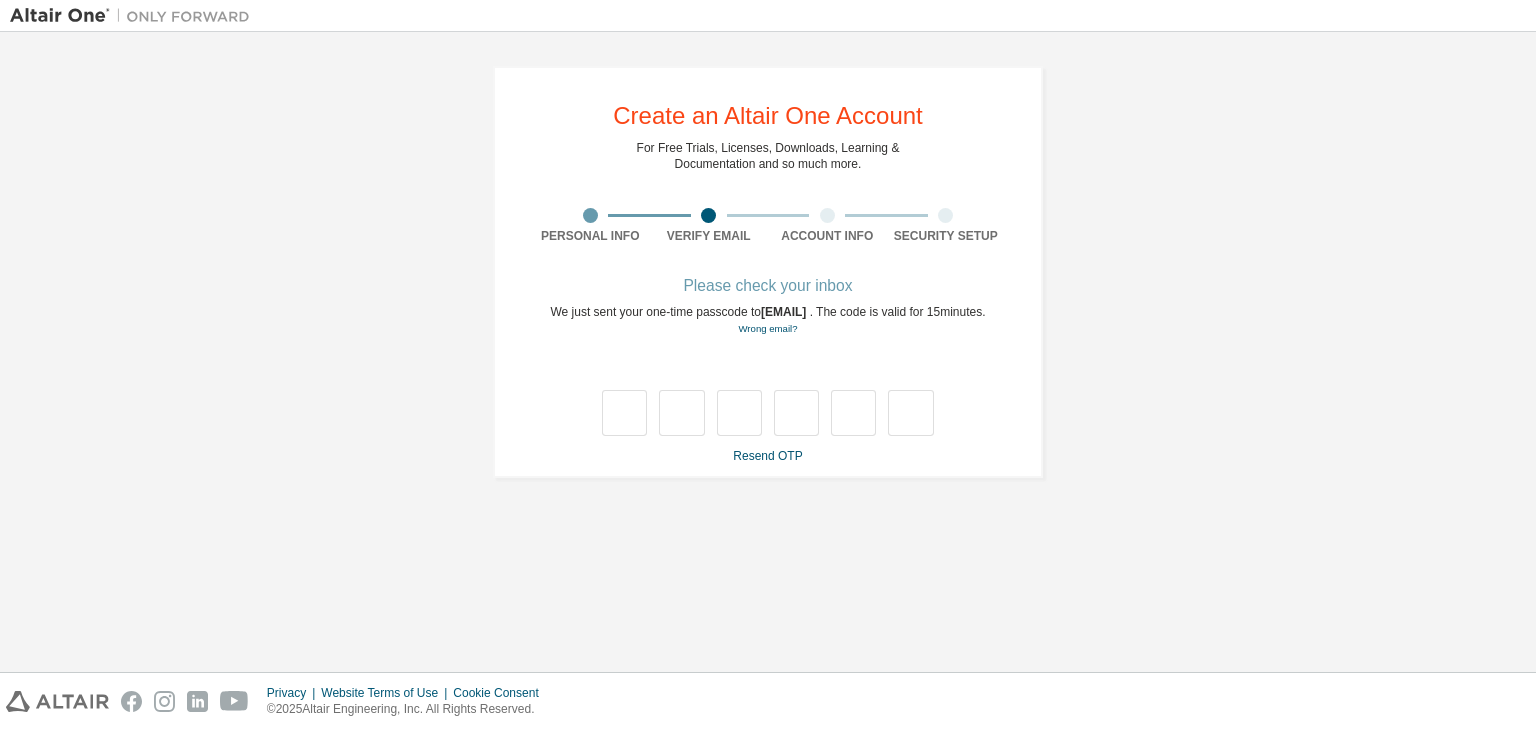 scroll, scrollTop: 0, scrollLeft: 0, axis: both 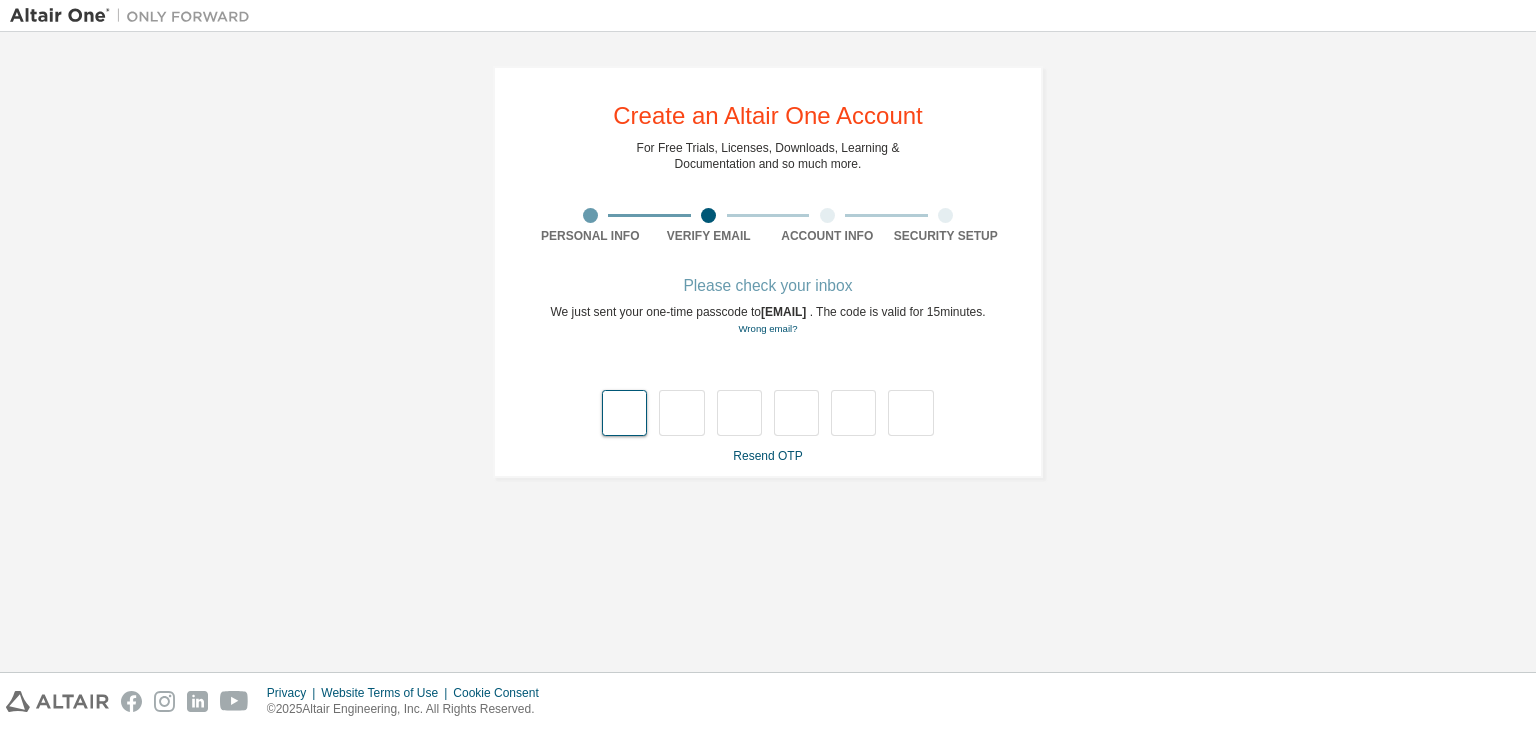 click at bounding box center (624, 413) 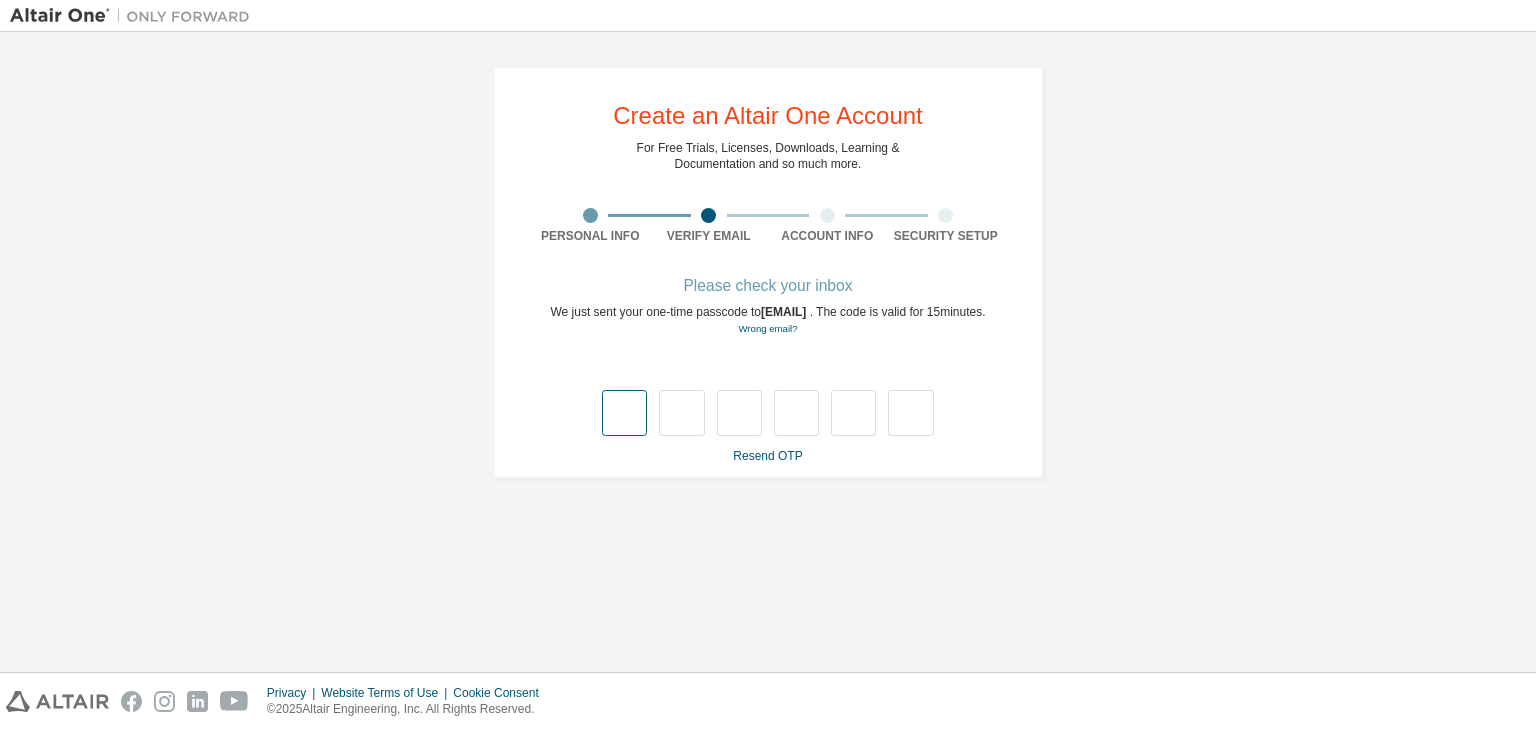 type on "*" 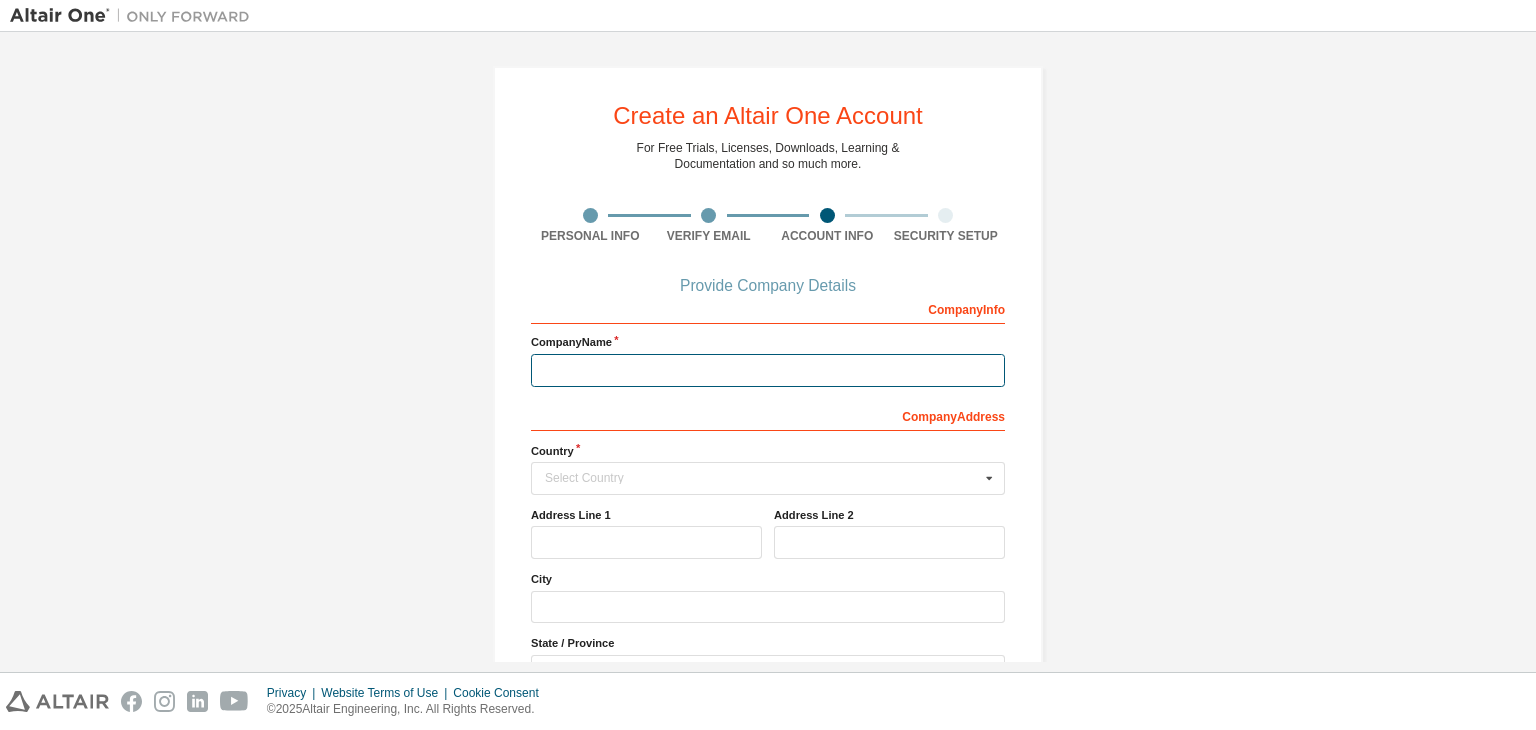 click at bounding box center [768, 370] 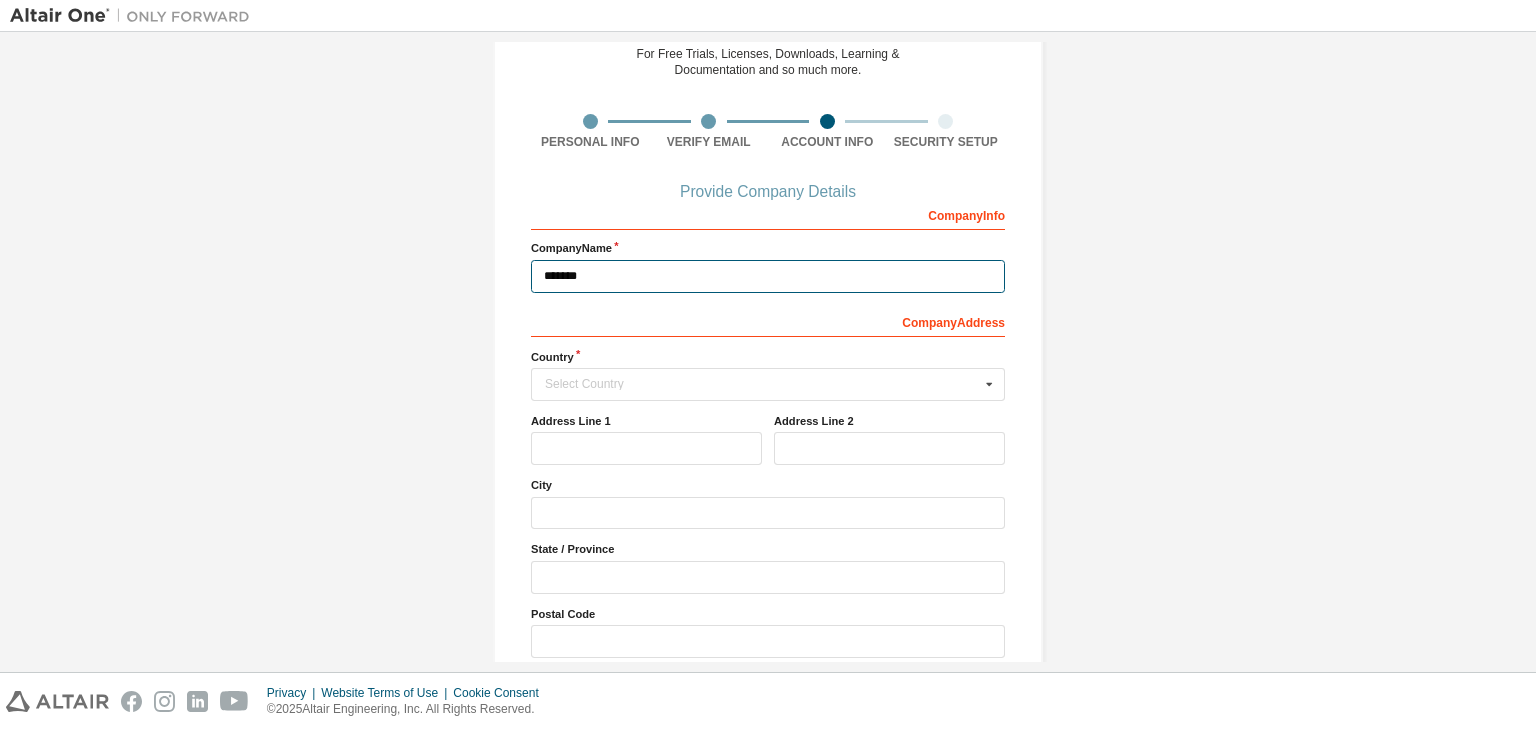 scroll, scrollTop: 100, scrollLeft: 0, axis: vertical 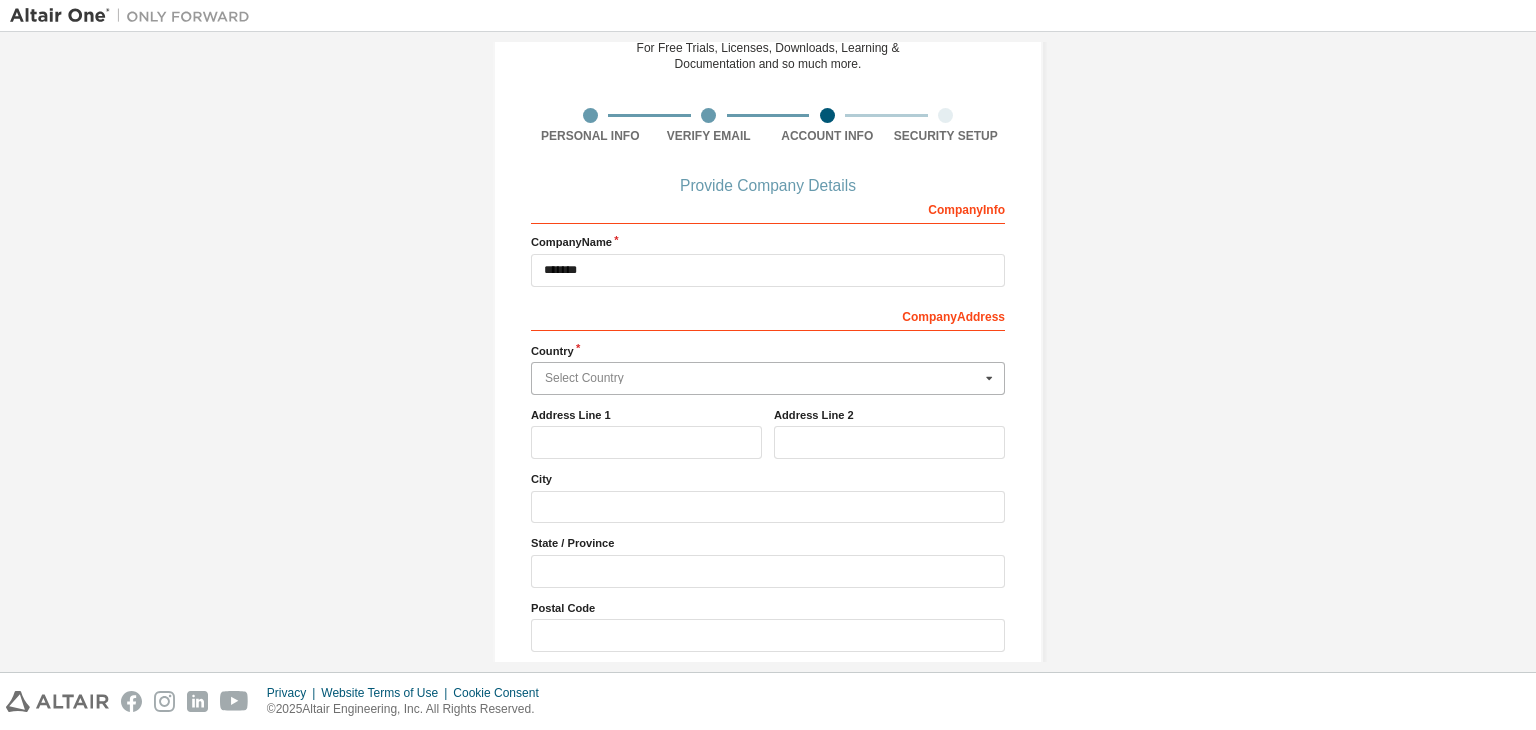 click at bounding box center (769, 378) 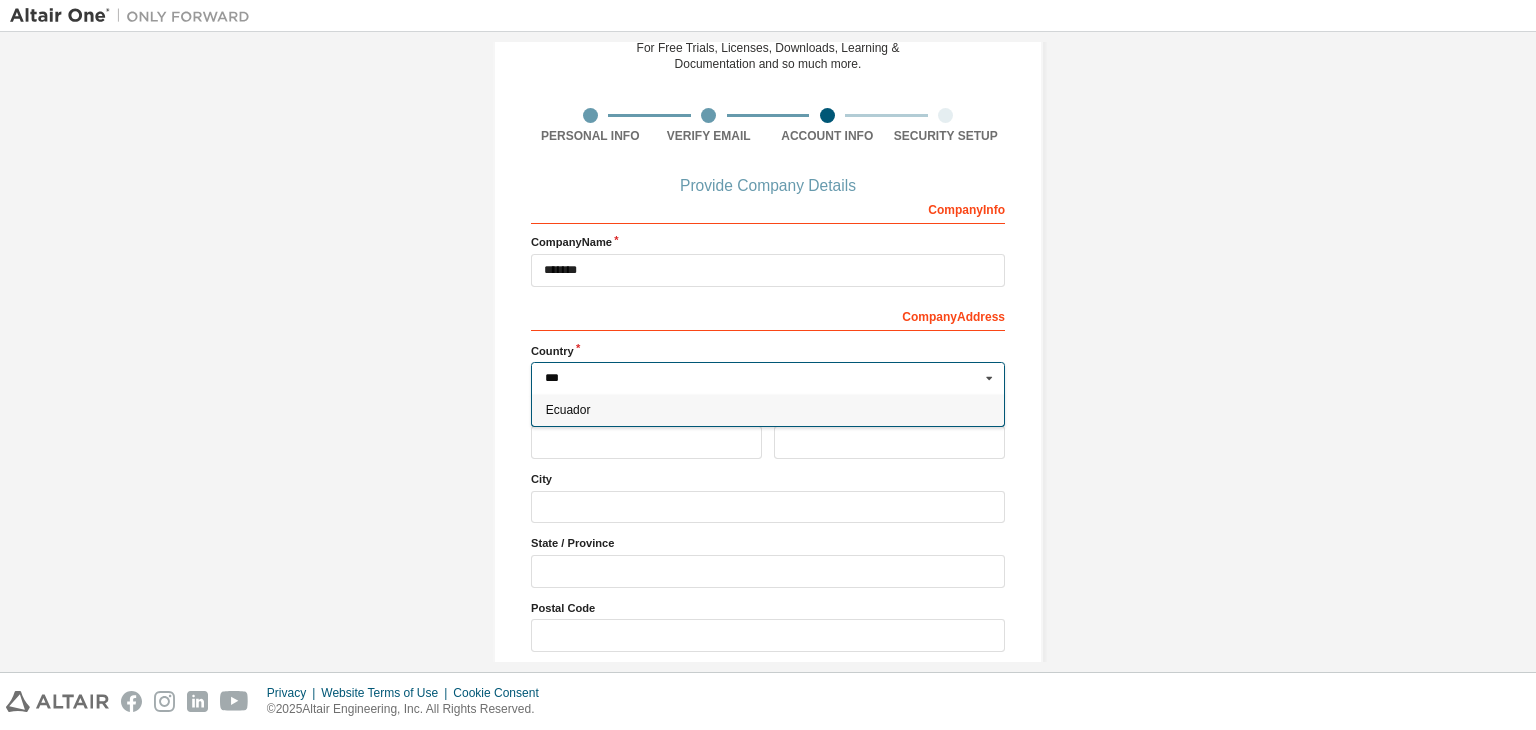 type on "***" 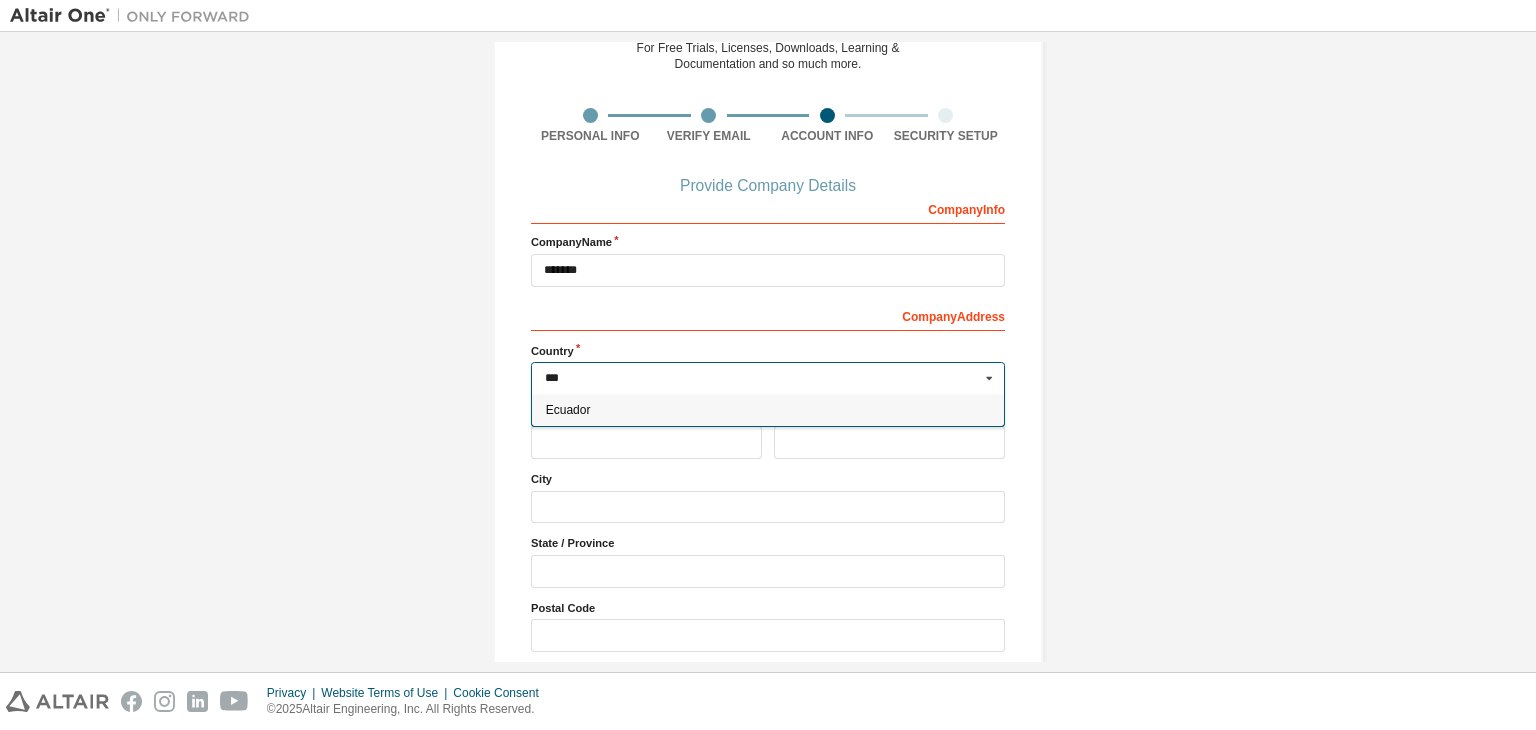click on "Ecuador" at bounding box center [768, 410] 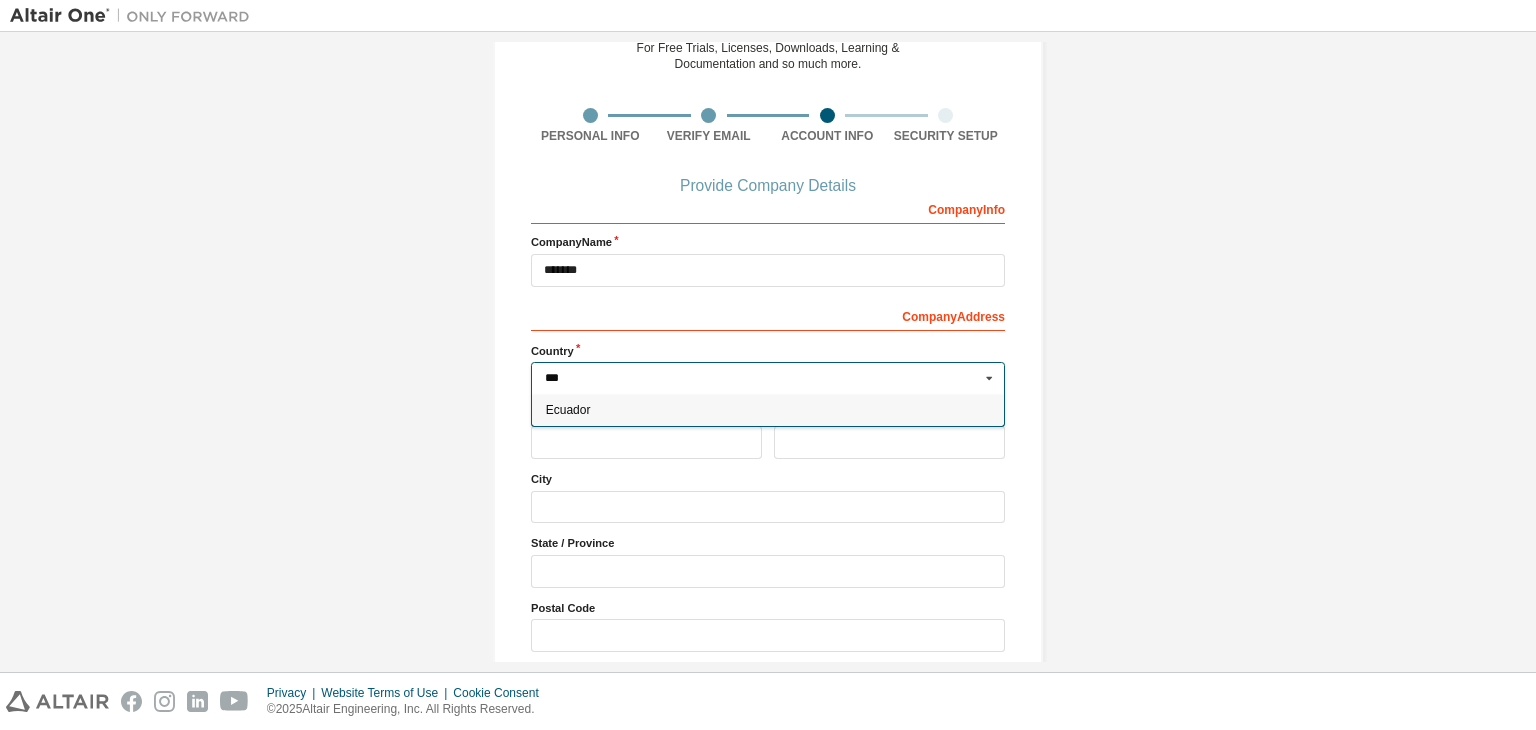 type on "***" 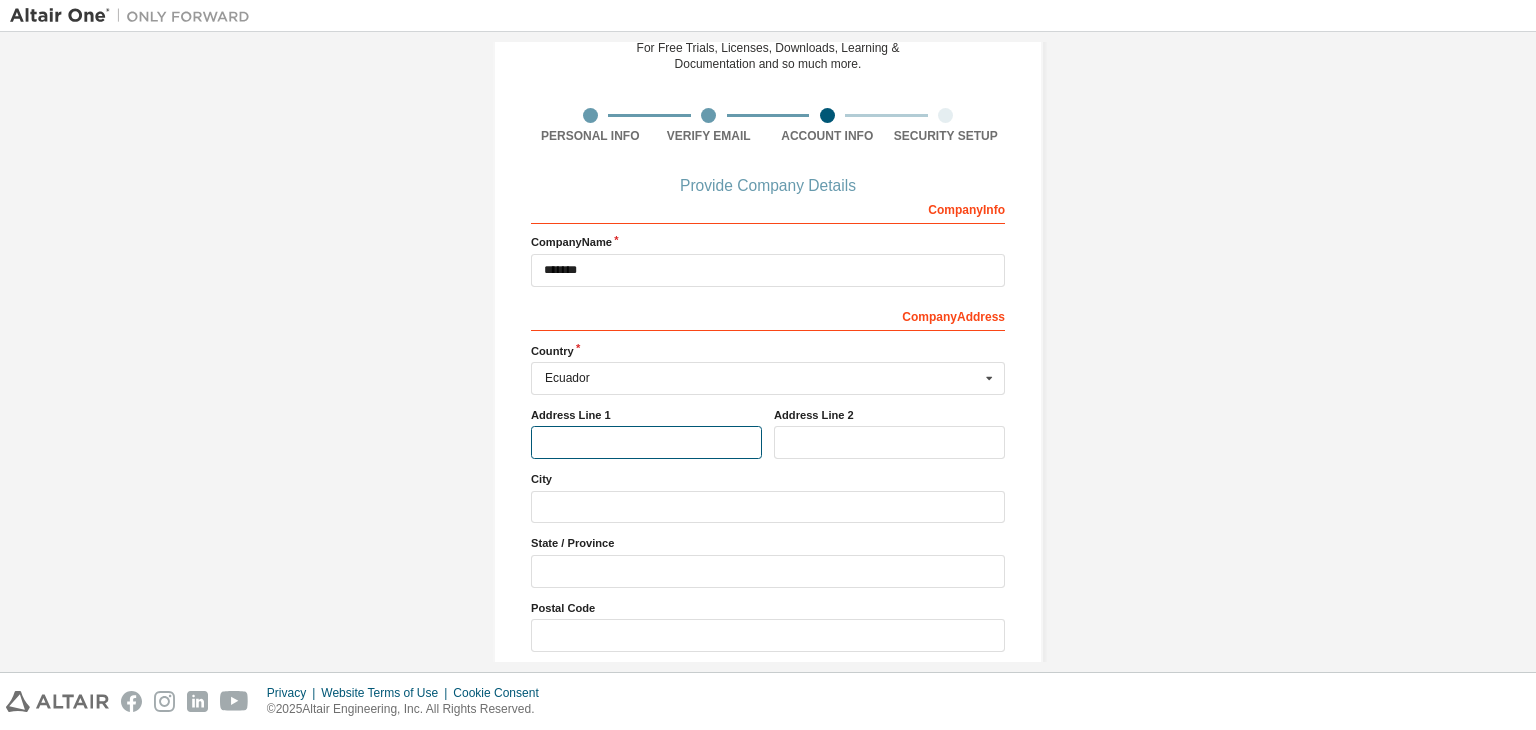 click at bounding box center (646, 442) 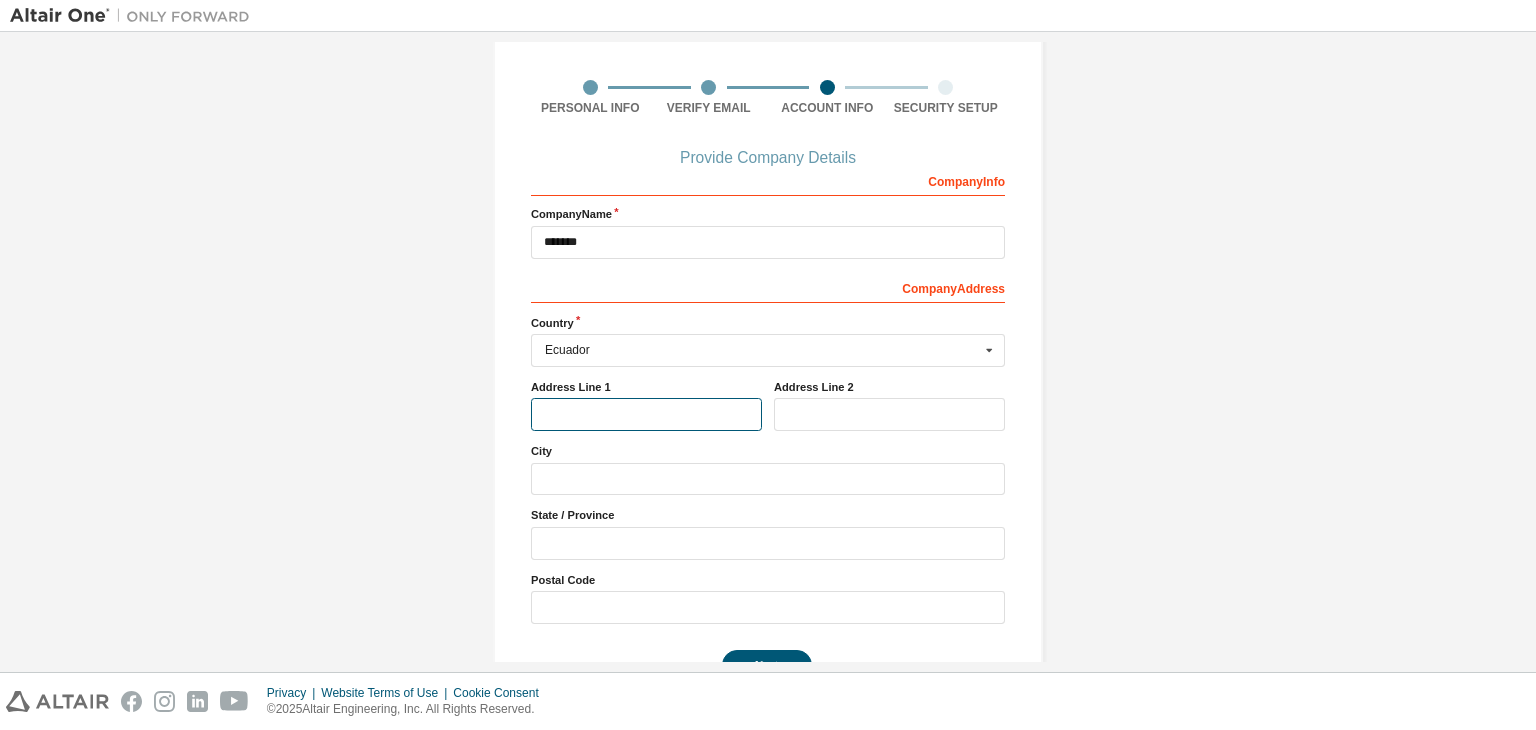scroll, scrollTop: 180, scrollLeft: 0, axis: vertical 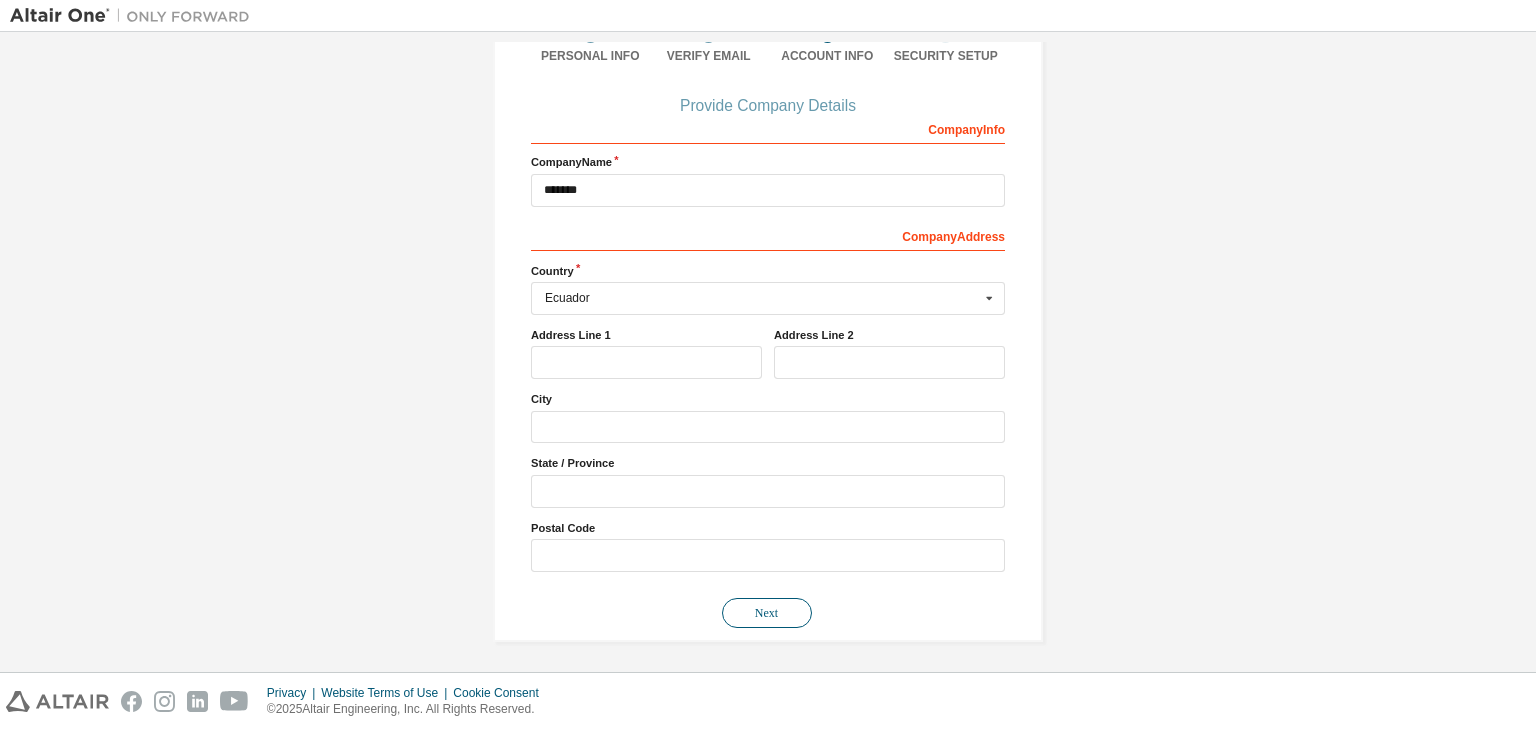 click on "Next" at bounding box center [767, 613] 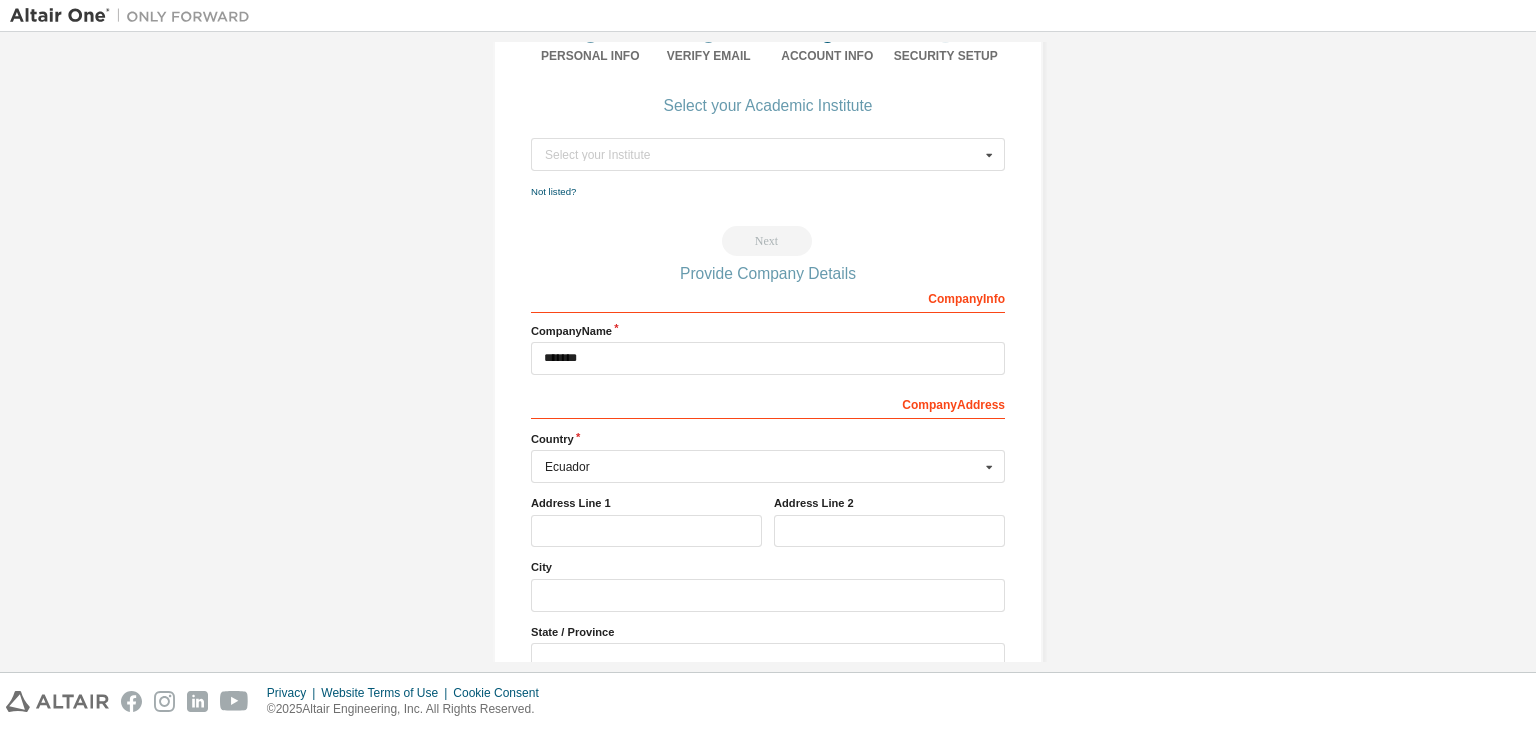 scroll, scrollTop: 0, scrollLeft: 0, axis: both 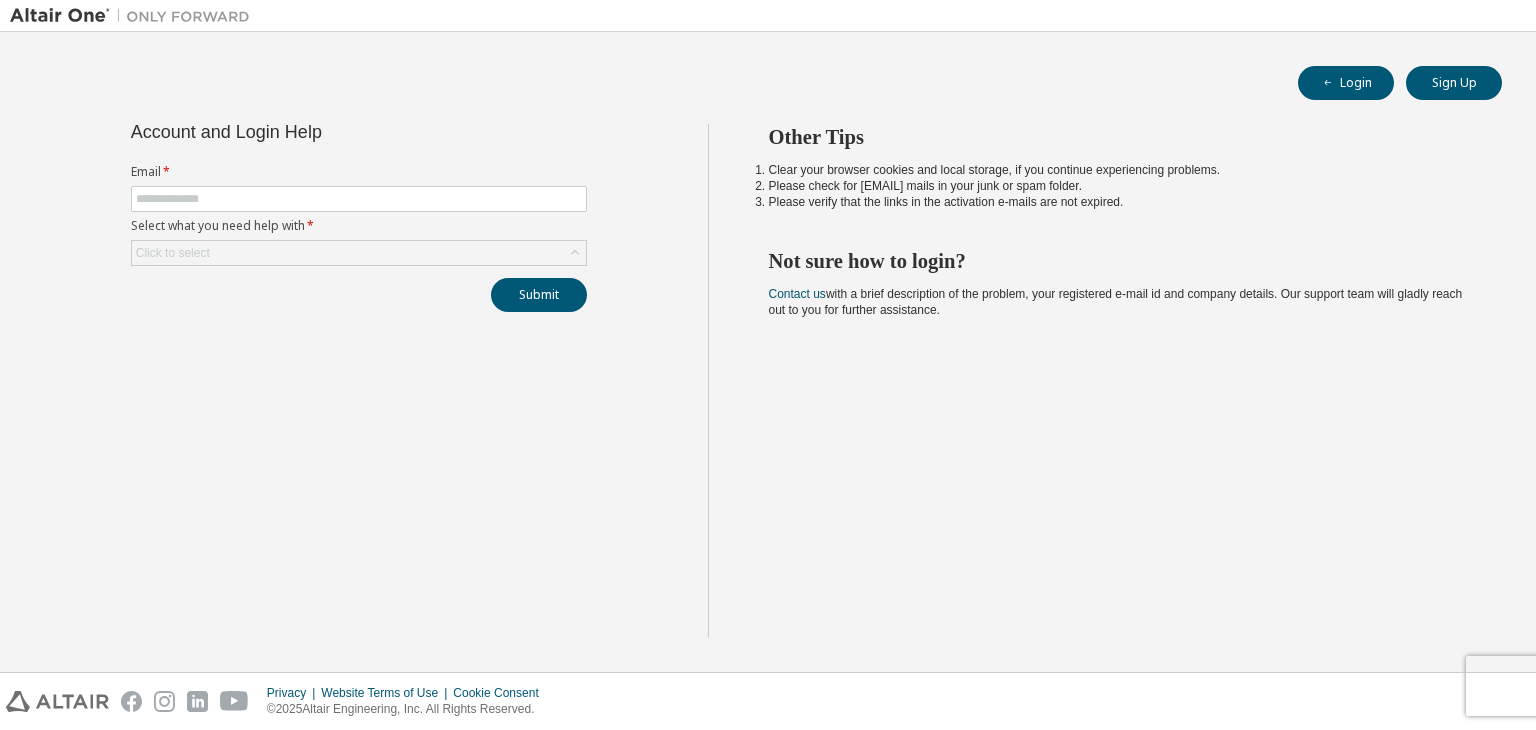 click on "Email * Select what you need help with * Click to select" at bounding box center (359, 215) 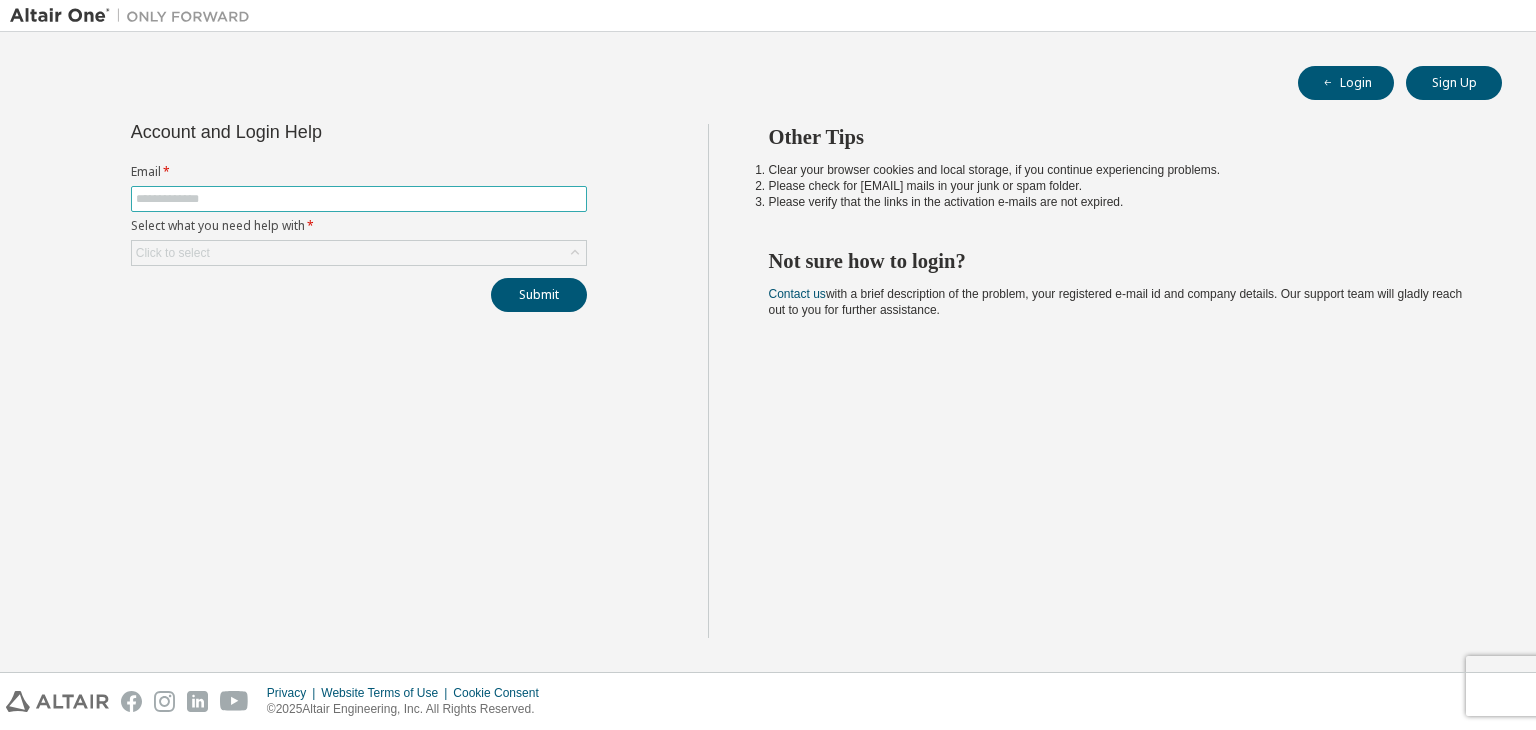 click at bounding box center [359, 199] 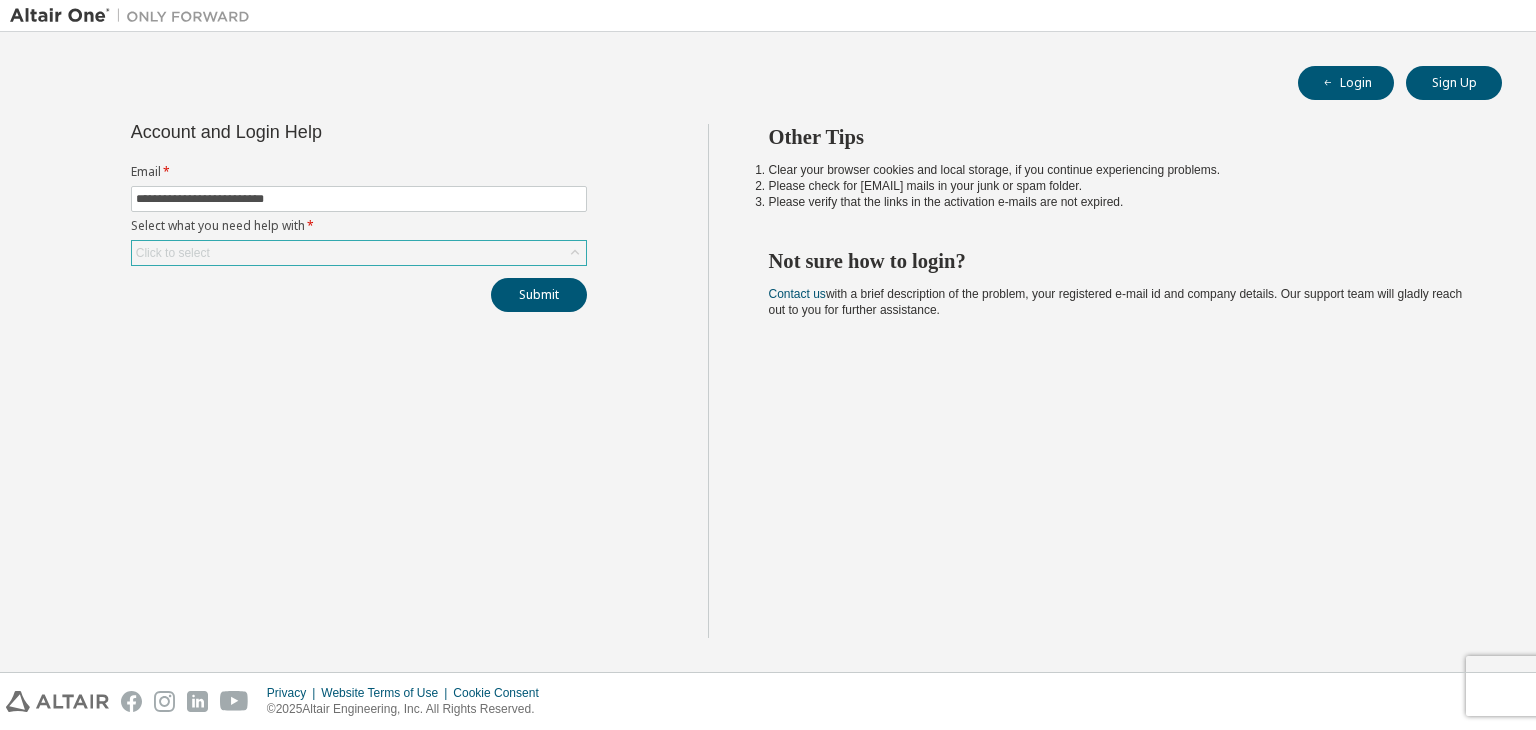 click on "Click to select" at bounding box center [359, 253] 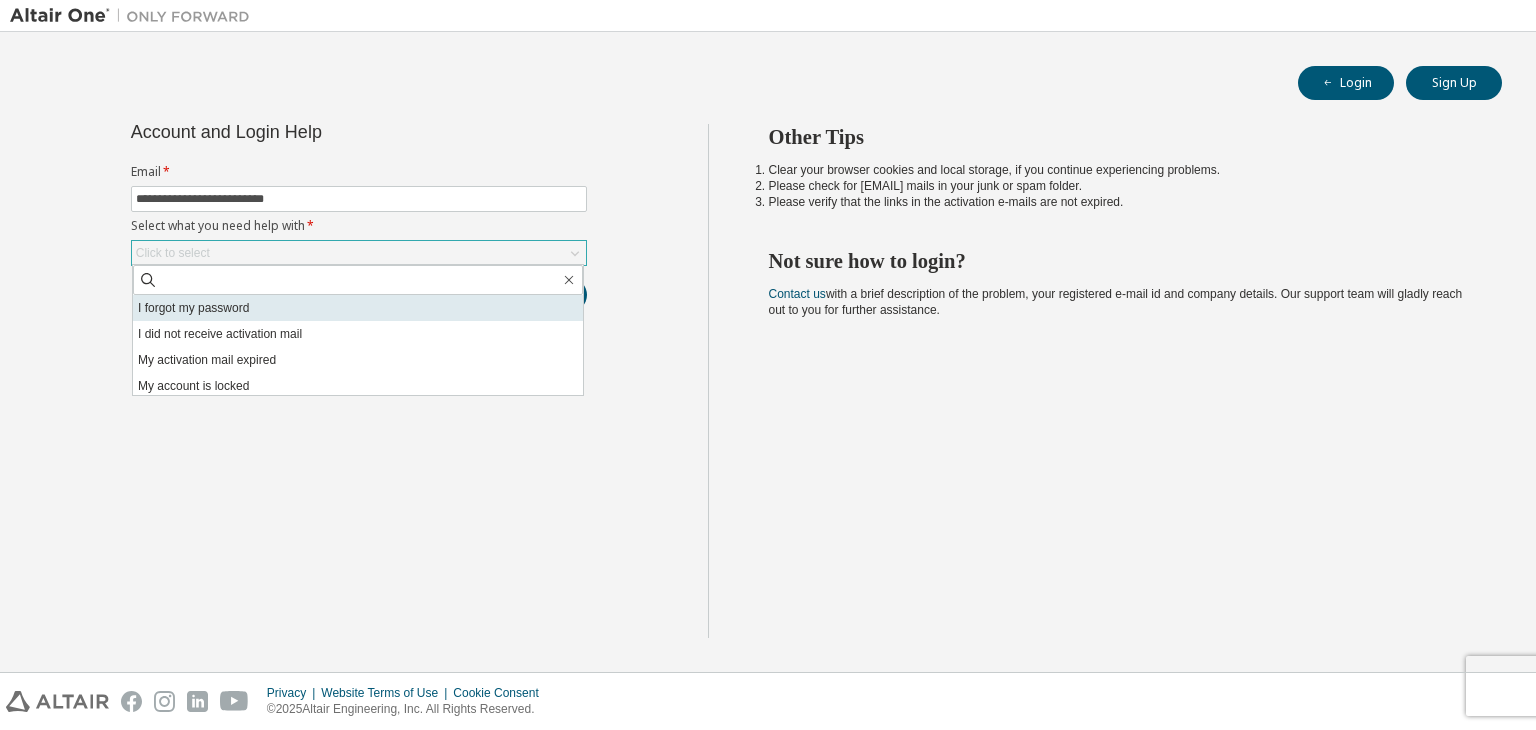 click on "I forgot my password" at bounding box center [358, 308] 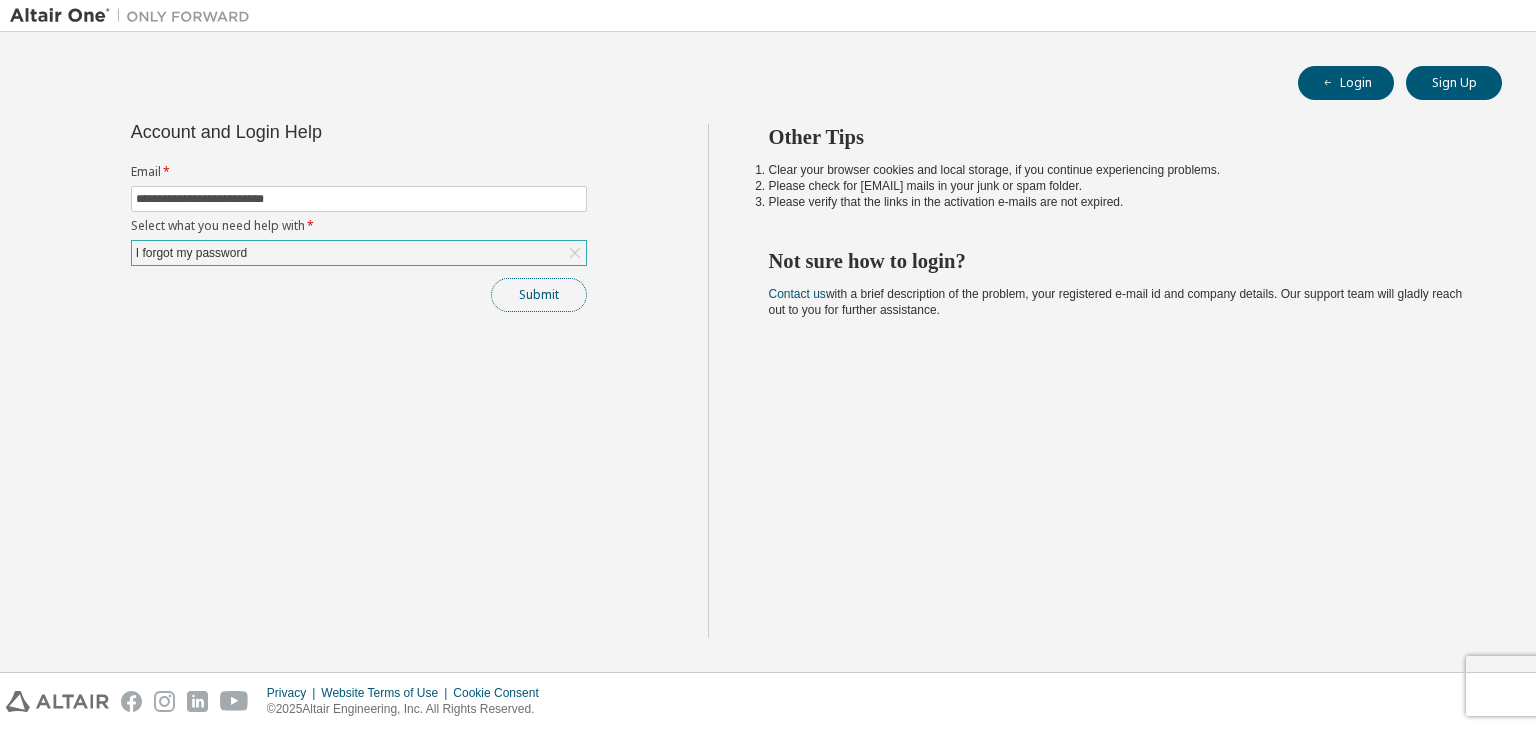 click on "Submit" at bounding box center [539, 295] 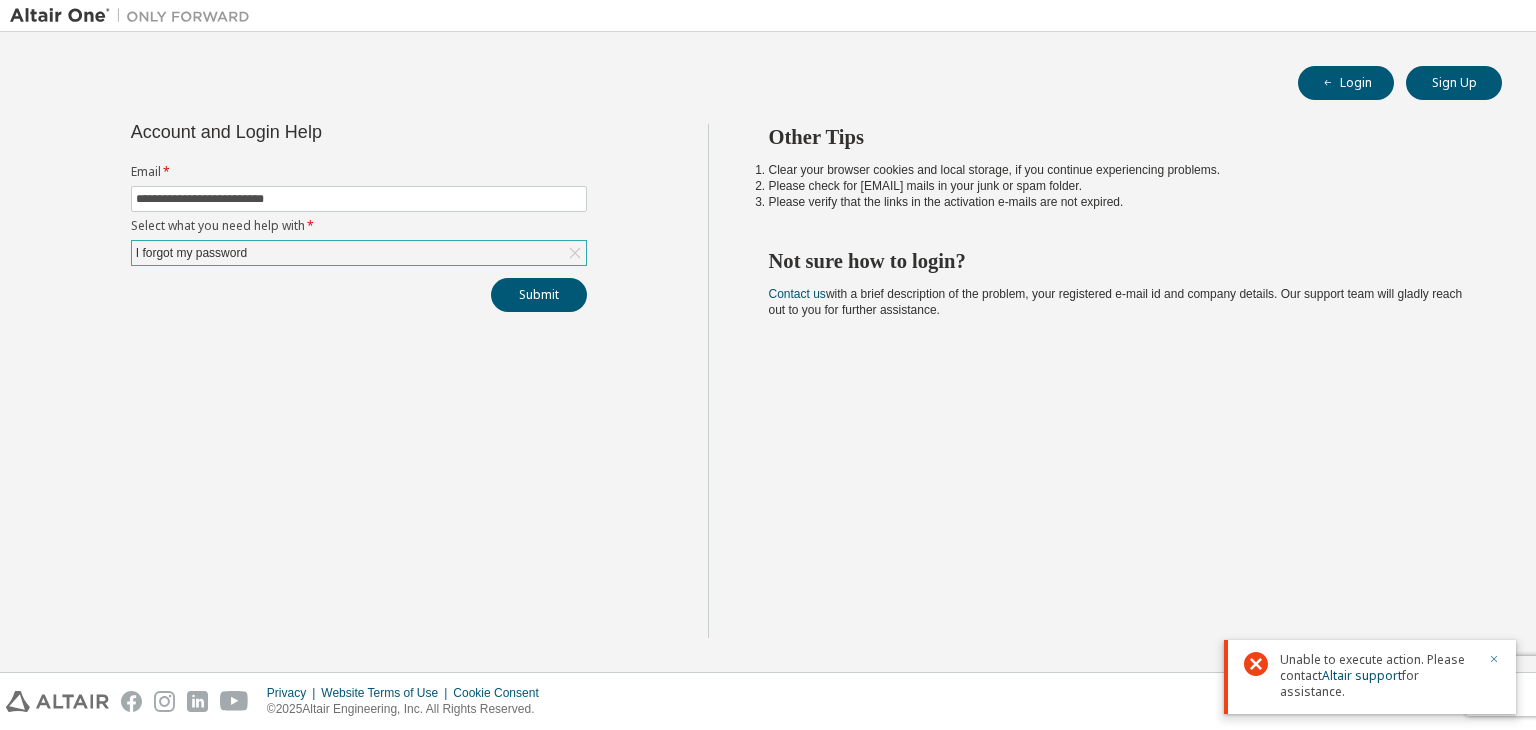 click 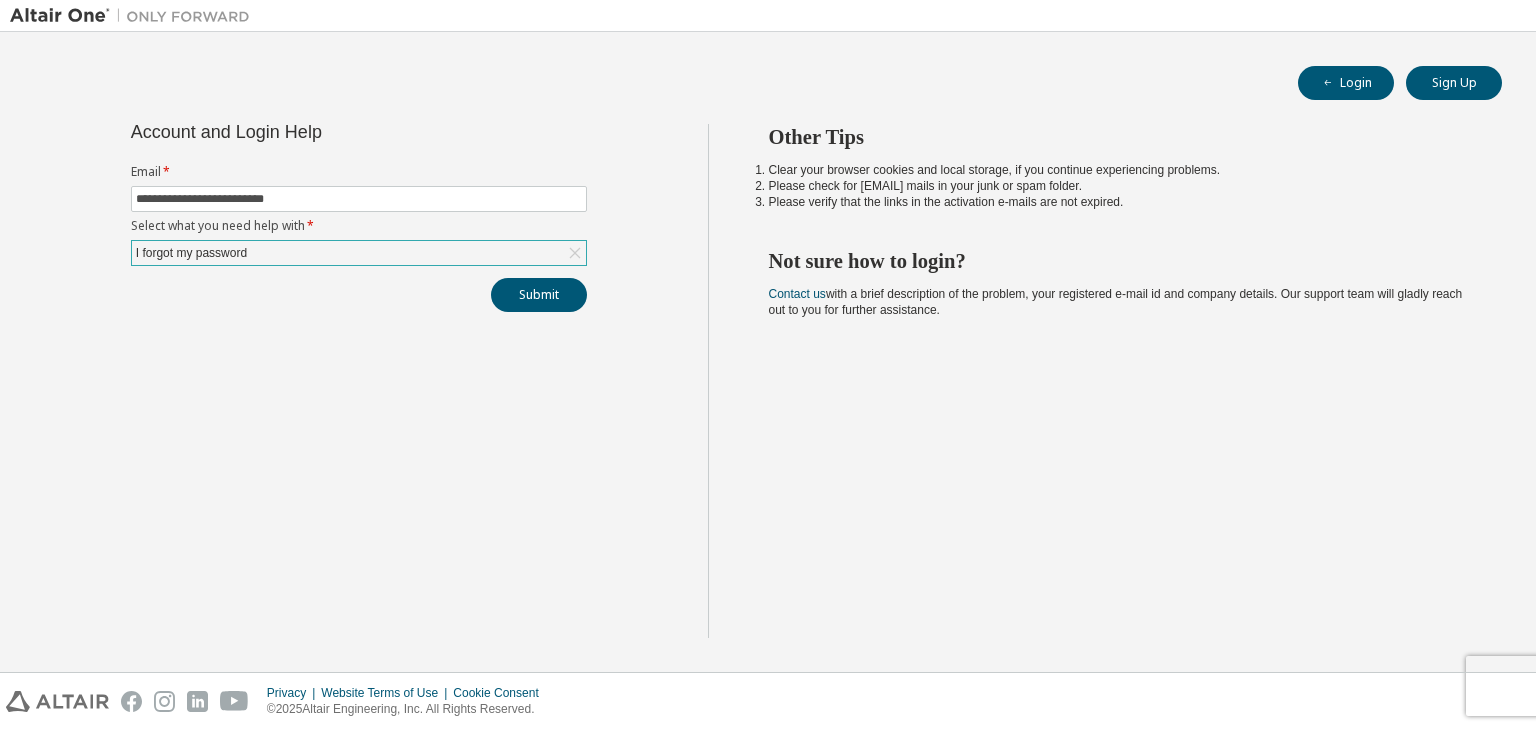 click on "I forgot my password" at bounding box center (359, 253) 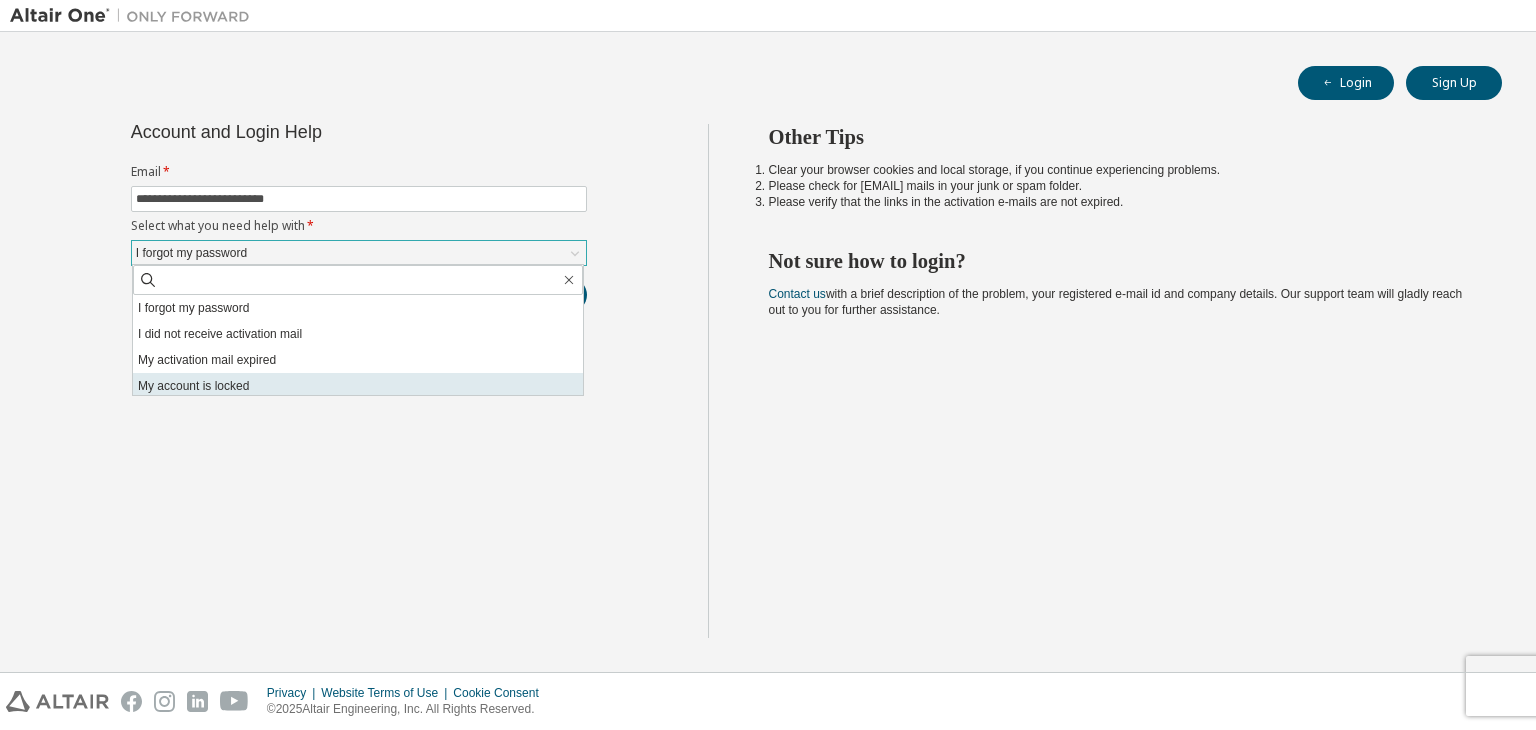 click on "My account is locked" at bounding box center (358, 386) 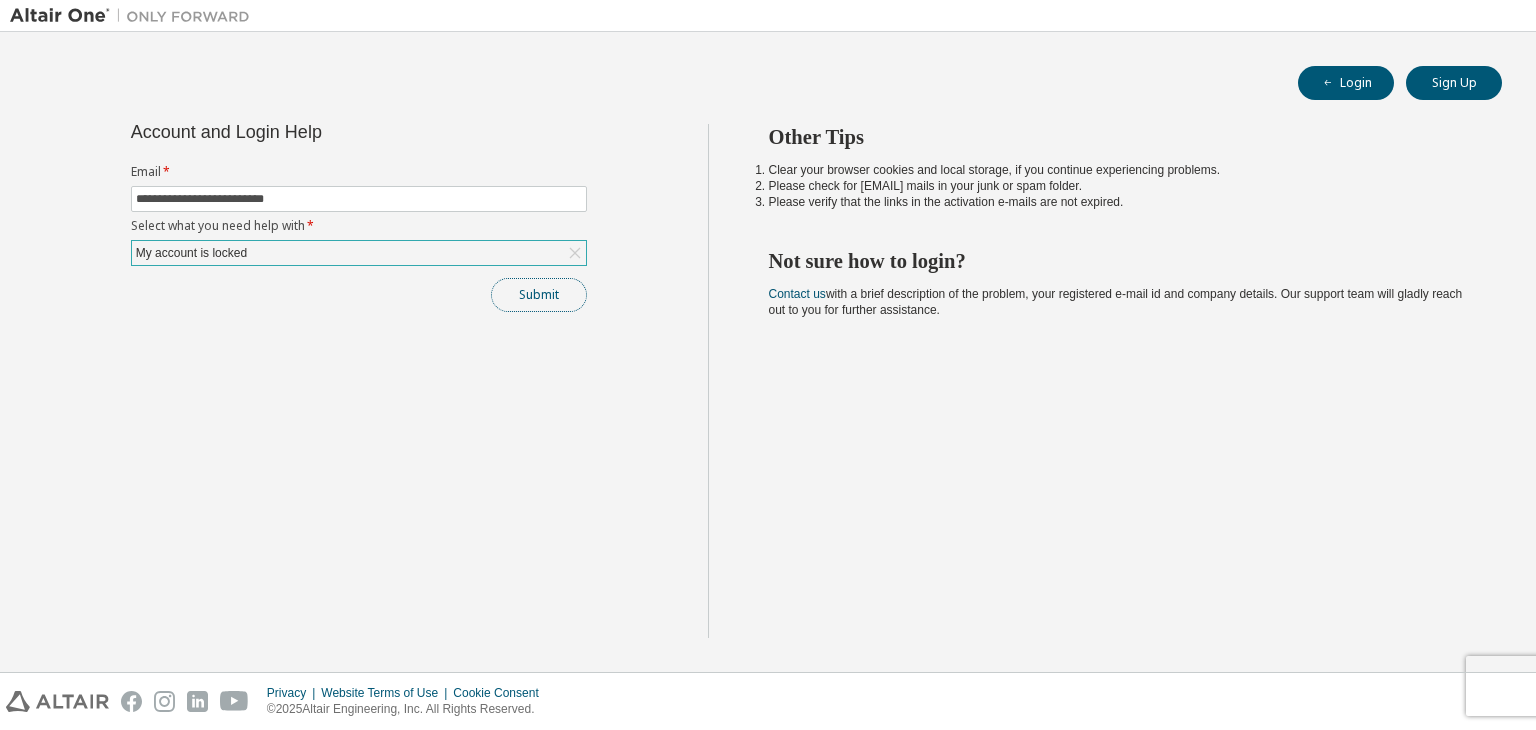 click on "Submit" at bounding box center [539, 295] 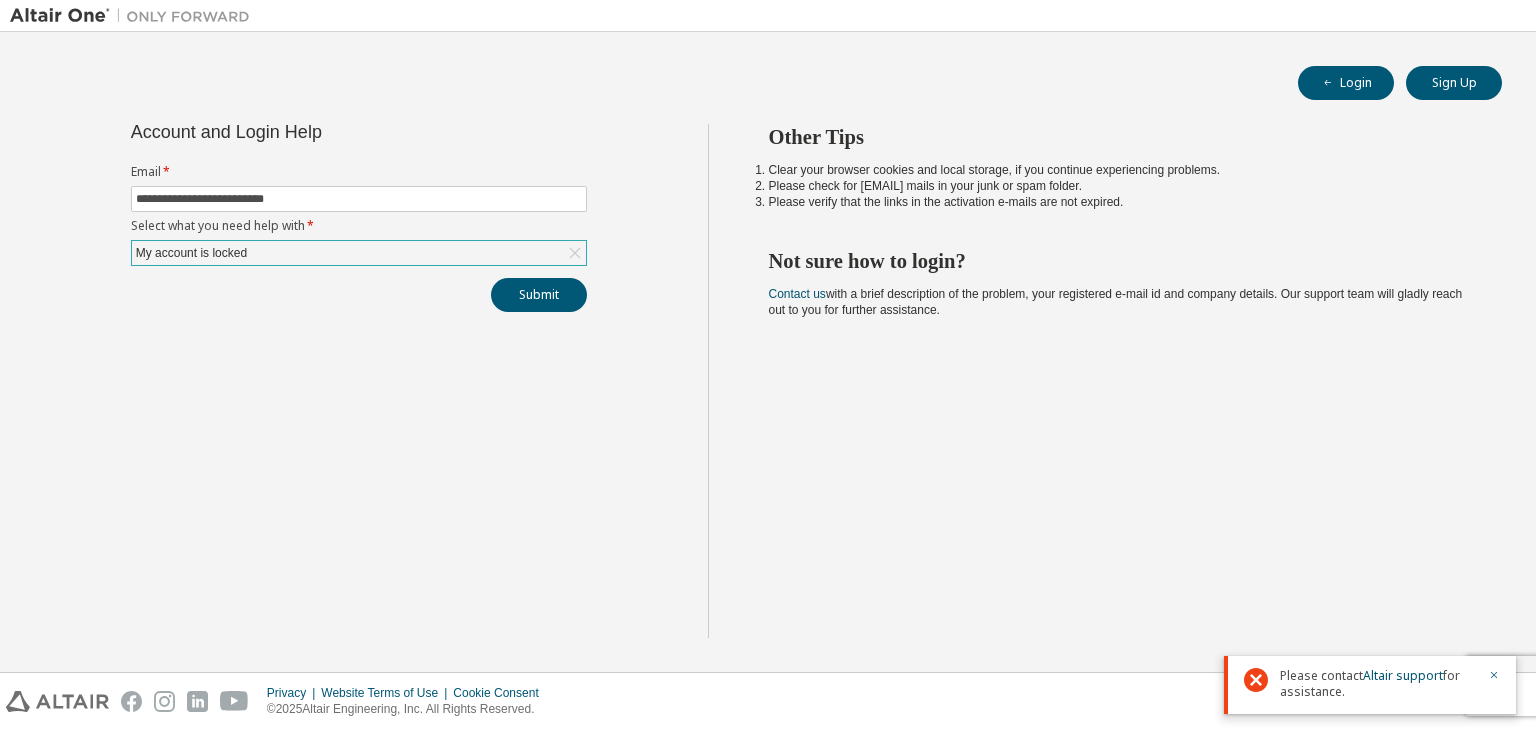 click on "Please check for noreply@okta.com mails in your junk or spam folder." at bounding box center [1118, 186] 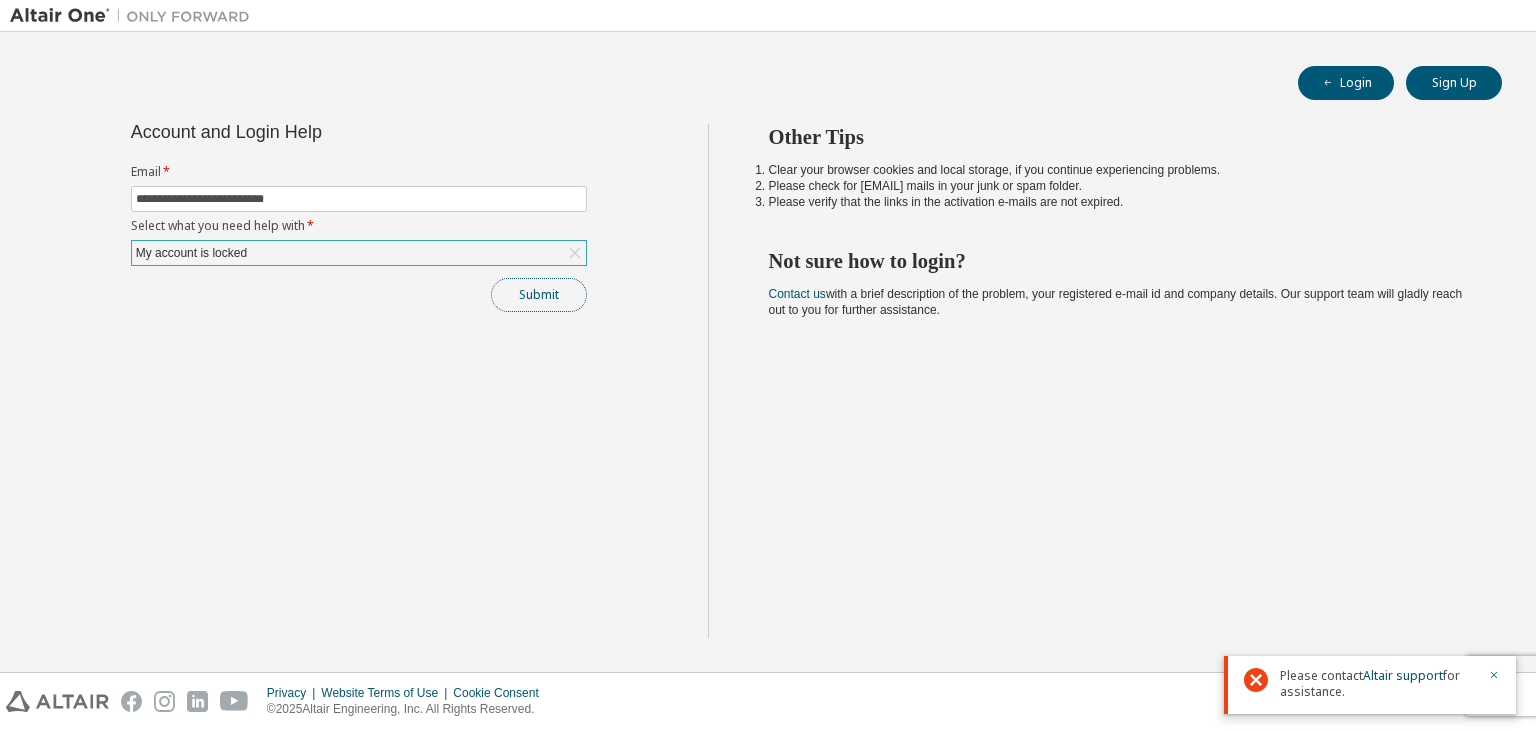 click on "Submit" at bounding box center (539, 295) 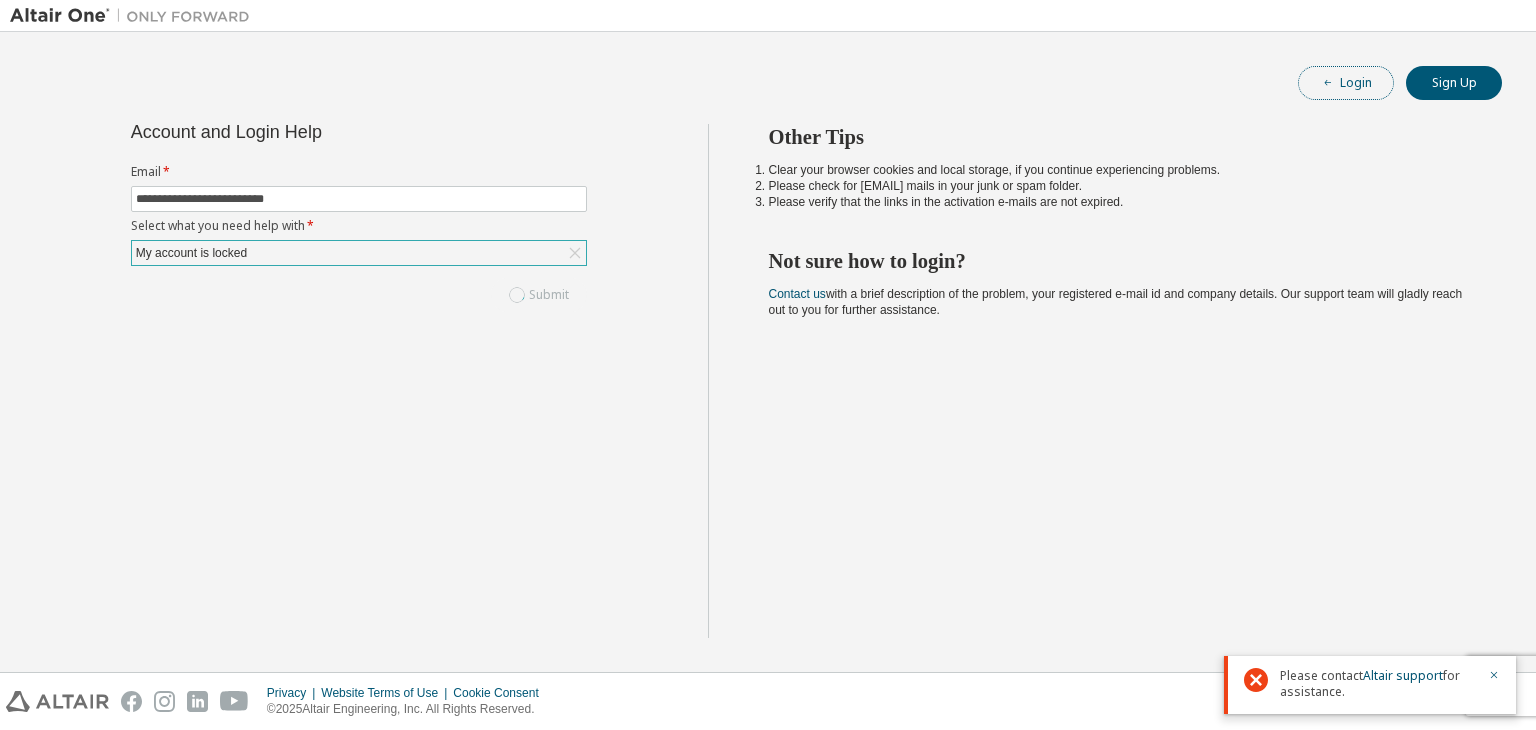 click on "Login" at bounding box center [1346, 83] 